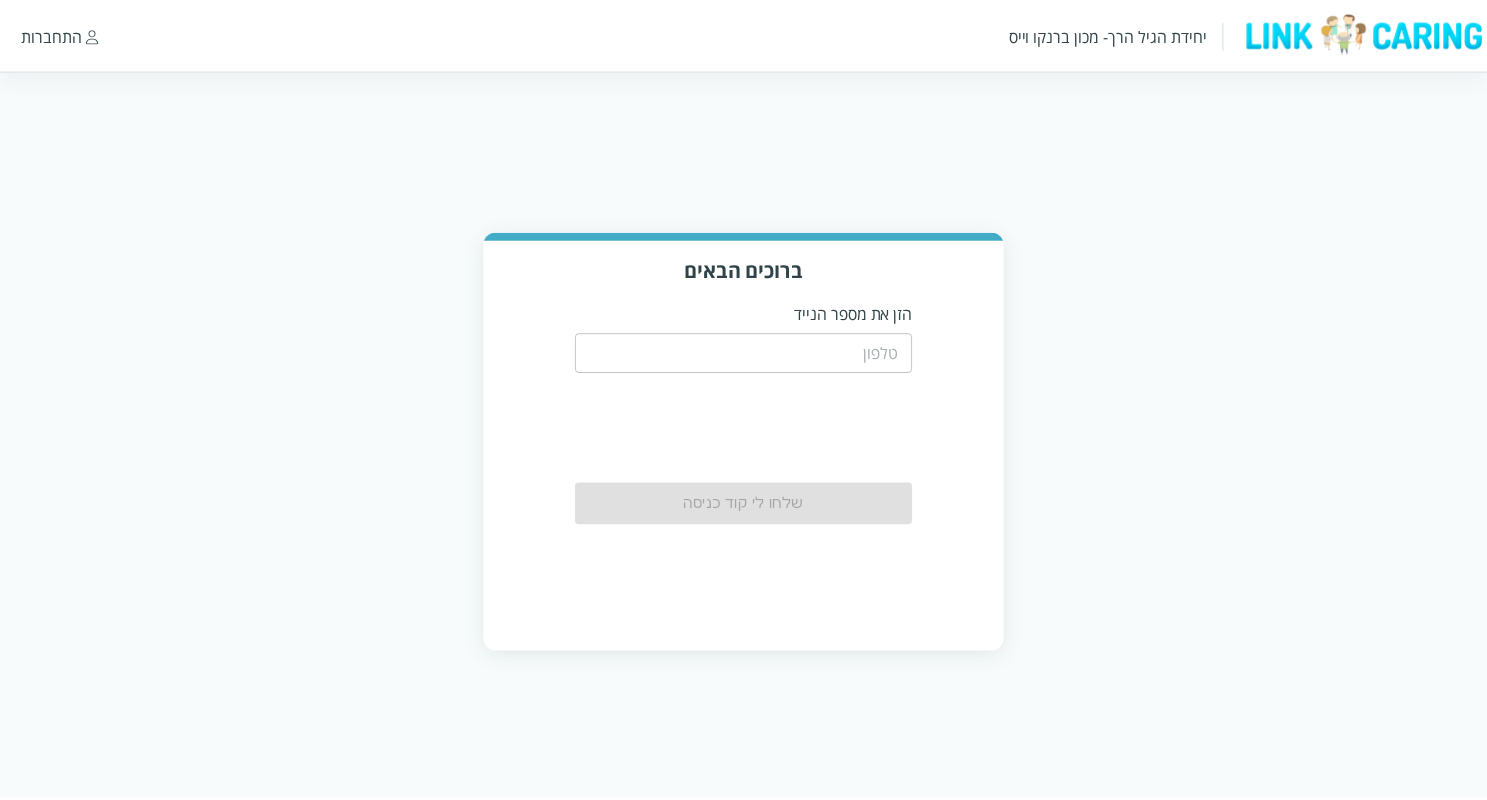 scroll, scrollTop: 0, scrollLeft: 0, axis: both 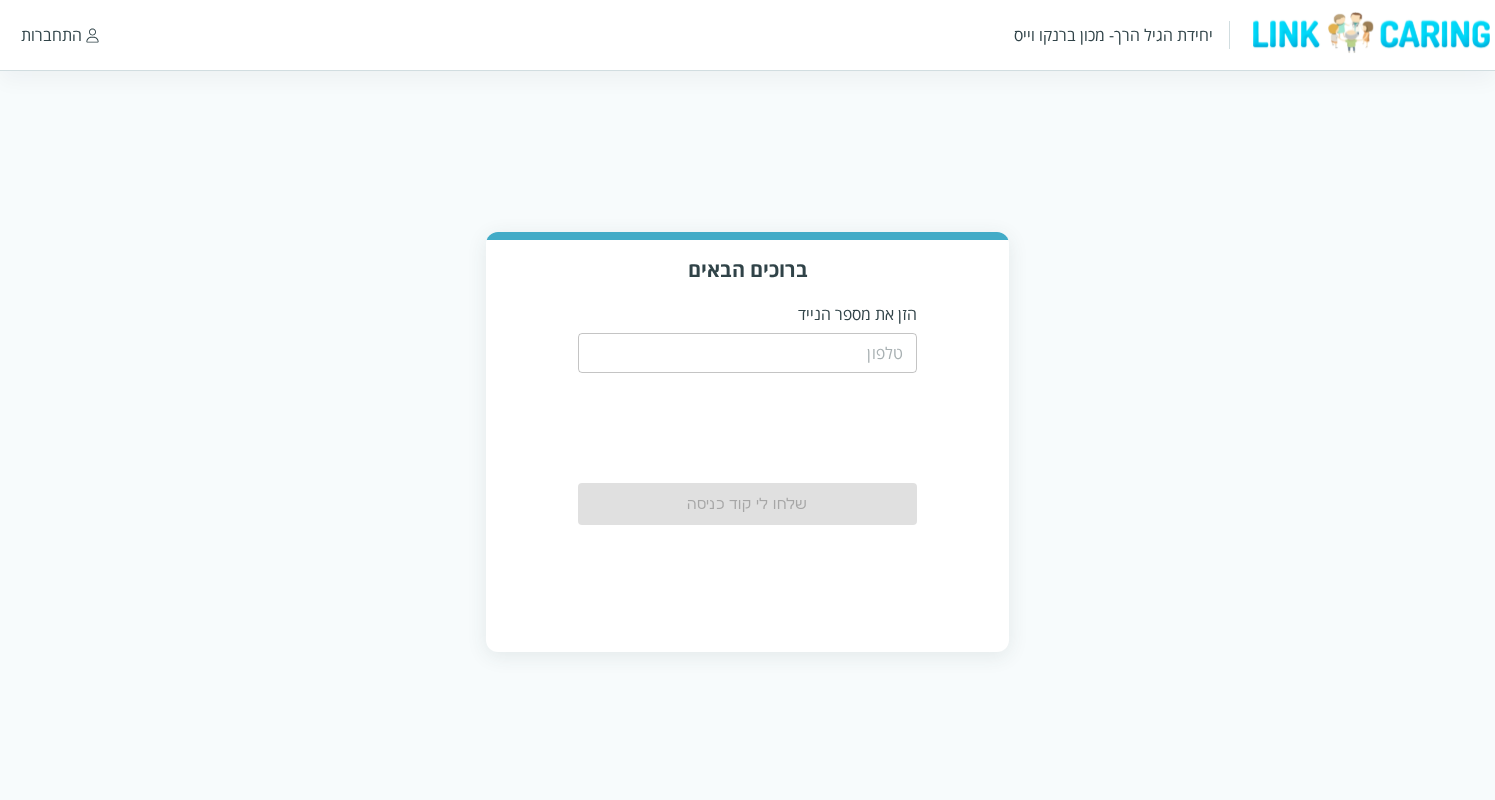 click at bounding box center (747, 353) 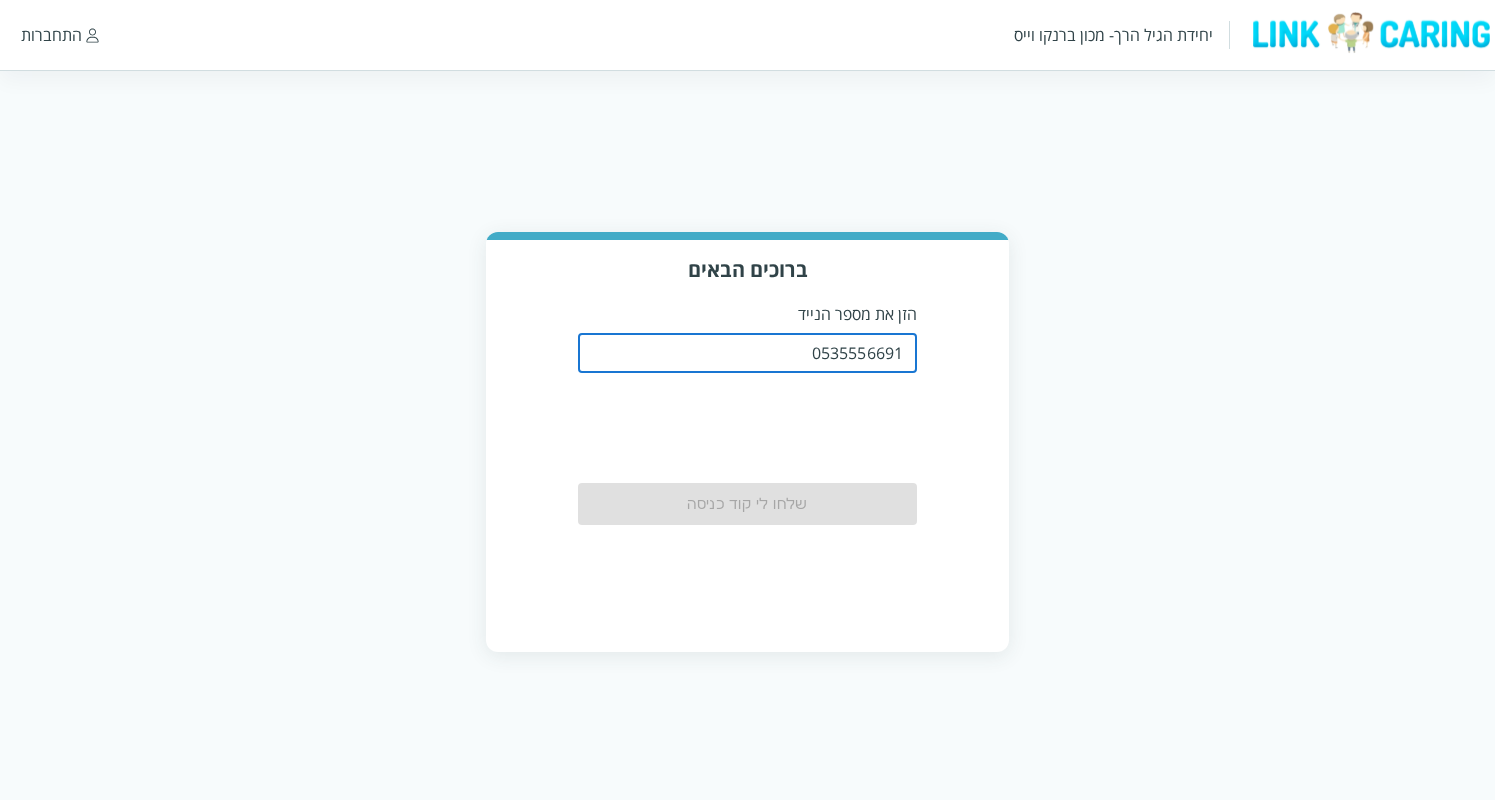 type on "0535556691" 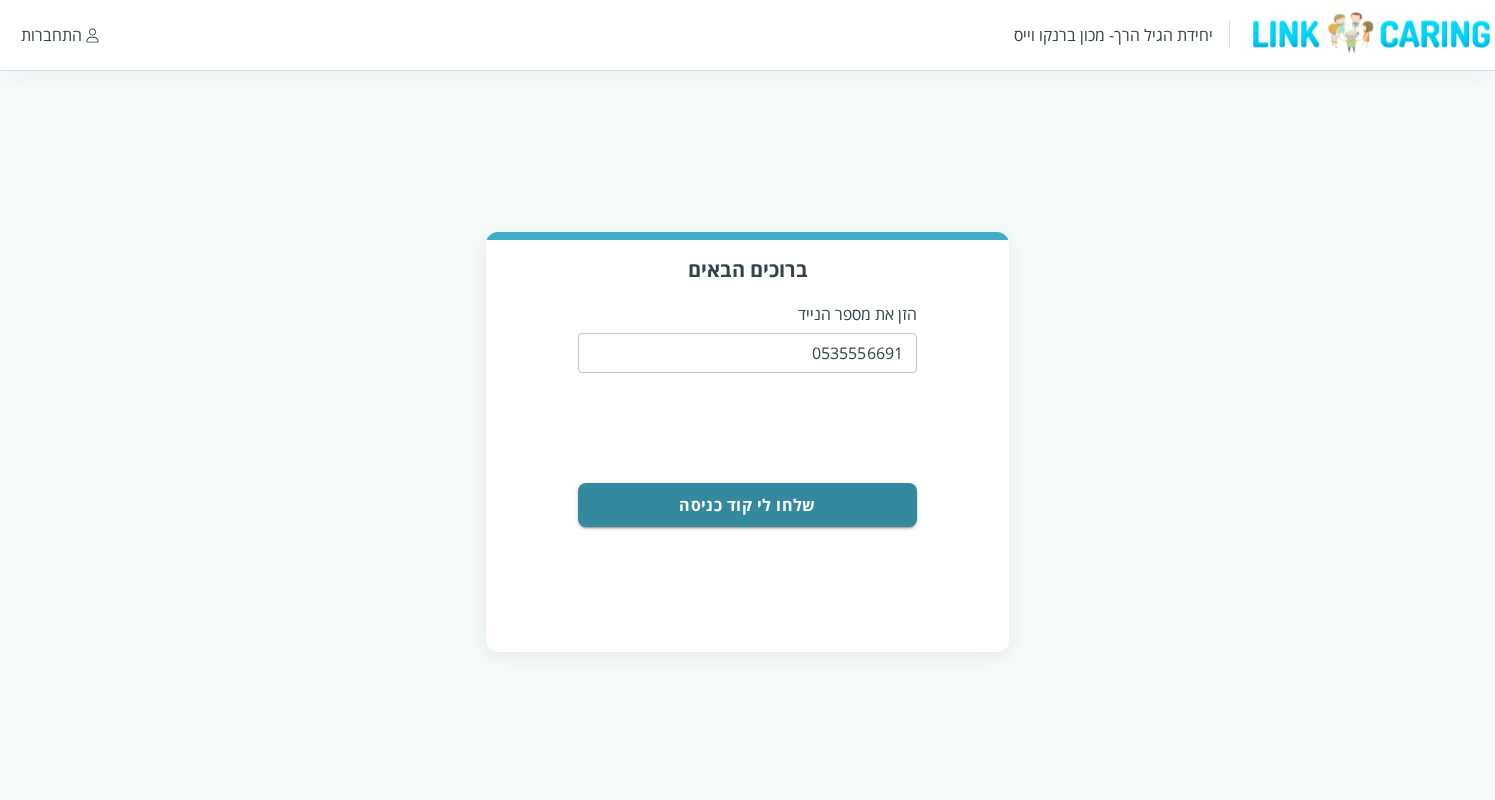 click on "שלחו לי קוד כניסה" at bounding box center (747, 505) 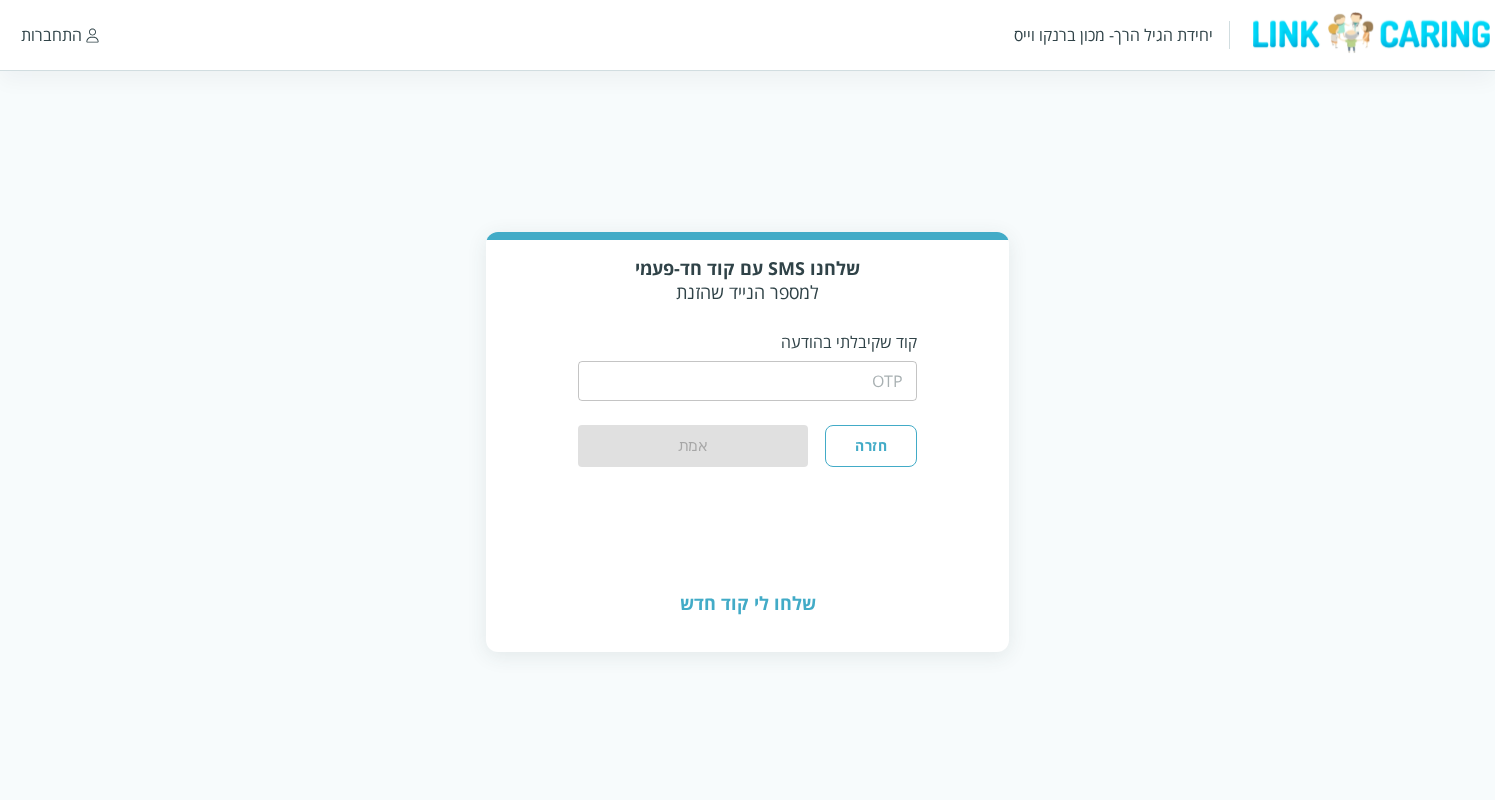 click at bounding box center (747, 381) 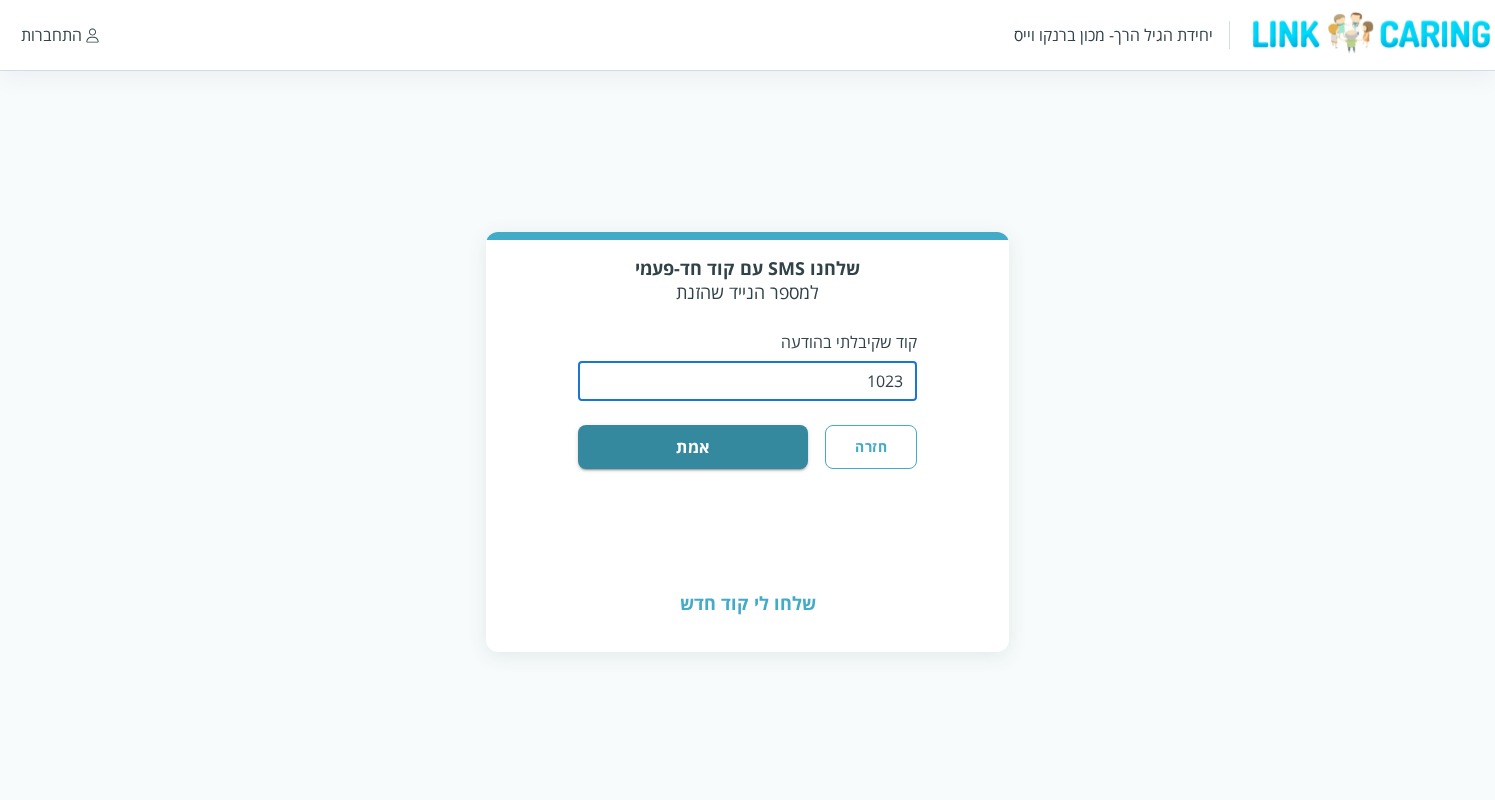 type on "1023" 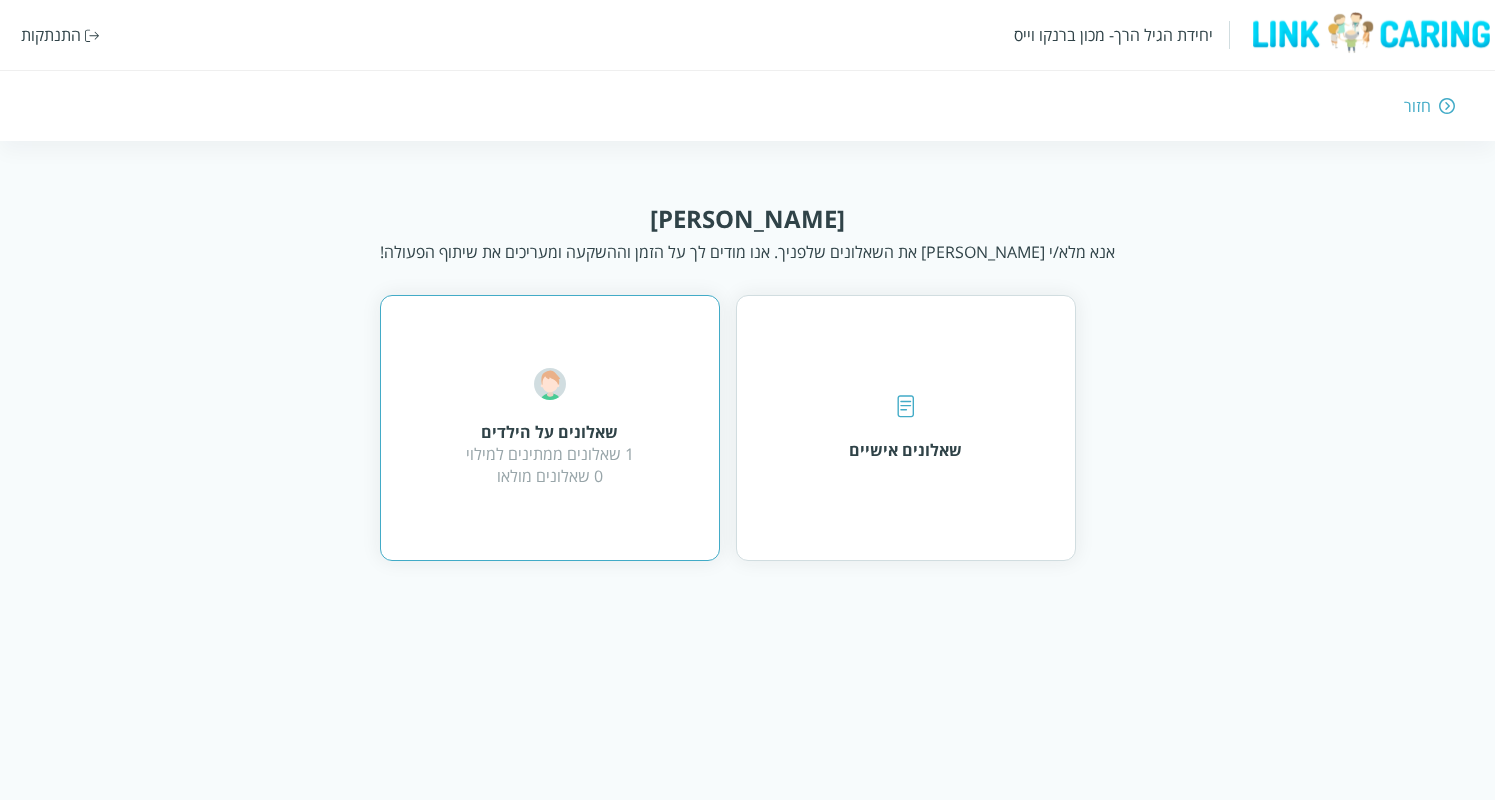 click on "שאלונים על הילדים" at bounding box center [550, 432] 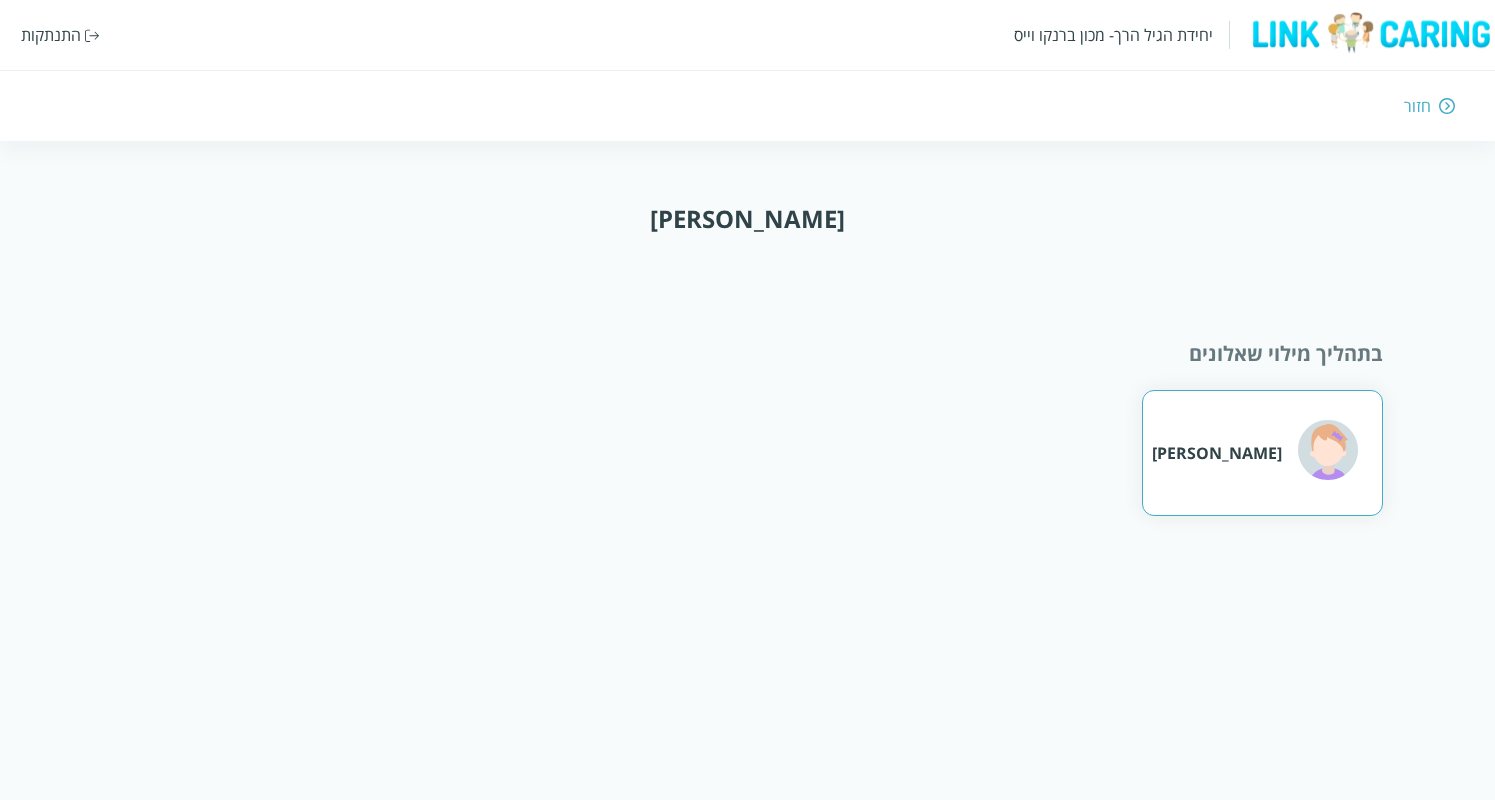 click on "[PERSON_NAME]" at bounding box center [1255, 452] 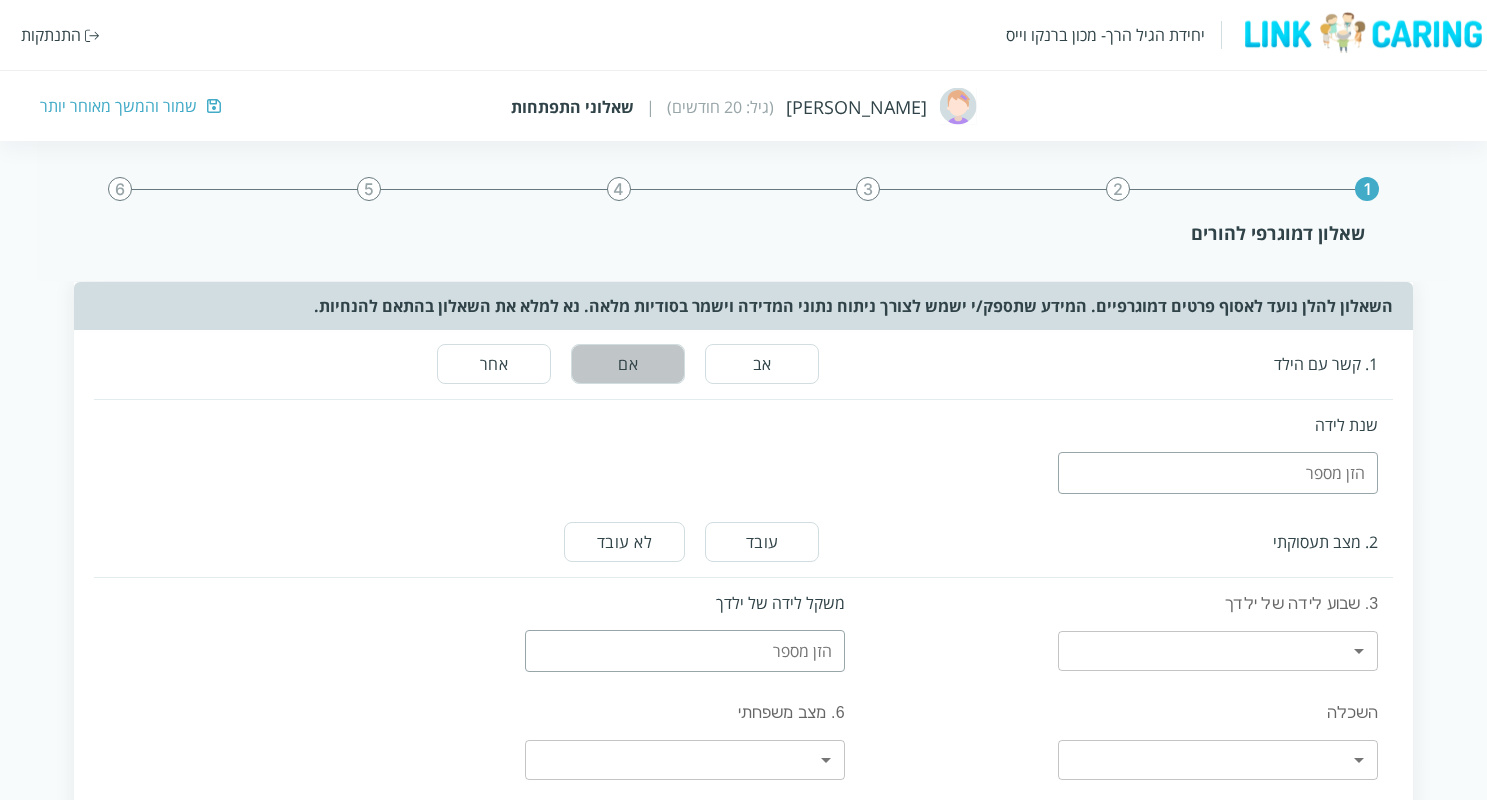 click on "אם" at bounding box center (628, 364) 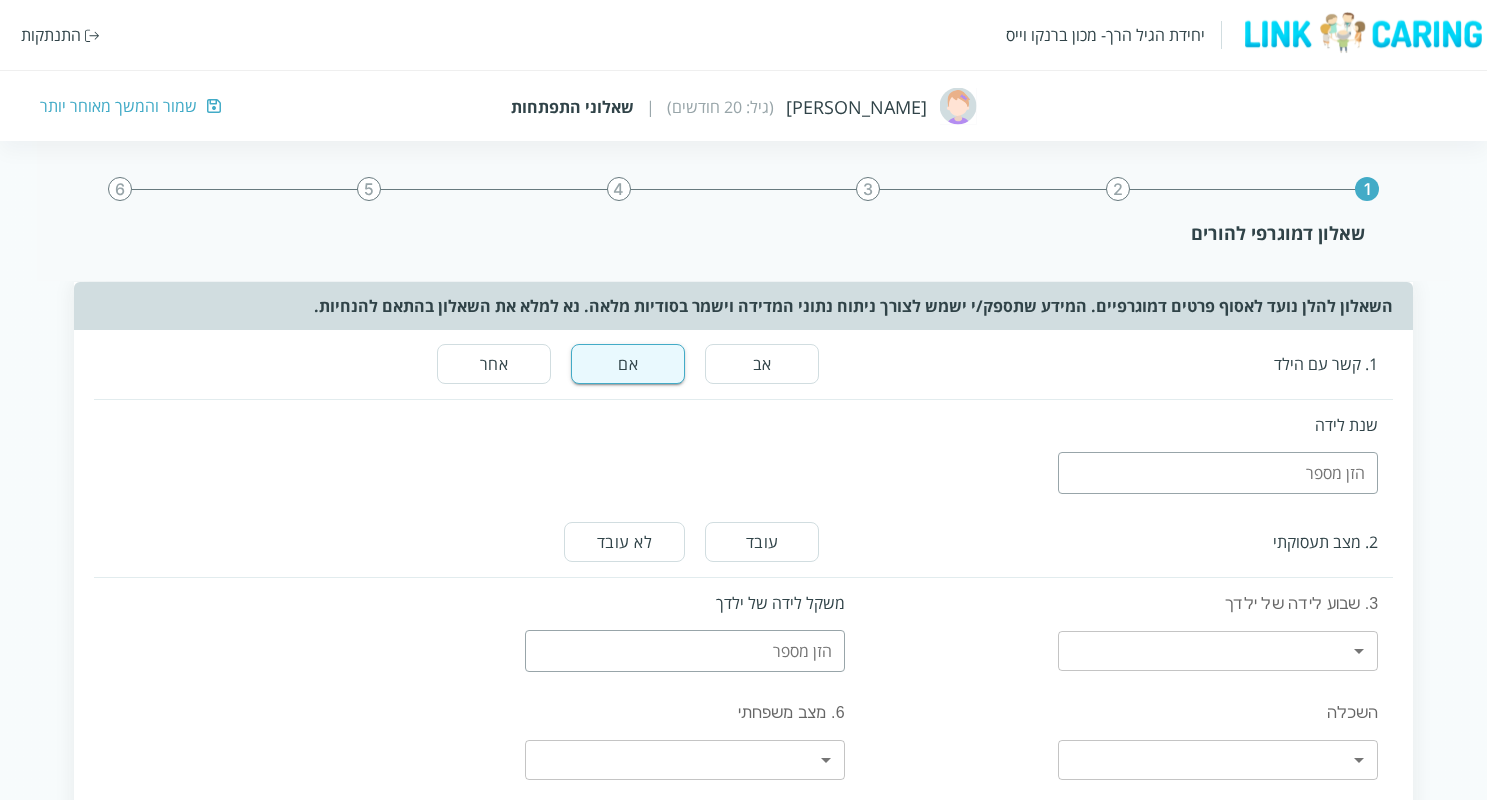 drag, startPoint x: 1282, startPoint y: 498, endPoint x: 1276, endPoint y: 487, distance: 12.529964 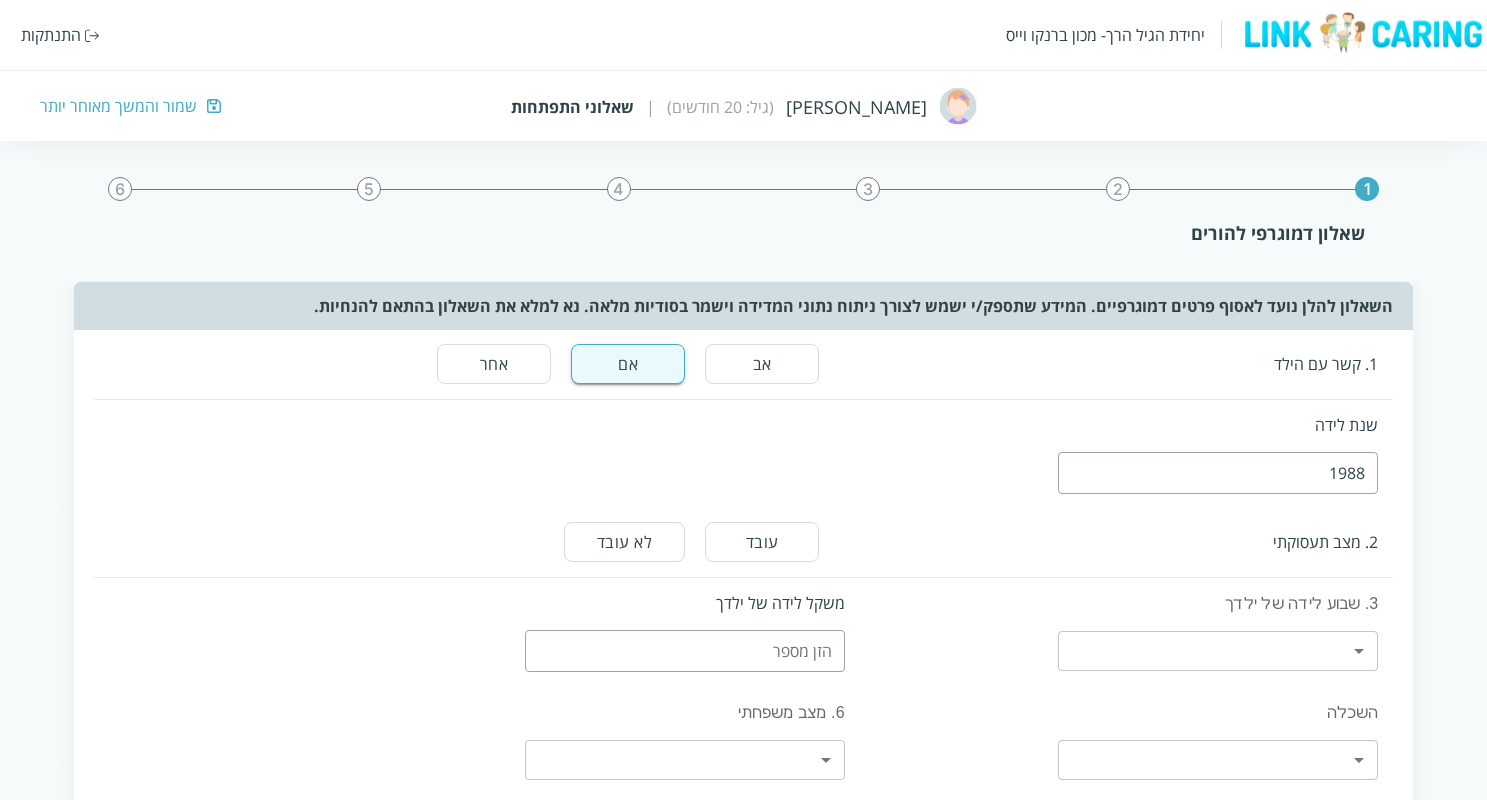 type on "1988" 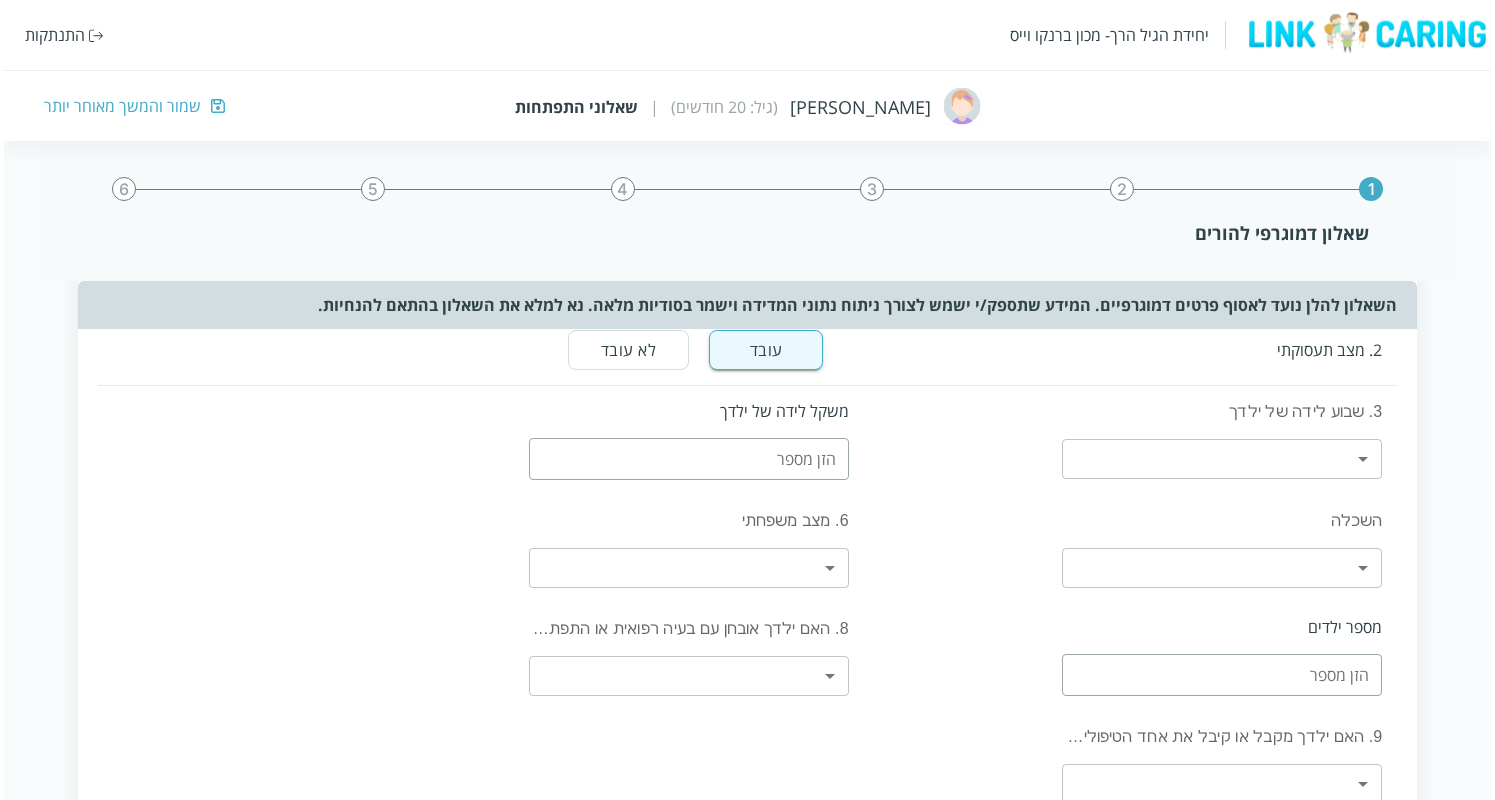 scroll, scrollTop: 153, scrollLeft: 0, axis: vertical 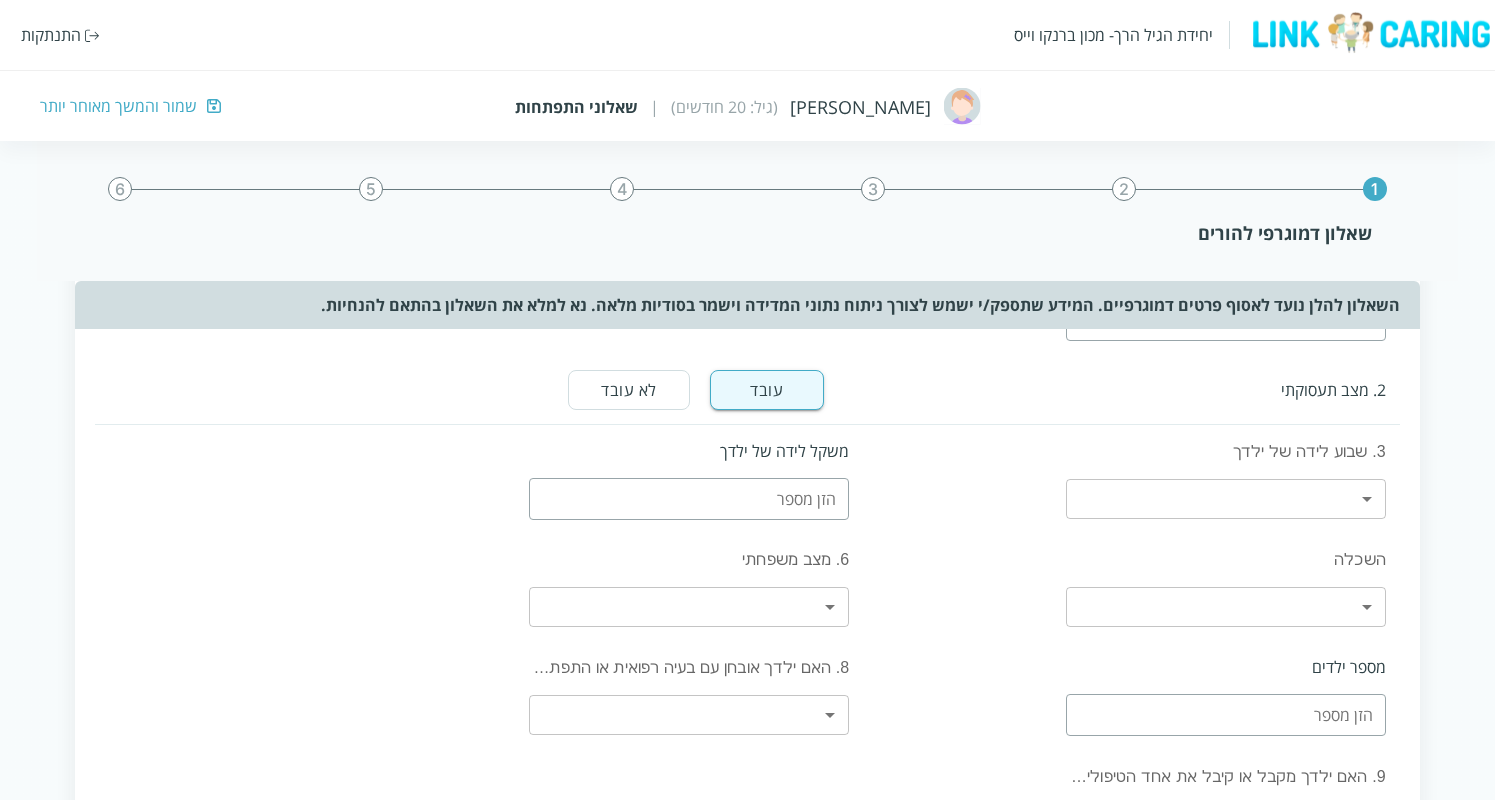 click on "יחידת הגיל הרך- מכון [PERSON_NAME] התנתקות [PERSON_NAME]  (גיל: 20 חודשים) |   שאלוני התפתחות שמור והמשך מאוחר יותר 1 2 3 4 5 6 שאלון דמוגרפי להורים השאלון להלן נועד לאסוף פרטים דמוגרפיים. המידע שתספק/י ישמש לצורך ניתוח נתוני המדידה וישמר בסודיות מלאה. נא למלא את השאלון בהתאם להנחיות. 1. קשר עם הילד אב   אם   אחר   פרט שנת לידה 1988 2. מצב תעסוקתי  עובד   לא עובד   3. שבוע לידה של ילדך  ​ ​ משקל לידה של ילדך השכלה ​ ​ 6. מצב משפחתי ​ ​ מספר ילדים 8. האם ילדך אובחן עם בעיה רפואית או התפתחותית? ​ ​ פירוט בעיה רפואית כן   לא   9. האם ילדך מקבל או קיבל את אחד הטיפולים הבאים? ​ ​   המשך" at bounding box center [747, 522] 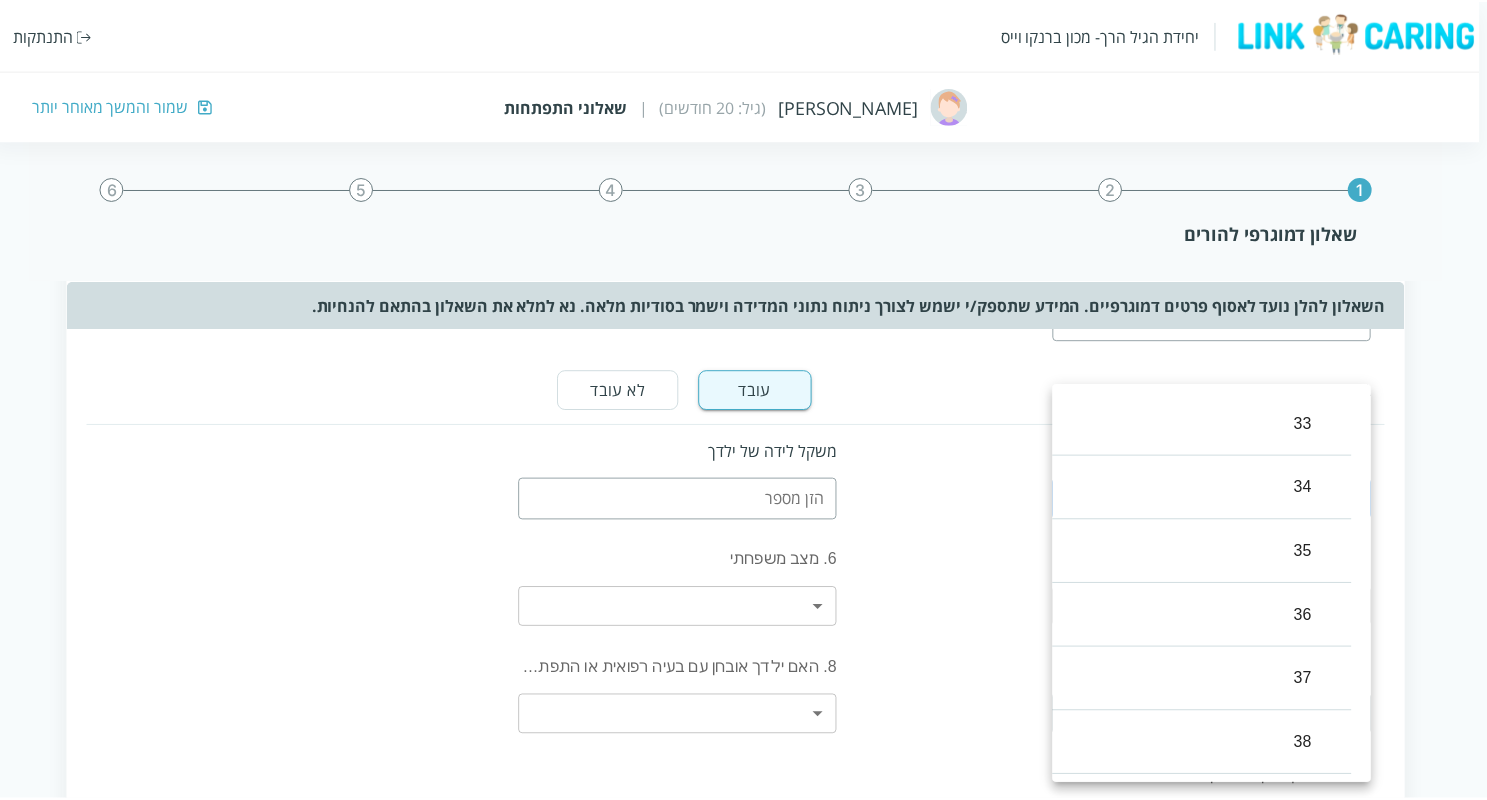 scroll, scrollTop: 248, scrollLeft: 0, axis: vertical 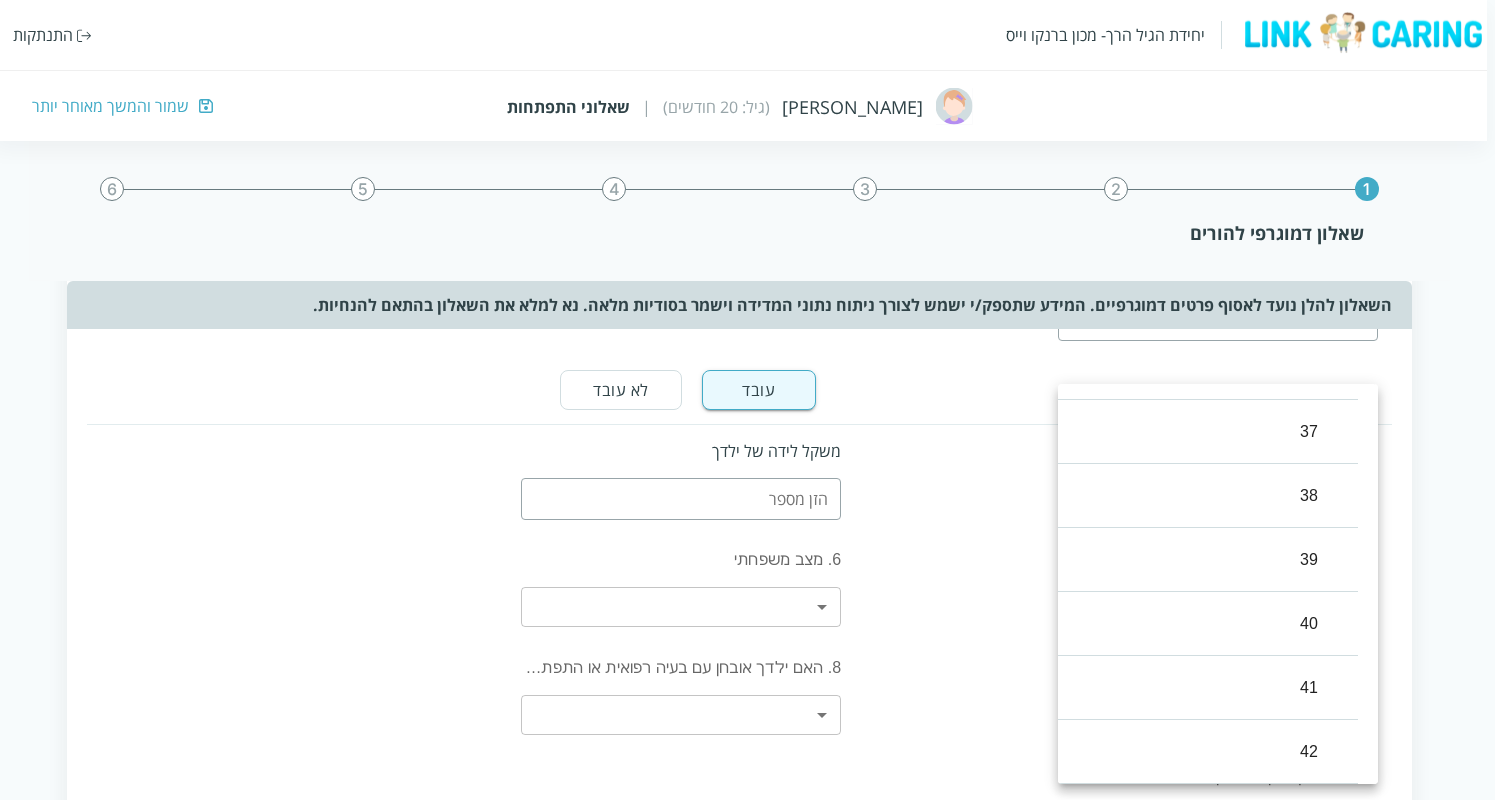 click on "40" at bounding box center [1198, 624] 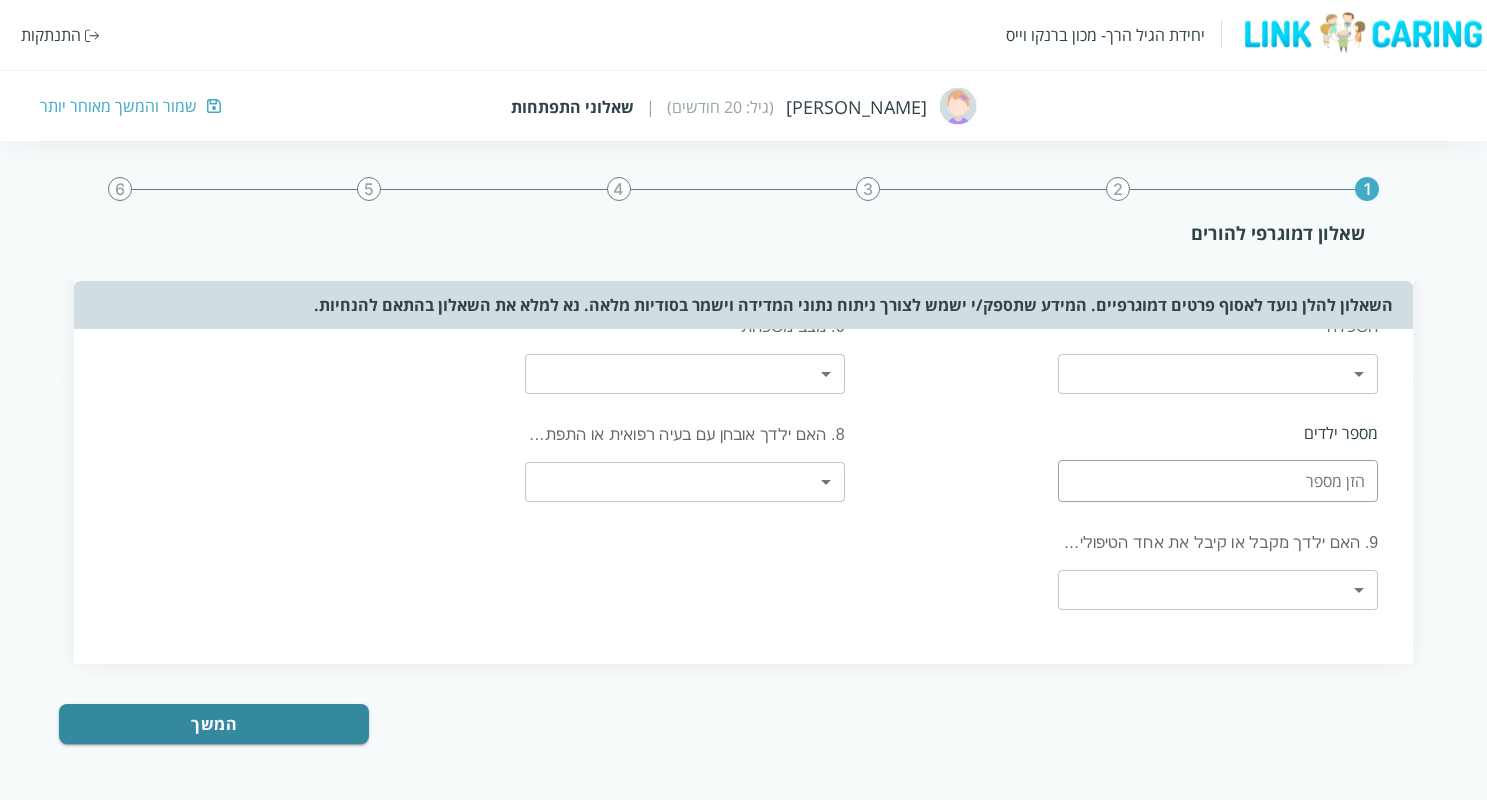 scroll, scrollTop: 300, scrollLeft: 0, axis: vertical 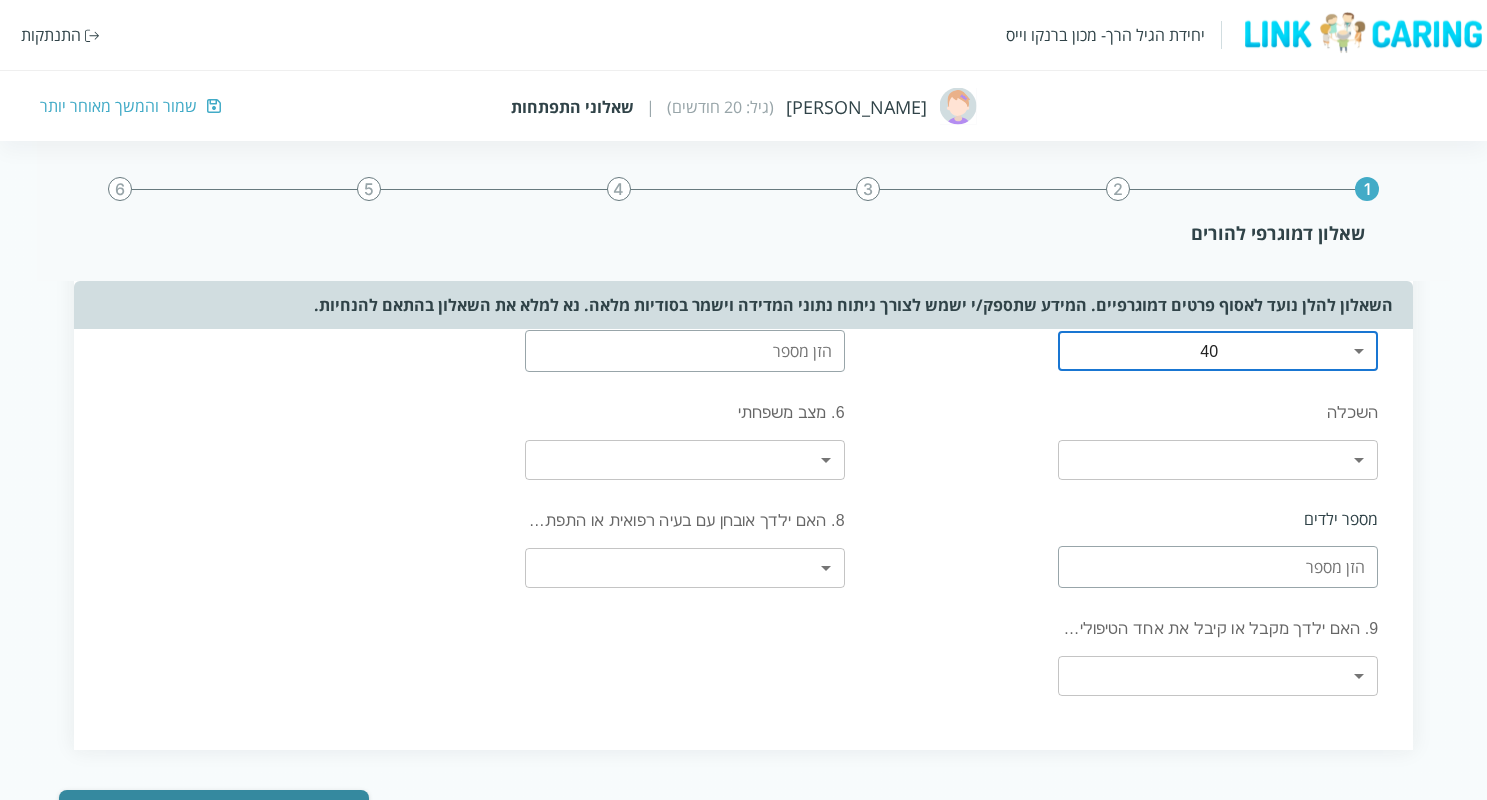 click on "יחידת הגיל הרך- מכון [PERSON_NAME] התנתקות [PERSON_NAME]  (גיל: 20 חודשים) |   שאלוני התפתחות שמור והמשך מאוחר יותר 1 2 3 4 5 6 שאלון דמוגרפי להורים השאלון להלן נועד לאסוף פרטים דמוגרפיים. המידע שתספק/י ישמש לצורך ניתוח נתוני המדידה וישמר בסודיות מלאה. נא למלא את השאלון בהתאם להנחיות. 1. קשר עם הילד אב   אם   אחר   פרט שנת לידה 1988 2. מצב תעסוקתי  עובד   לא עובד   3. שבוע לידה של ילדך  40 7 ​ משקל לידה של ילדך השכלה ​ ​ 6. מצב משפחתי ​ ​ מספר ילדים 8. האם ילדך אובחן עם בעיה רפואית או התפתחותית? ​ ​ פירוט בעיה רפואית כן   לא   9. האם ילדך מקבל או קיבל את אחד הטיפולים הבאים? ​ ​   המשך" at bounding box center (743, 373) 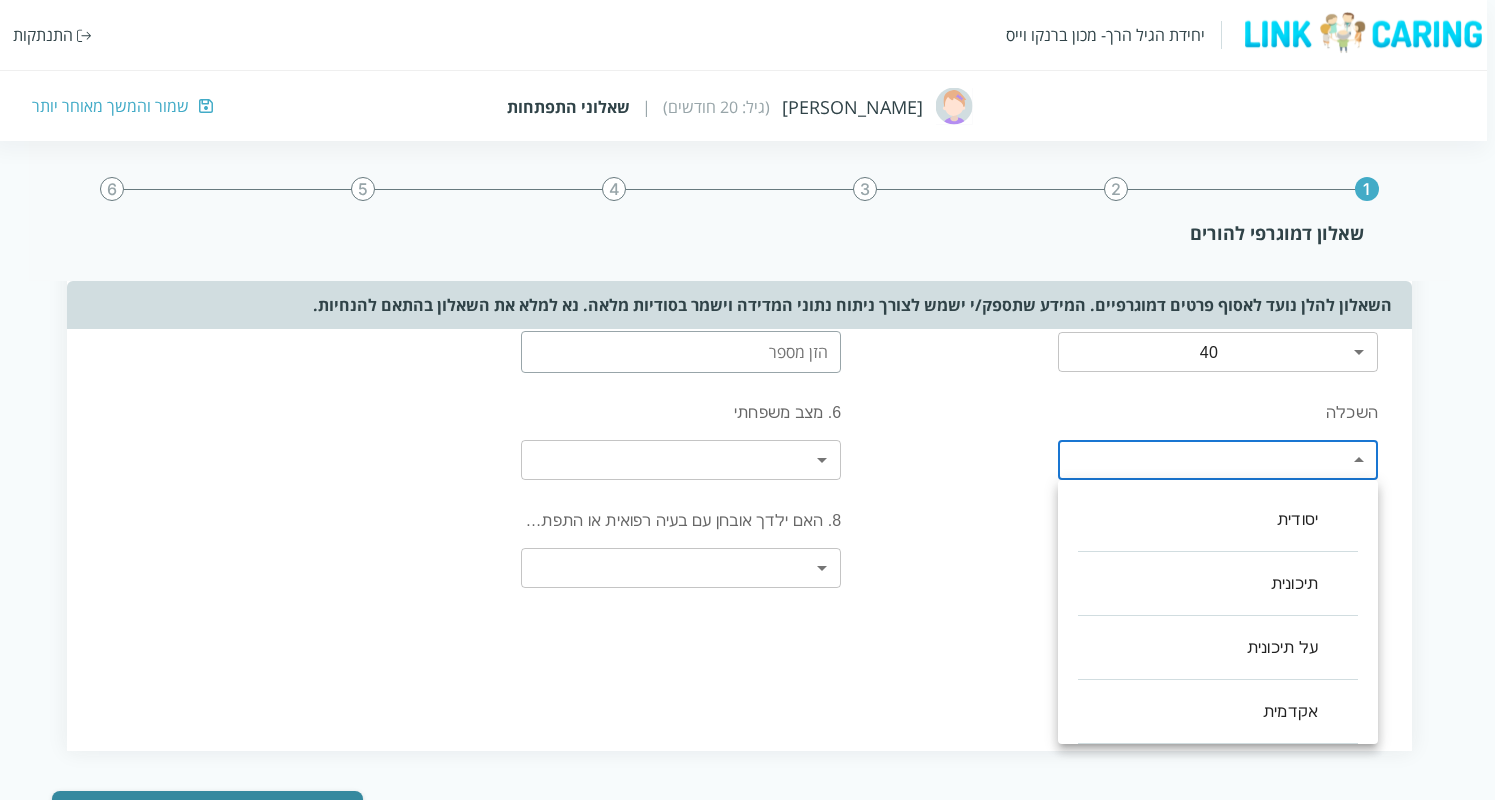 click at bounding box center [747, 400] 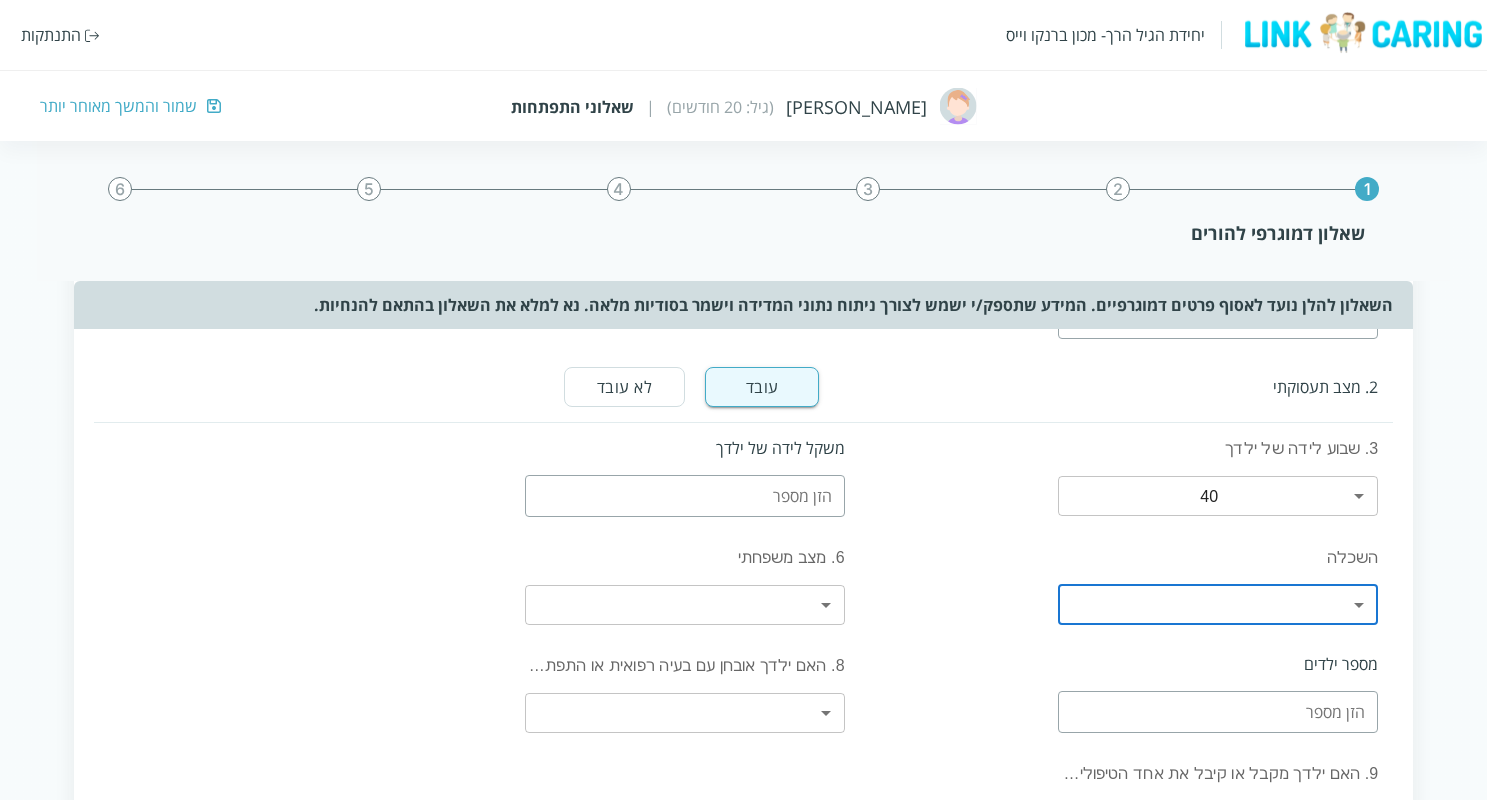 scroll, scrollTop: 152, scrollLeft: 0, axis: vertical 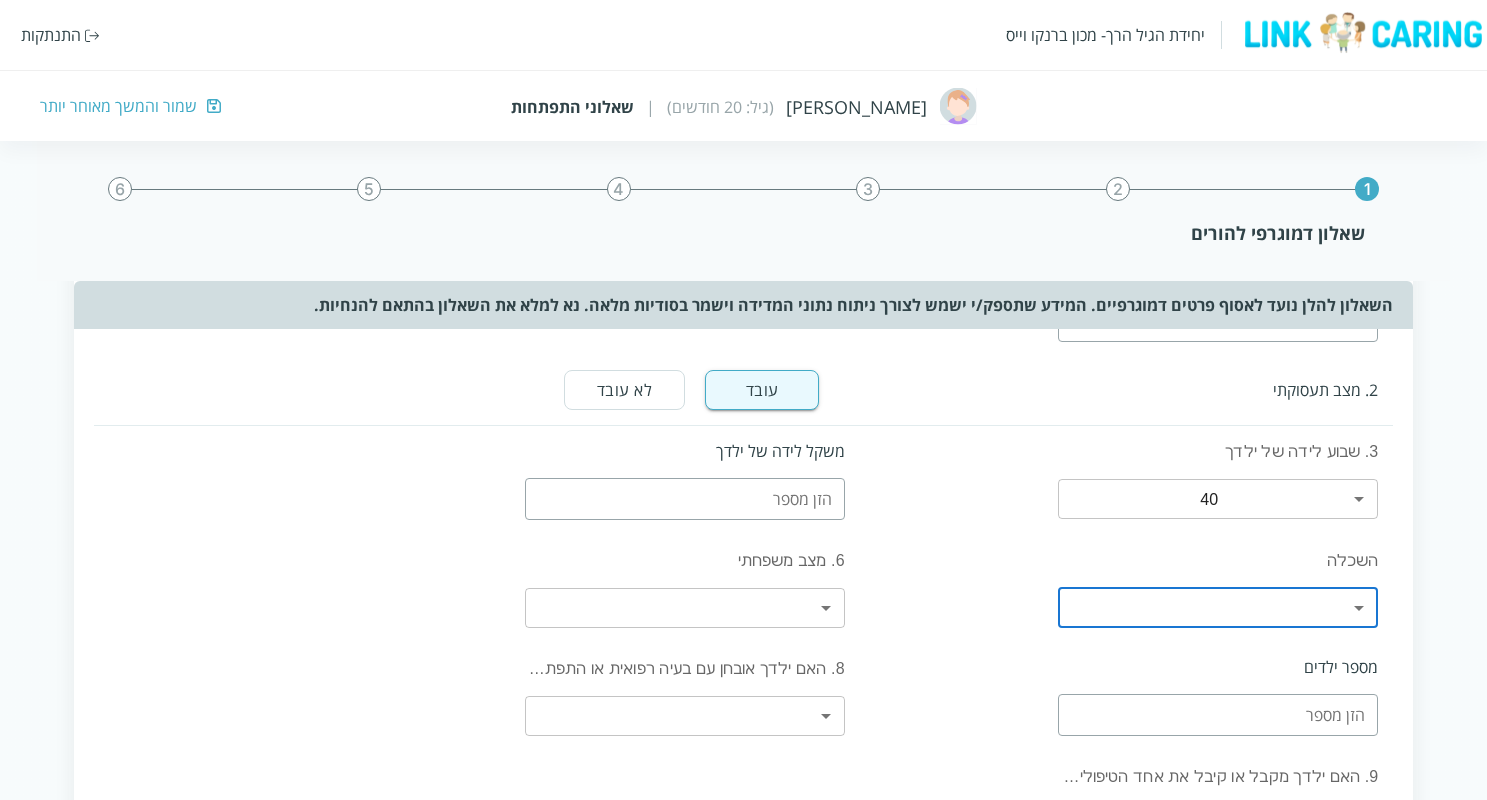 click on "יחידת הגיל הרך- מכון [PERSON_NAME] התנתקות [PERSON_NAME]  (גיל: 20 חודשים) |   שאלוני התפתחות שמור והמשך מאוחר יותר 1 2 3 4 5 6 שאלון דמוגרפי להורים השאלון להלן נועד לאסוף פרטים דמוגרפיים. המידע שתספק/י ישמש לצורך ניתוח נתוני המדידה וישמר בסודיות מלאה. נא למלא את השאלון בהתאם להנחיות. 1. קשר עם הילד אב   אם   אחר   פרט שנת לידה 1988 2. מצב תעסוקתי  עובד   לא עובד   3. שבוע לידה של ילדך  40 7 ​ משקל לידה של ילדך השכלה ​ ​ 6. מצב משפחתי ​ ​ מספר ילדים 8. האם ילדך אובחן עם בעיה רפואית או התפתחותית? ​ ​ פירוט בעיה רפואית כן   לא   9. האם ילדך מקבל או קיבל את אחד הטיפולים הבאים? ​ ​   המשך" at bounding box center (743, 521) 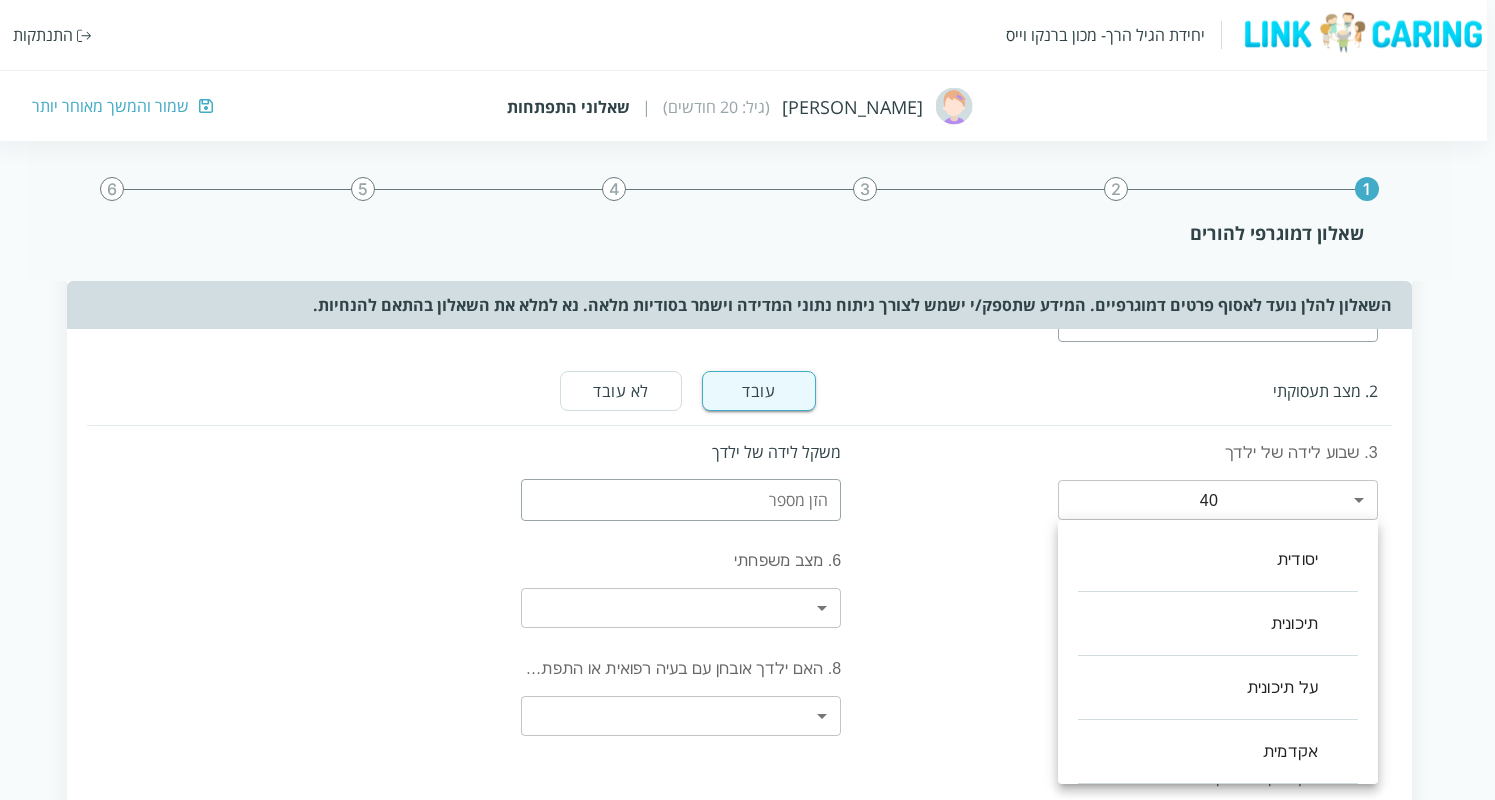 click on "אקדמית" at bounding box center [1218, 752] 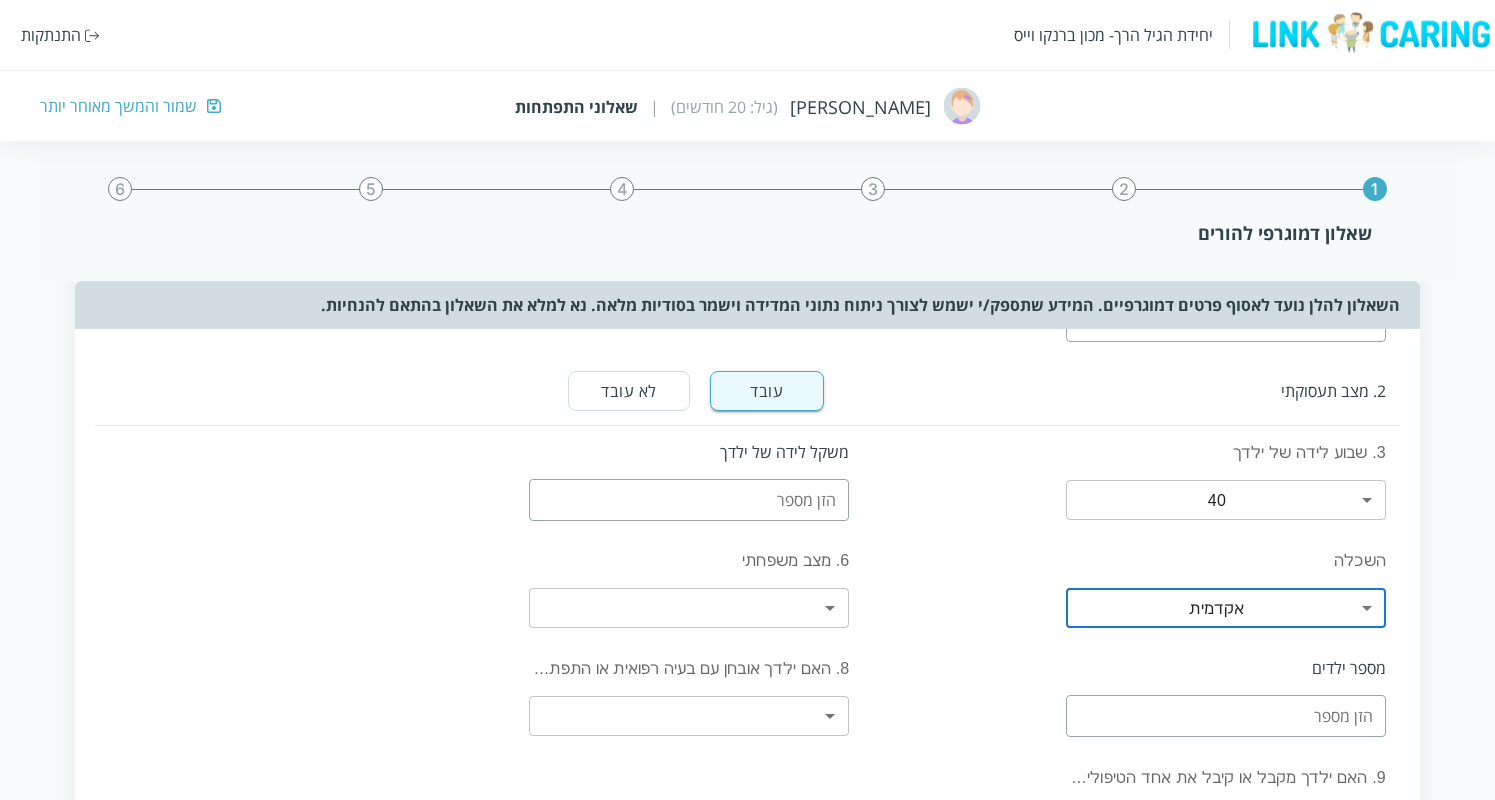 click on "יחידת הגיל הרך- מכון [PERSON_NAME] התנתקות [PERSON_NAME]  (גיל: 20 חודשים) |   שאלוני התפתחות שמור והמשך מאוחר יותר 1 2 3 4 5 6 שאלון דמוגרפי להורים השאלון להלן נועד לאסוף פרטים דמוגרפיים. המידע שתספק/י ישמש לצורך ניתוח נתוני המדידה וישמר בסודיות מלאה. נא למלא את השאלון בהתאם להנחיות. 1. קשר עם הילד אב   אם   אחר   פרט שנת לידה 1988 2. מצב תעסוקתי  עובד   לא עובד   3. שבוע לידה של ילדך  40 7 ​ משקל לידה של ילדך השכלה אקדמית 3 ​ 6. מצב משפחתי ​ ​ מספר ילדים 8. האם ילדך אובחן עם בעיה רפואית או התפתחותית? ​ ​ פירוט בעיה רפואית כן   לא   9. האם ילדך מקבל או קיבל את אחד הטיפולים הבאים? ​ ​   המשך" at bounding box center (747, 523) 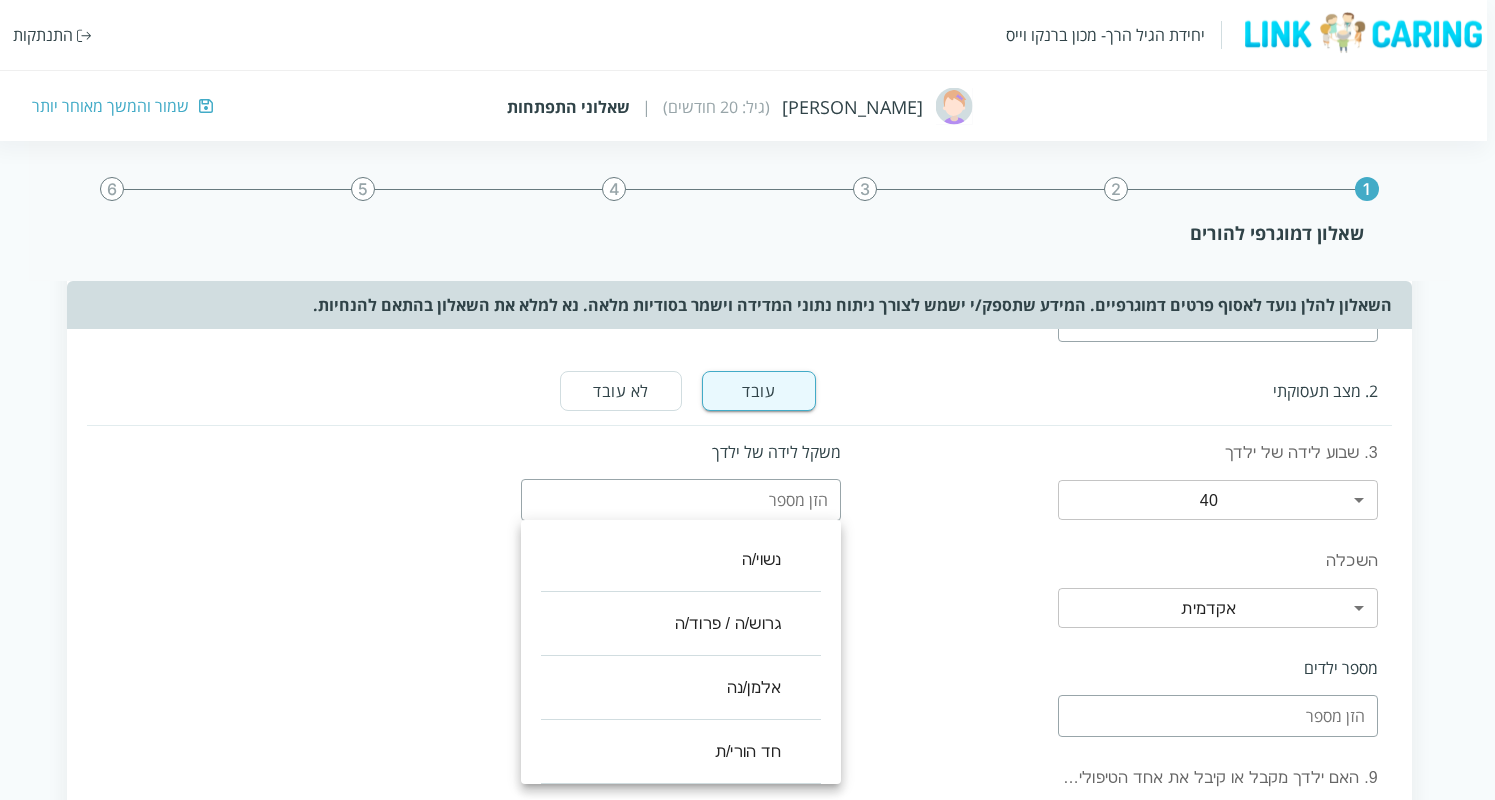 click on "נשוי/ה" at bounding box center (681, 560) 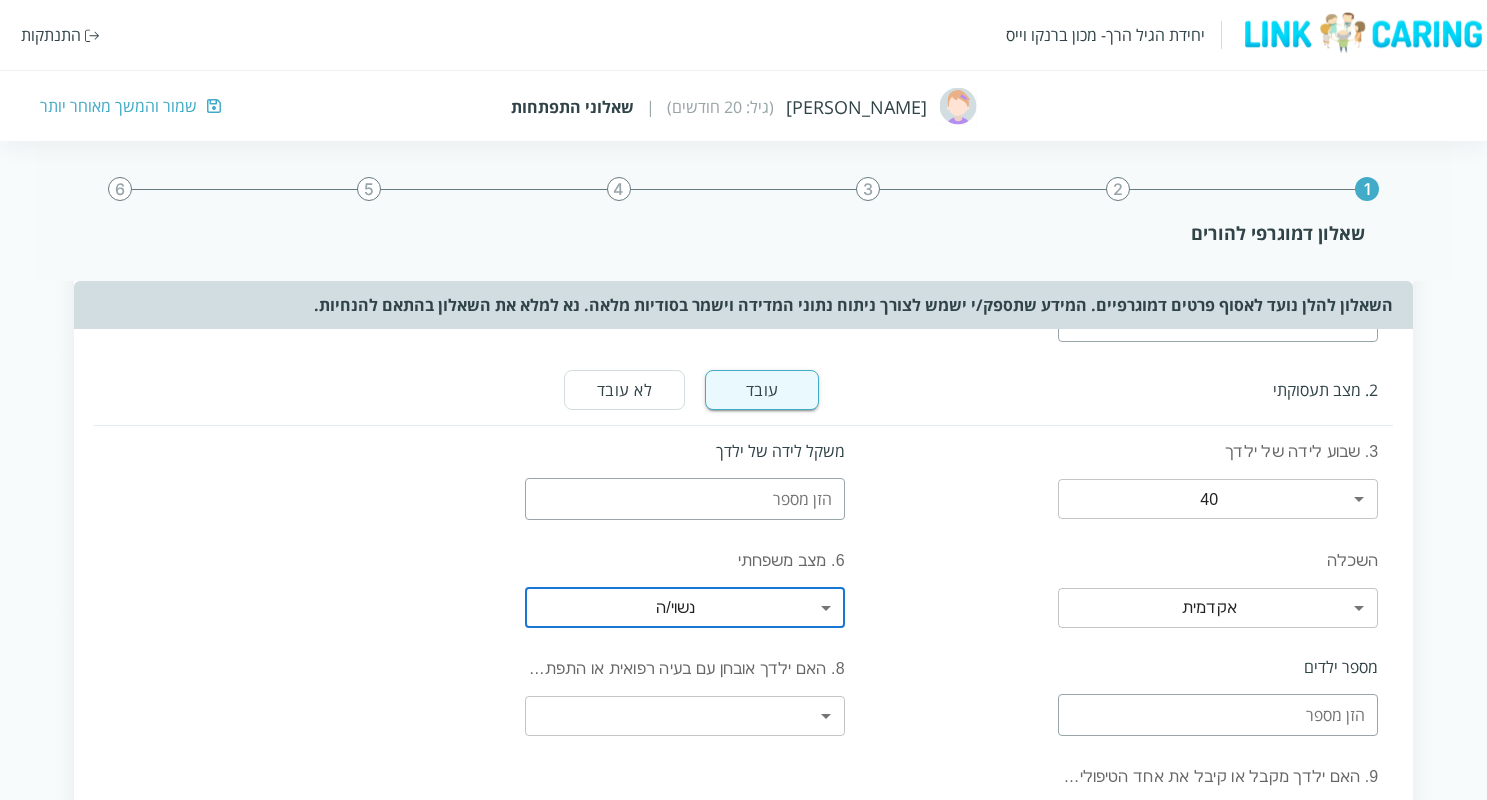 click at bounding box center (685, 499) 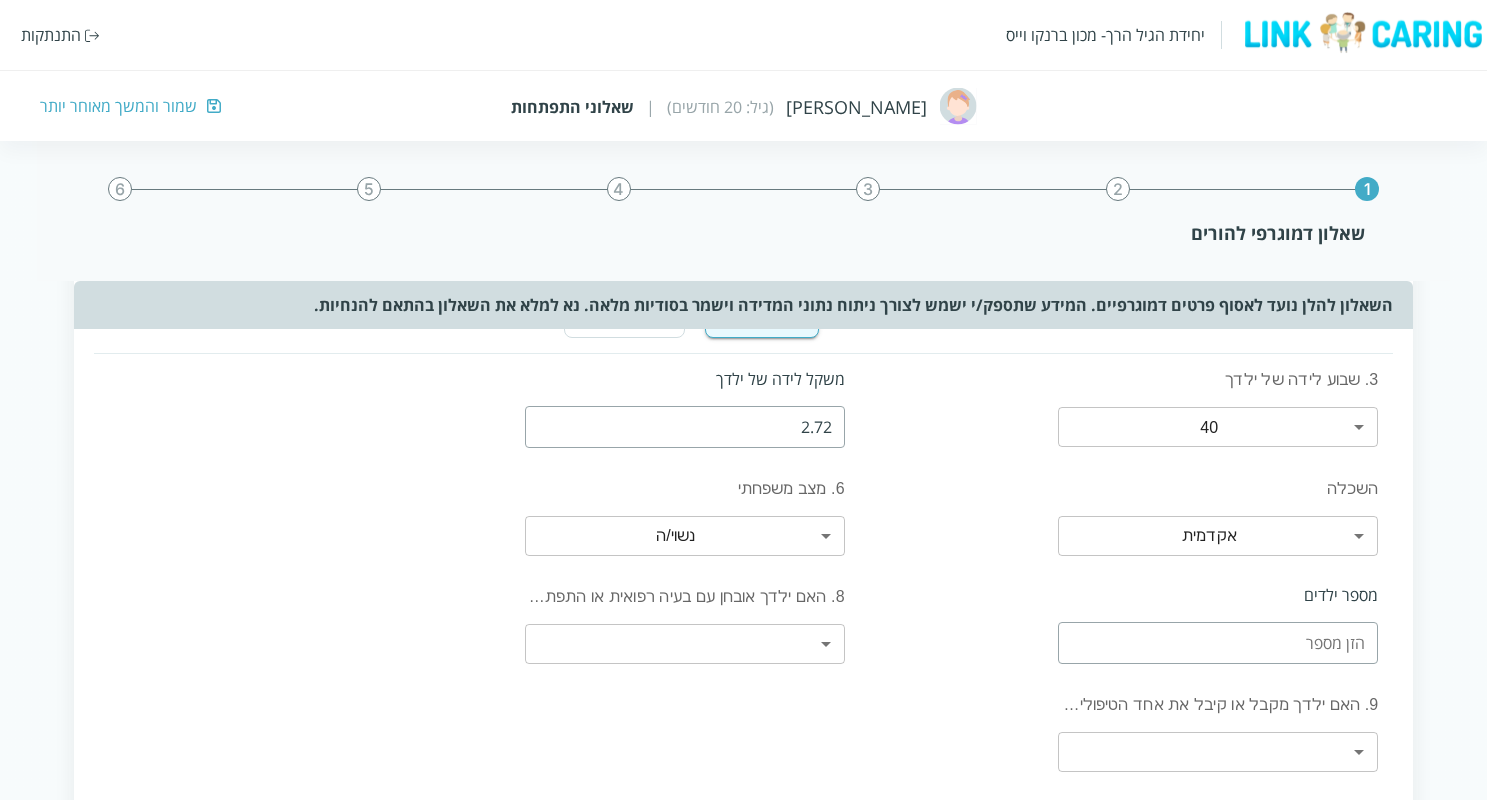 scroll, scrollTop: 245, scrollLeft: 0, axis: vertical 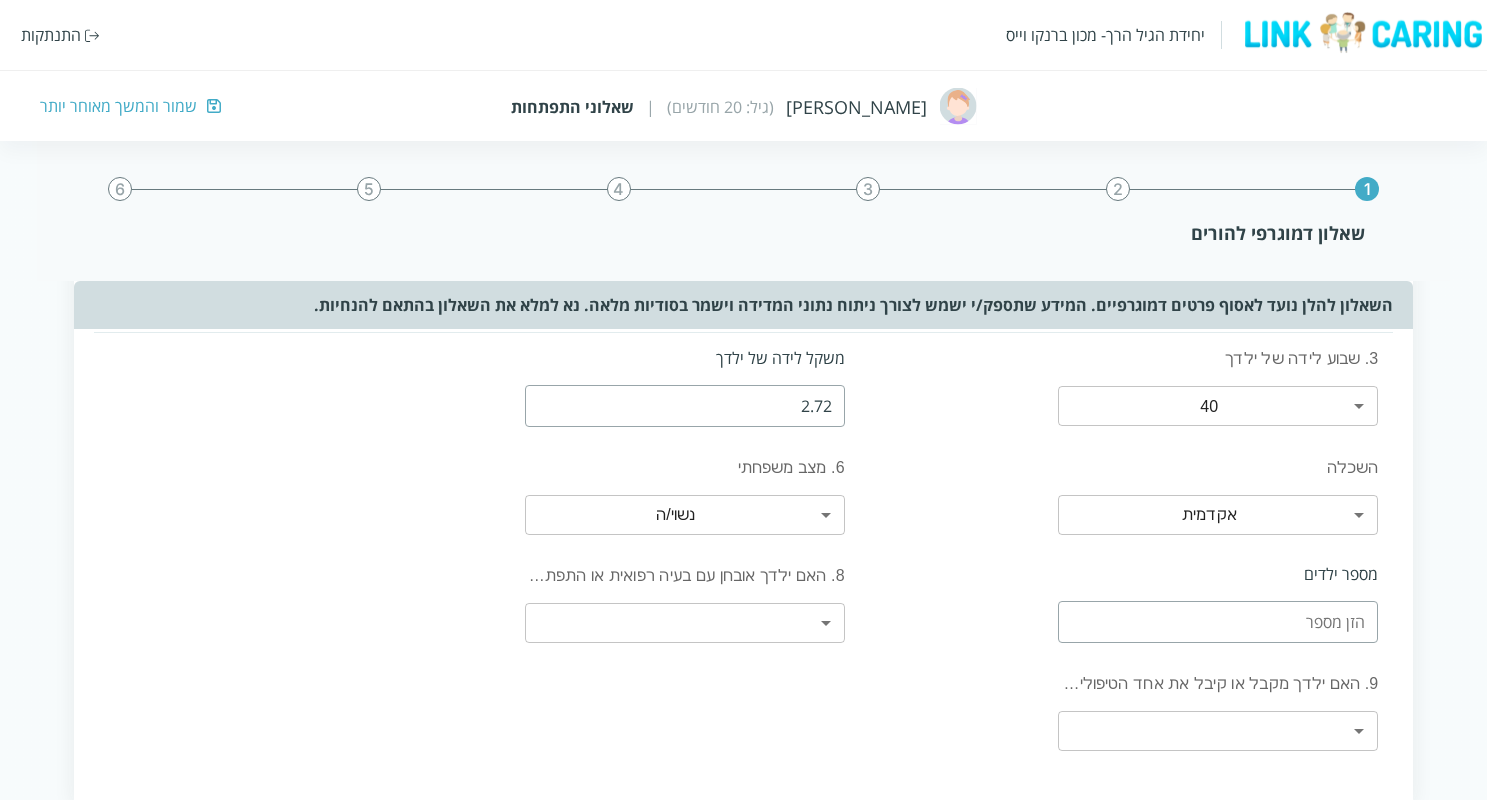 type on "2.72" 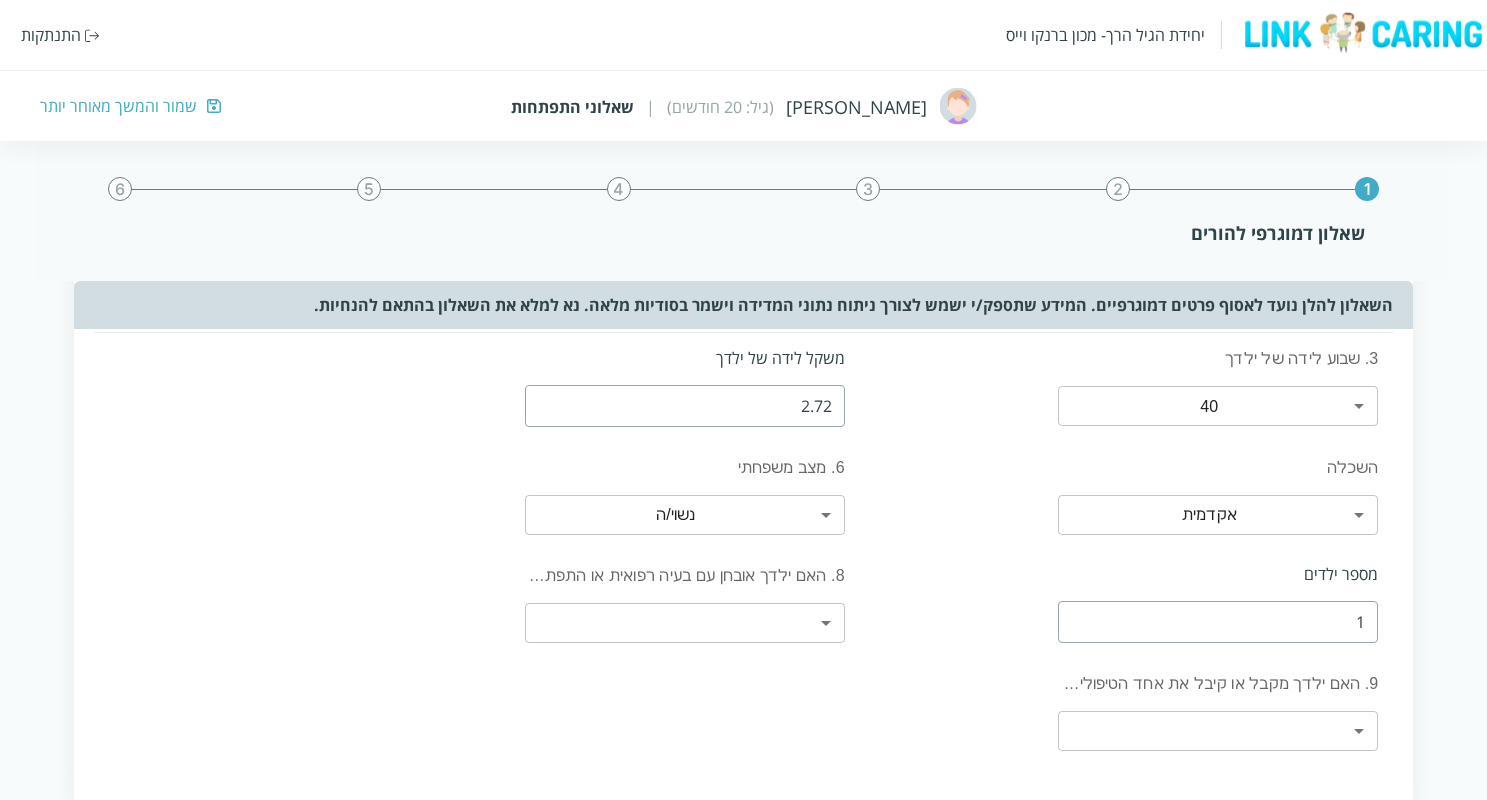 type on "1" 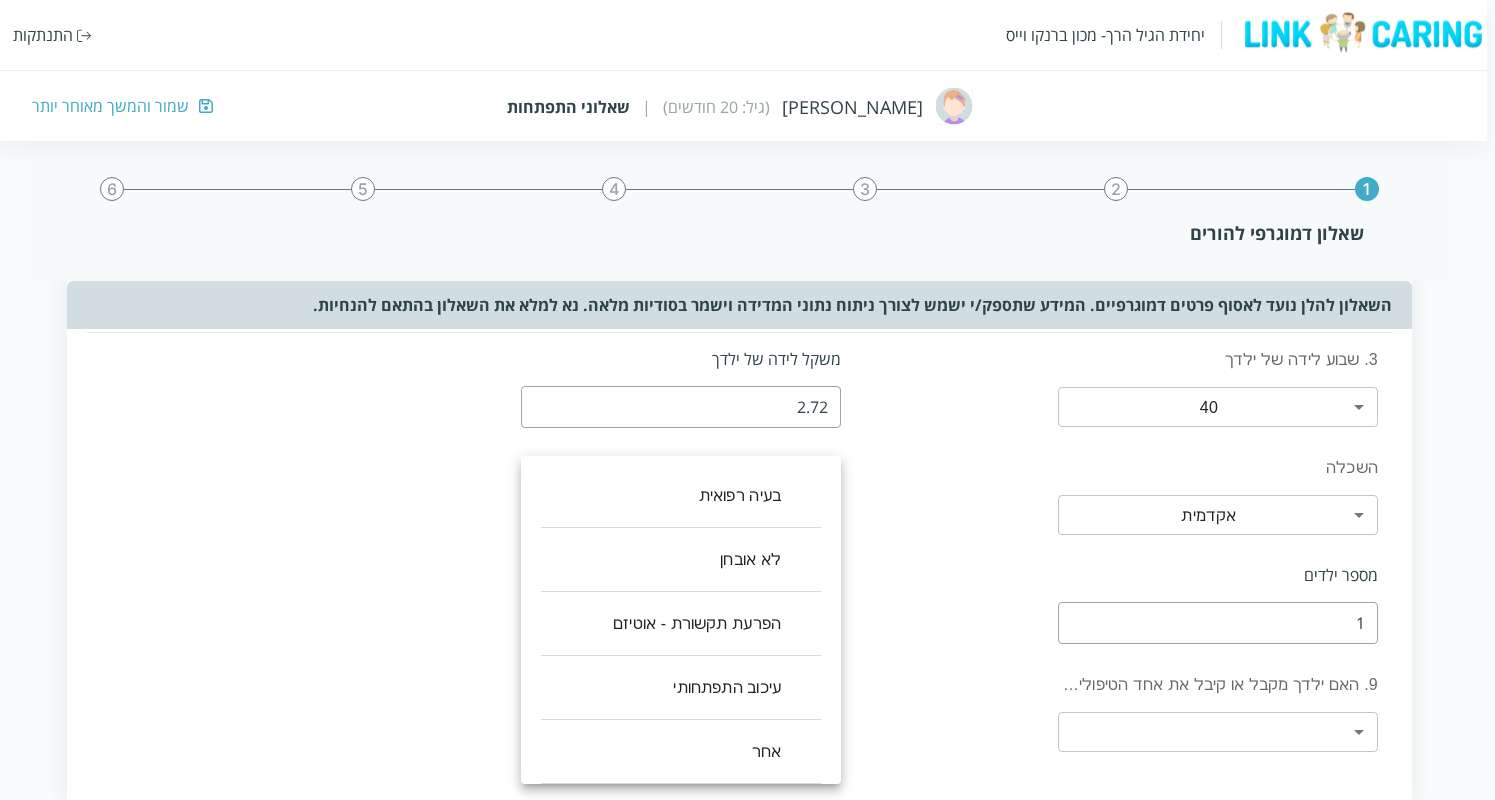 click on "יחידת הגיל הרך- מכון [PERSON_NAME] התנתקות [PERSON_NAME]  (גיל: 20 חודשים) |   שאלוני התפתחות שמור והמשך מאוחר יותר 1 2 3 4 5 6 שאלון דמוגרפי להורים השאלון להלן נועד לאסוף פרטים דמוגרפיים. המידע שתספק/י ישמש לצורך ניתוח נתוני המדידה וישמר בסודיות מלאה. נא למלא את השאלון בהתאם להנחיות. 1. קשר עם הילד אב   אם   אחר   פרט שנת לידה 1988 2. מצב תעסוקתי  עובד   לא עובד   3. שבוע לידה של ילדך  40 7 ​ משקל לידה של ילדך 2.72 השכלה אקדמית 3 ​ 6. מצב משפחתי נשוי/ה 0 ​ מספר ילדים 1 8. האם ילדך אובחן עם בעיה רפואית או התפתחותית? ​ ​ פירוט בעיה רפואית כן   לא   9. האם ילדך מקבל או קיבל את אחד הטיפולים הבאים? ​ ​" at bounding box center [743, 430] 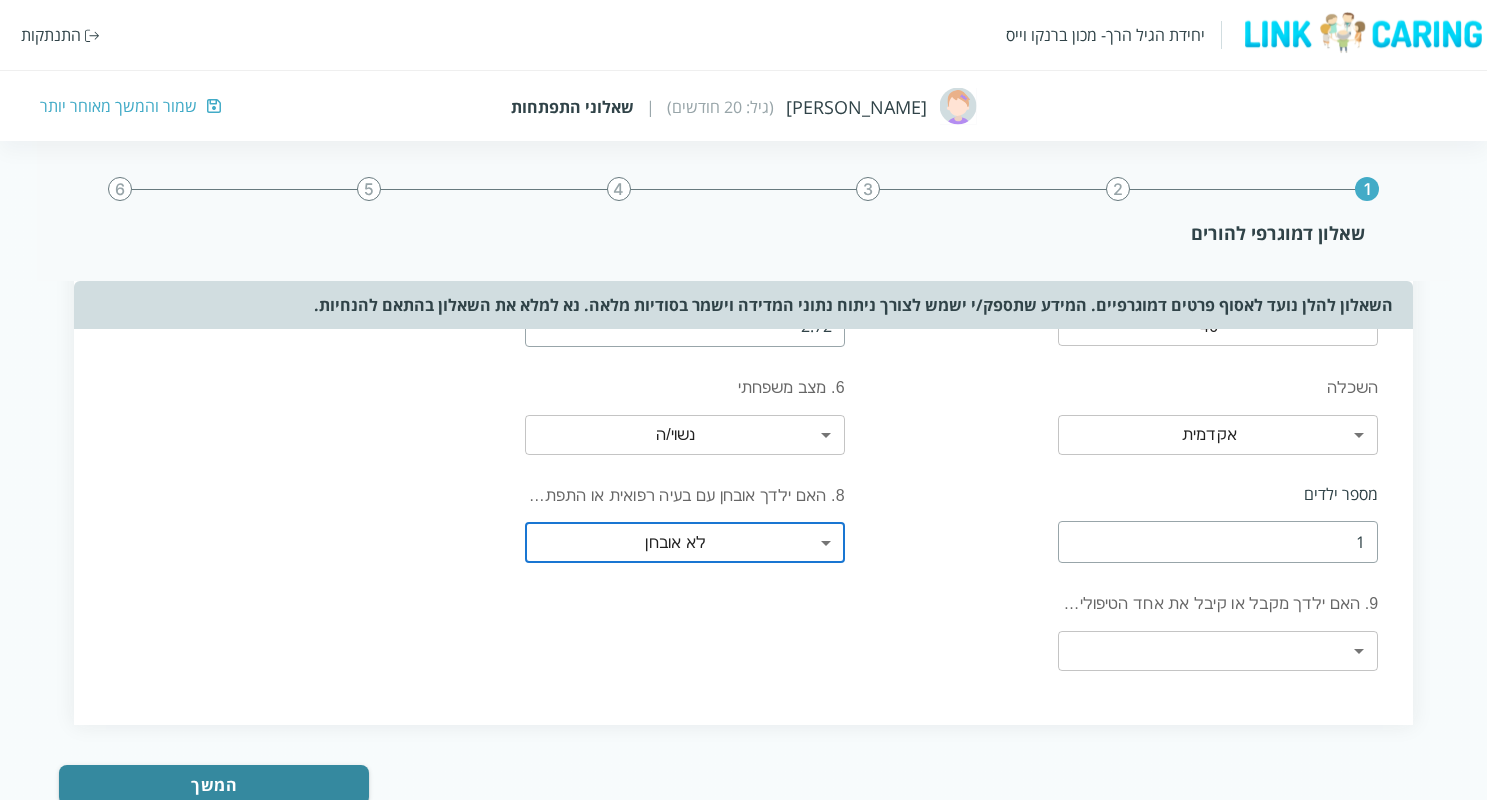 scroll, scrollTop: 327, scrollLeft: 0, axis: vertical 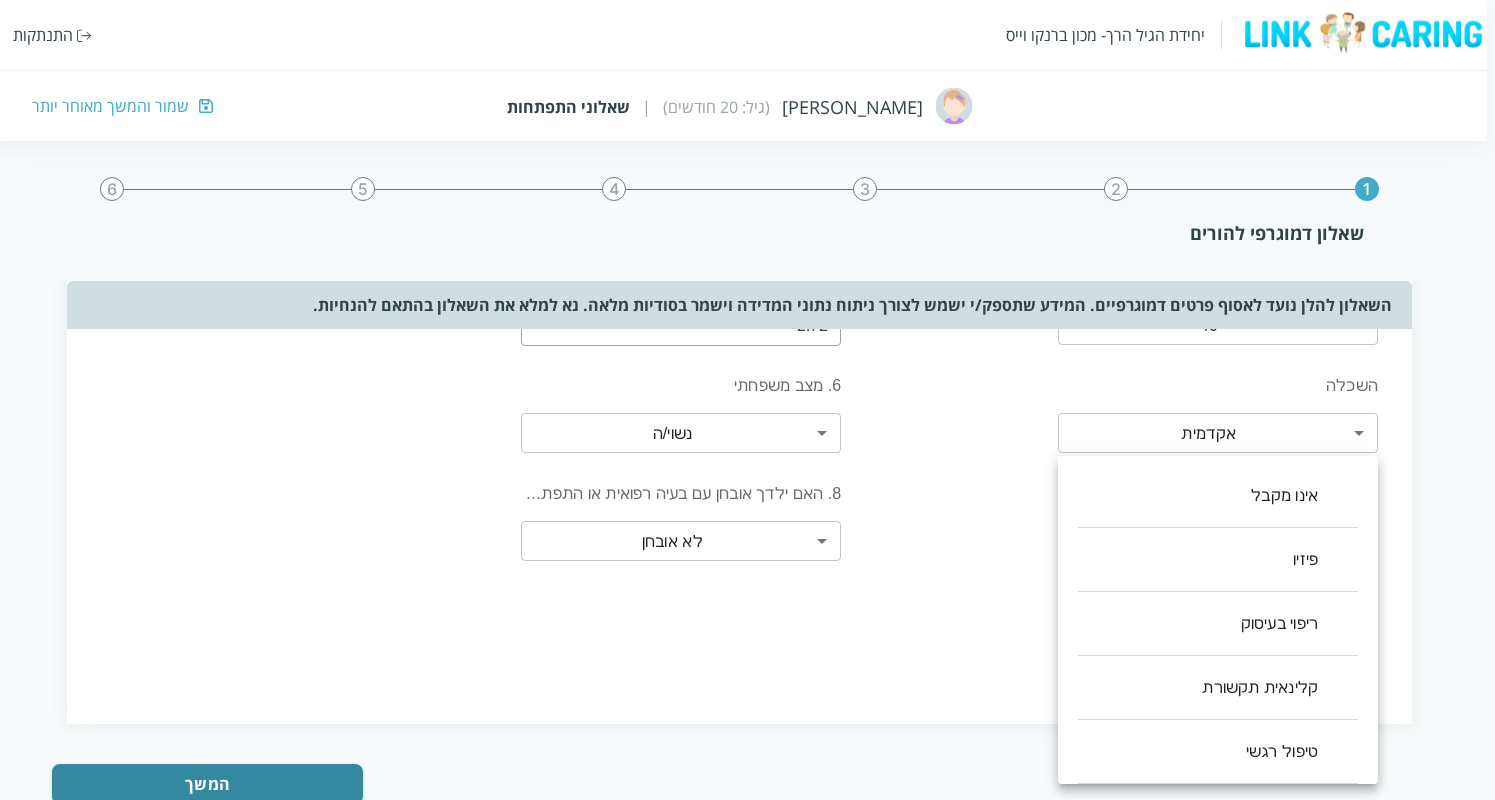 click on "יחידת הגיל הרך- מכון [PERSON_NAME] התנתקות [PERSON_NAME]  (גיל: 20 חודשים) |   שאלוני התפתחות שמור והמשך מאוחר יותר 1 2 3 4 5 6 שאלון דמוגרפי להורים השאלון להלן נועד לאסוף פרטים דמוגרפיים. המידע שתספק/י ישמש לצורך ניתוח נתוני המדידה וישמר בסודיות מלאה. נא למלא את השאלון בהתאם להנחיות. 1. קשר עם הילד אב   אם   אחר   פרט שנת לידה 1988 2. מצב תעסוקתי  עובד   לא עובד   3. שבוע לידה של ילדך  40 7 ​ משקל לידה של ילדך 2.72 השכלה אקדמית 3 ​ 6. מצב משפחתי נשוי/ה 0 ​ מספר ילדים 1 8. האם ילדך אובחן עם בעיה רפואית או התפתחותית? לא אובחן 1 ​ פירוט בעיה רפואית כן   לא   ​ ​   המשך   אינו מקבל פיזיו ריפוי בעיסוק" at bounding box center [743, 348] 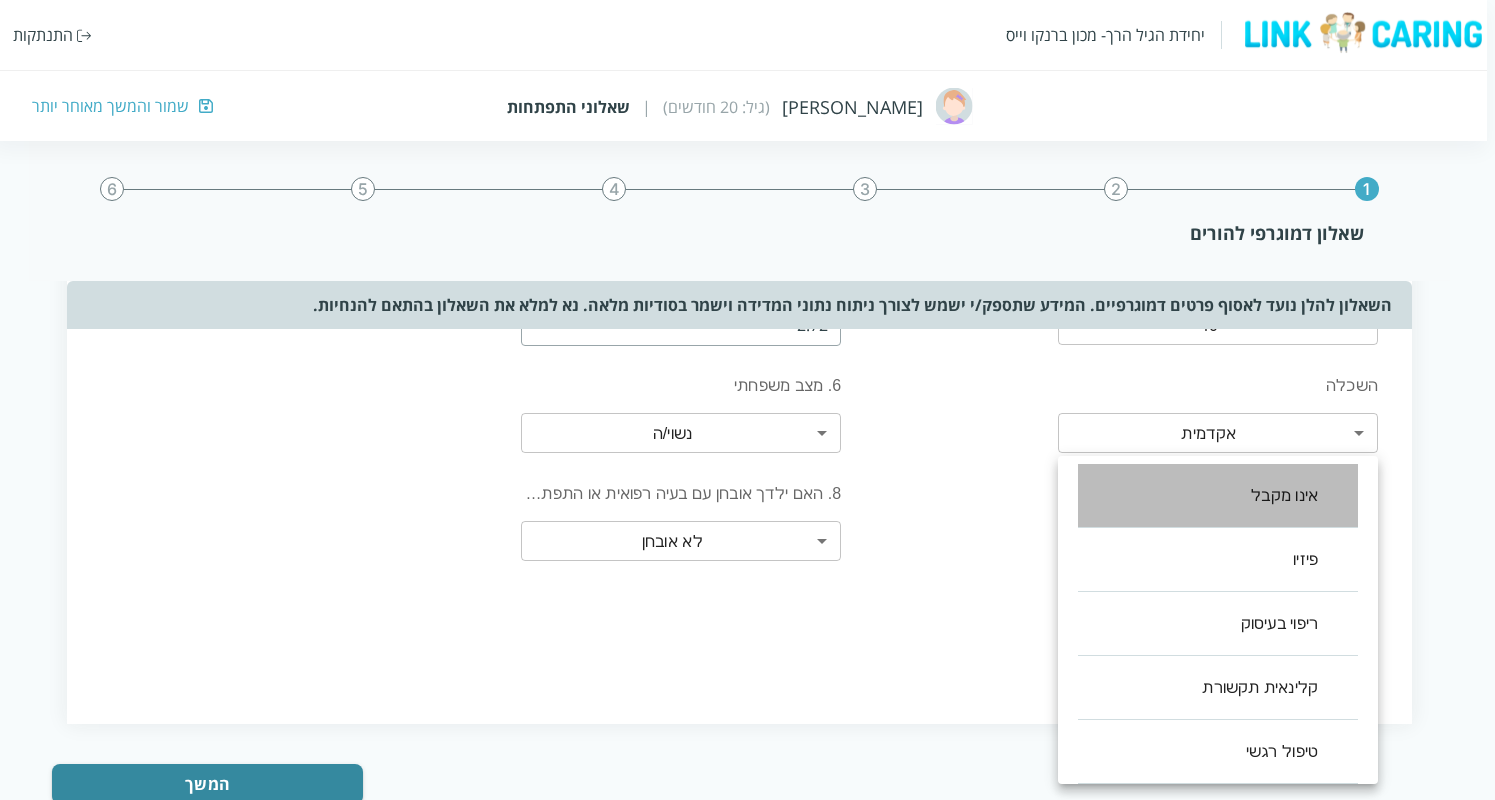 click on "אינו מקבל" at bounding box center (1218, 496) 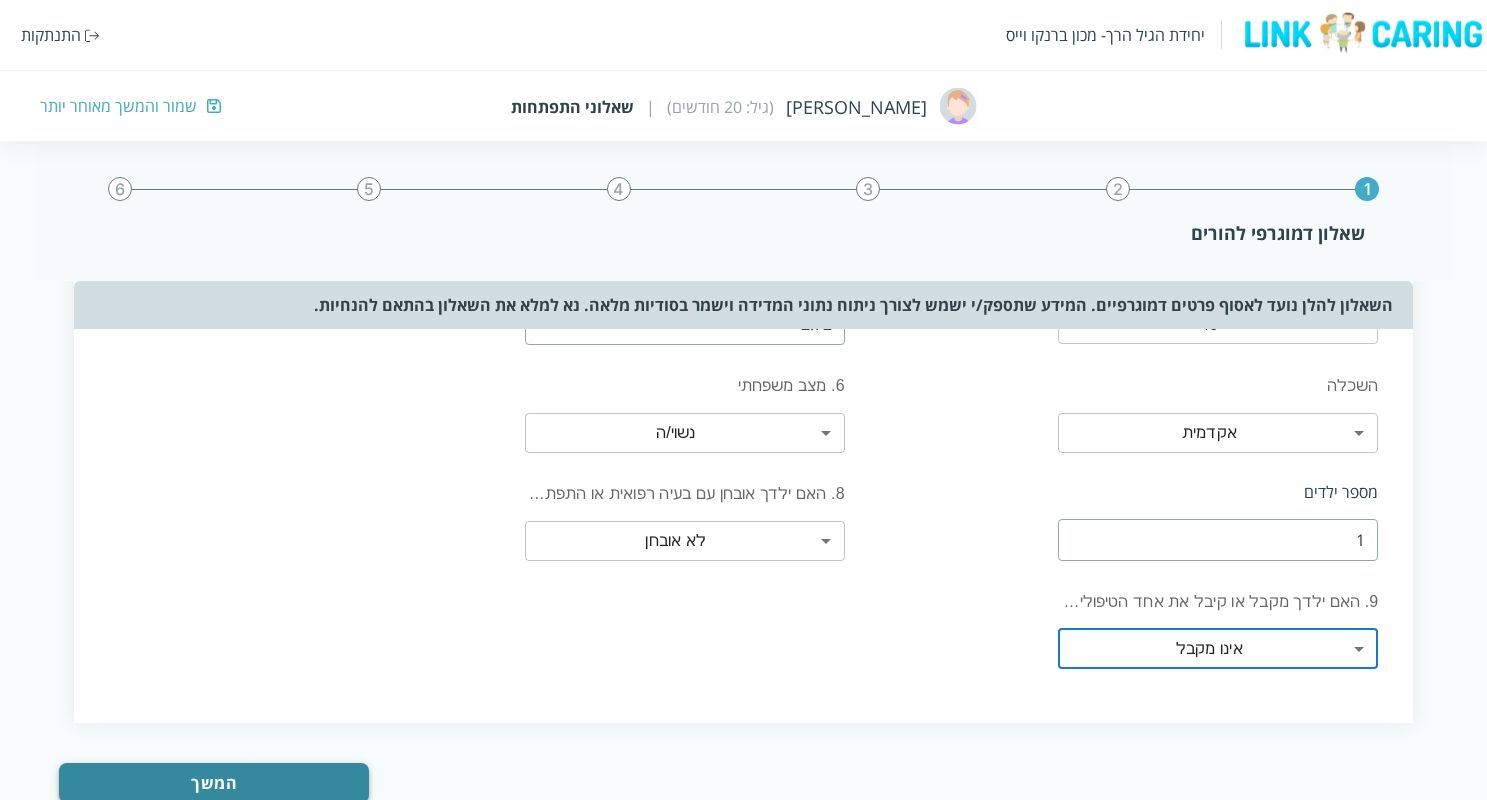 click on "המשך" at bounding box center [213, 783] 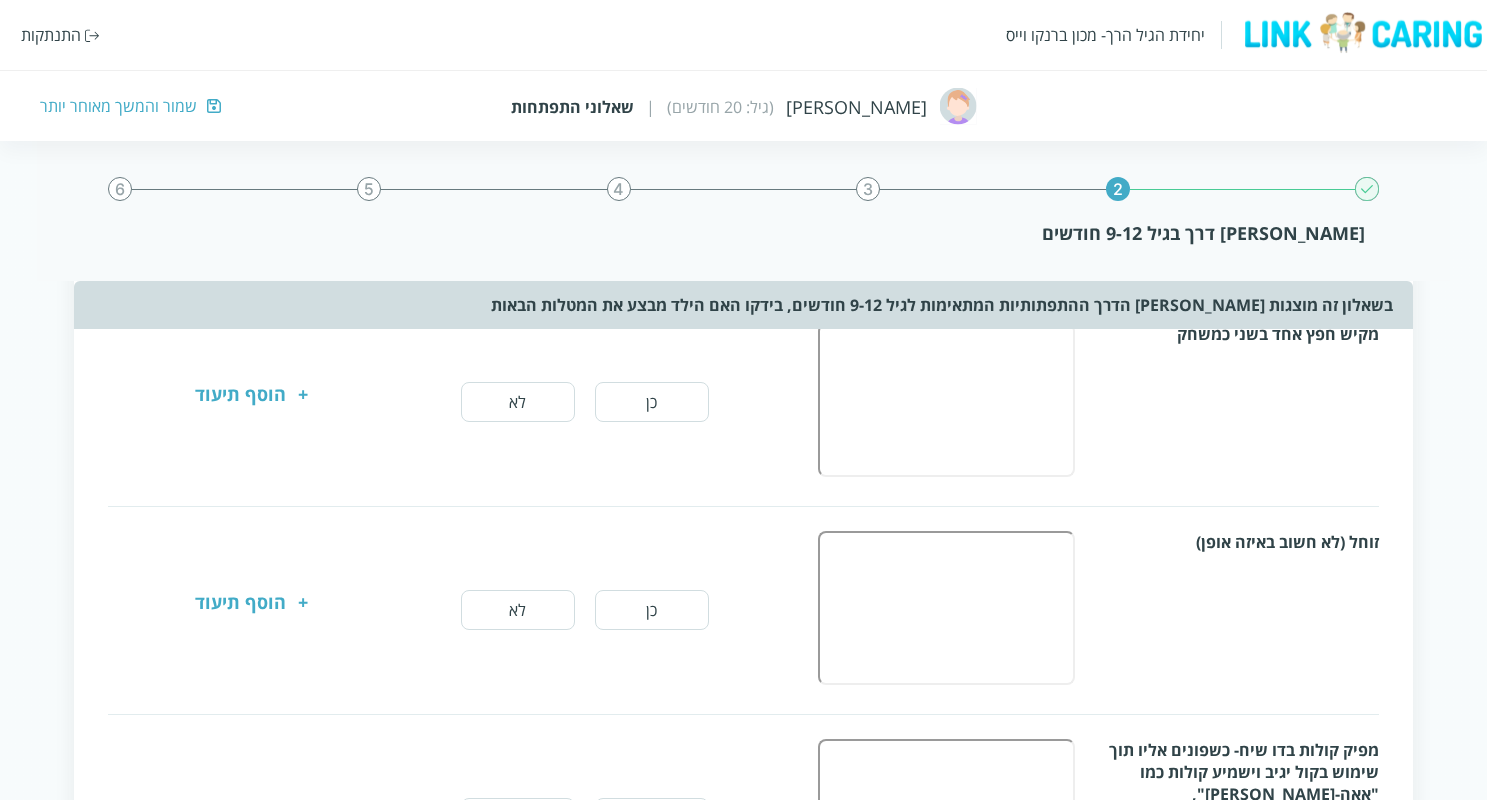 scroll, scrollTop: 1, scrollLeft: 0, axis: vertical 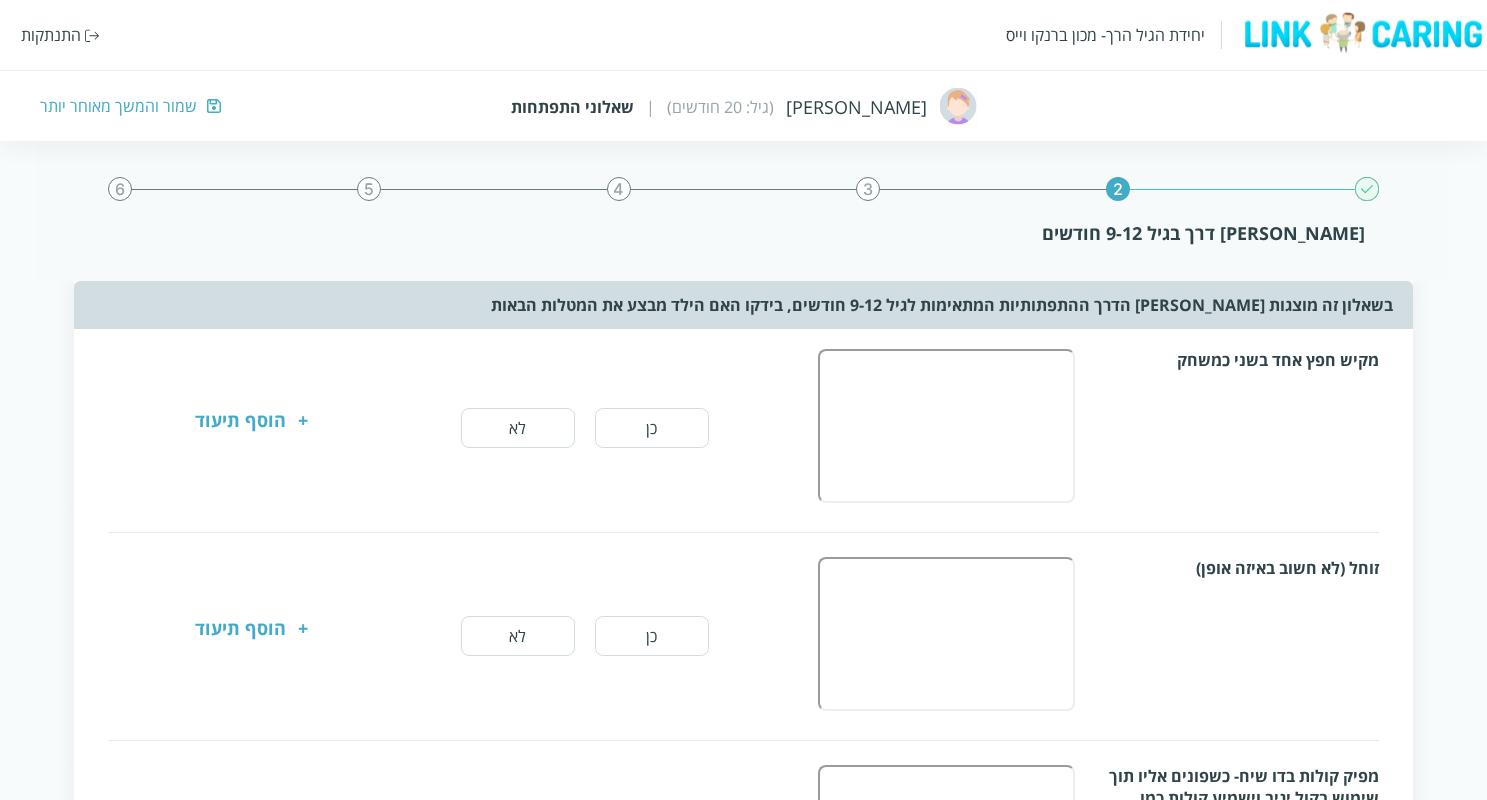 click on "כן" at bounding box center (652, 428) 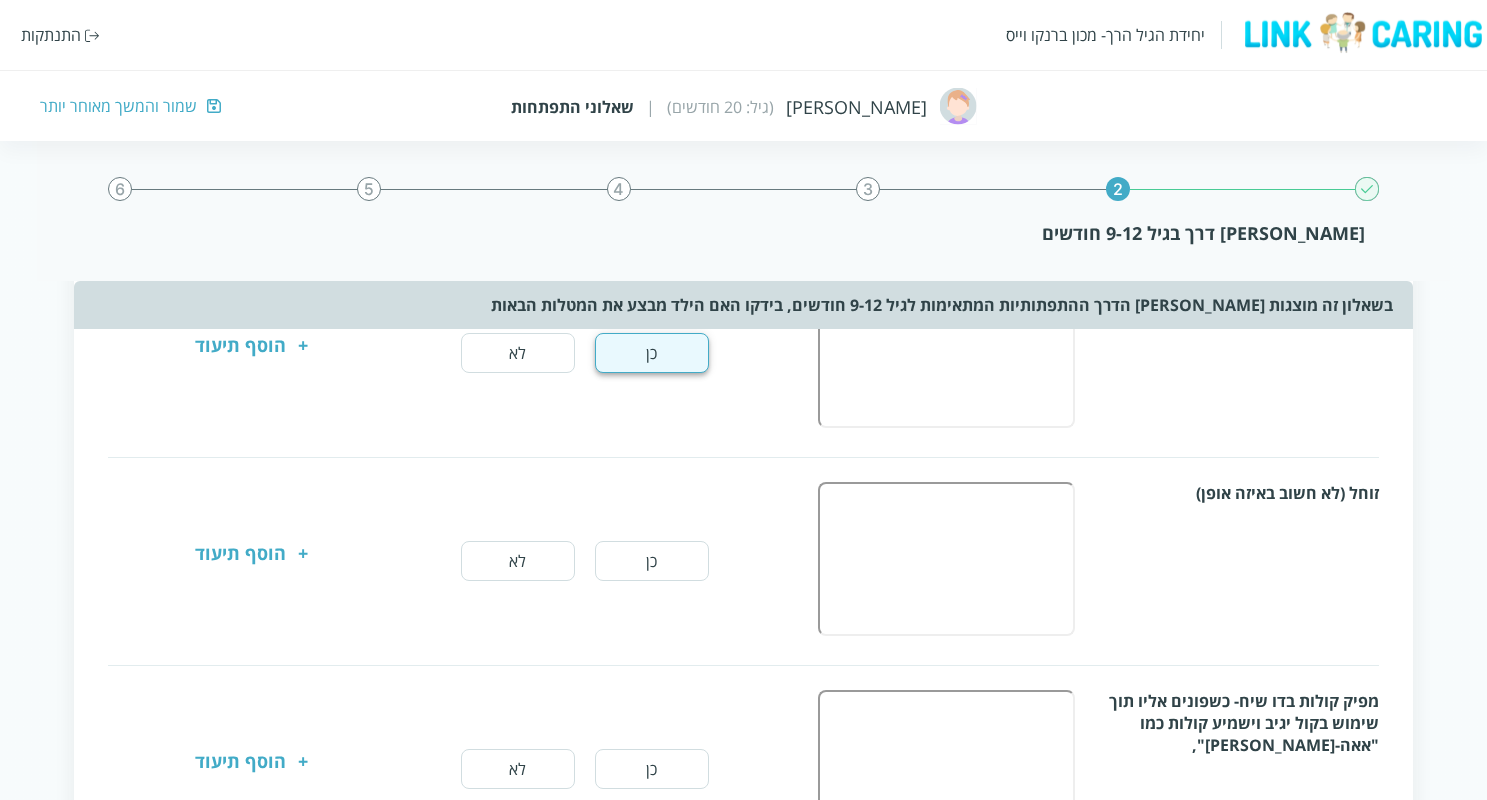 scroll, scrollTop: 87, scrollLeft: 0, axis: vertical 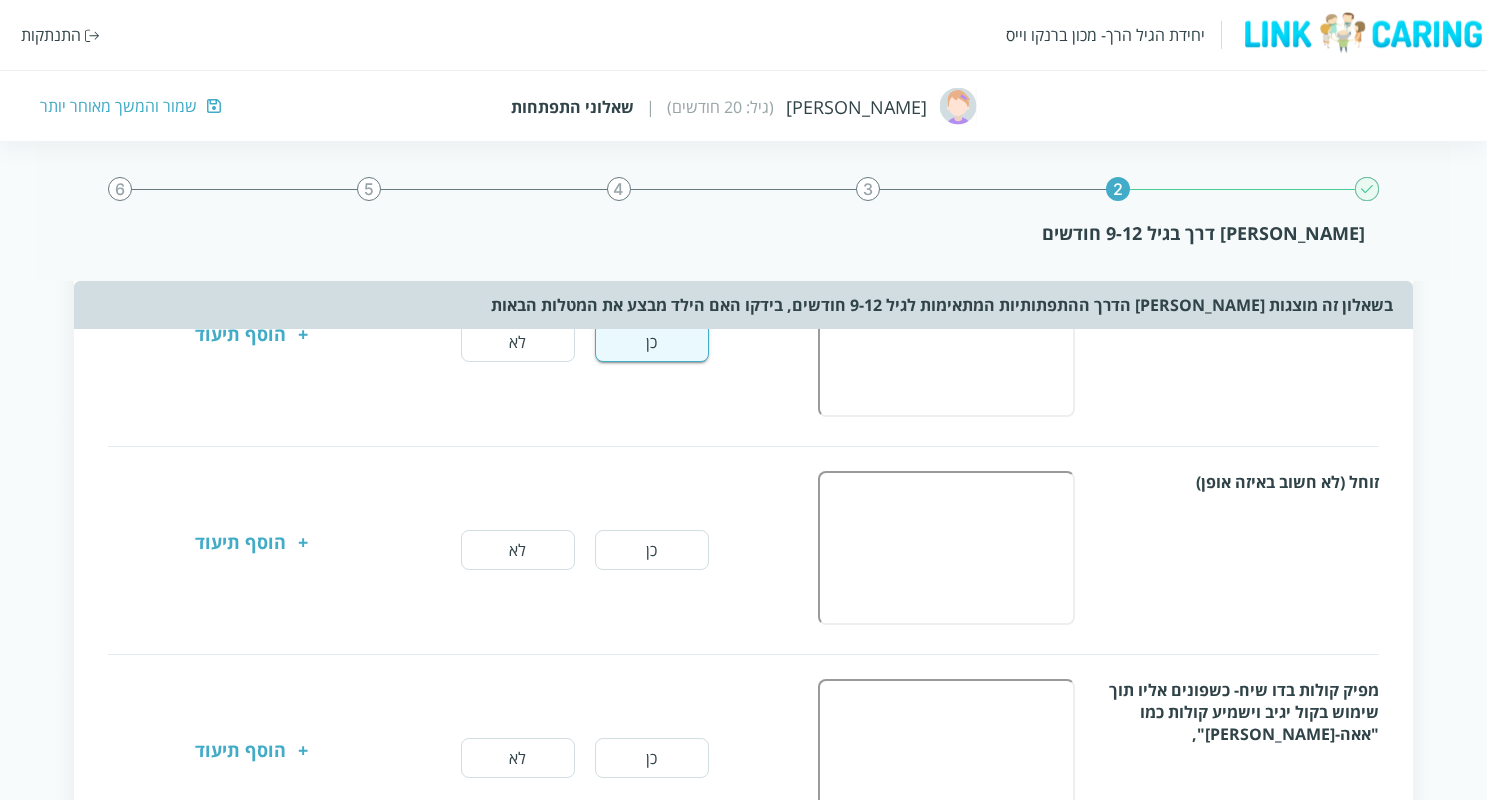click on "כן" at bounding box center [652, 550] 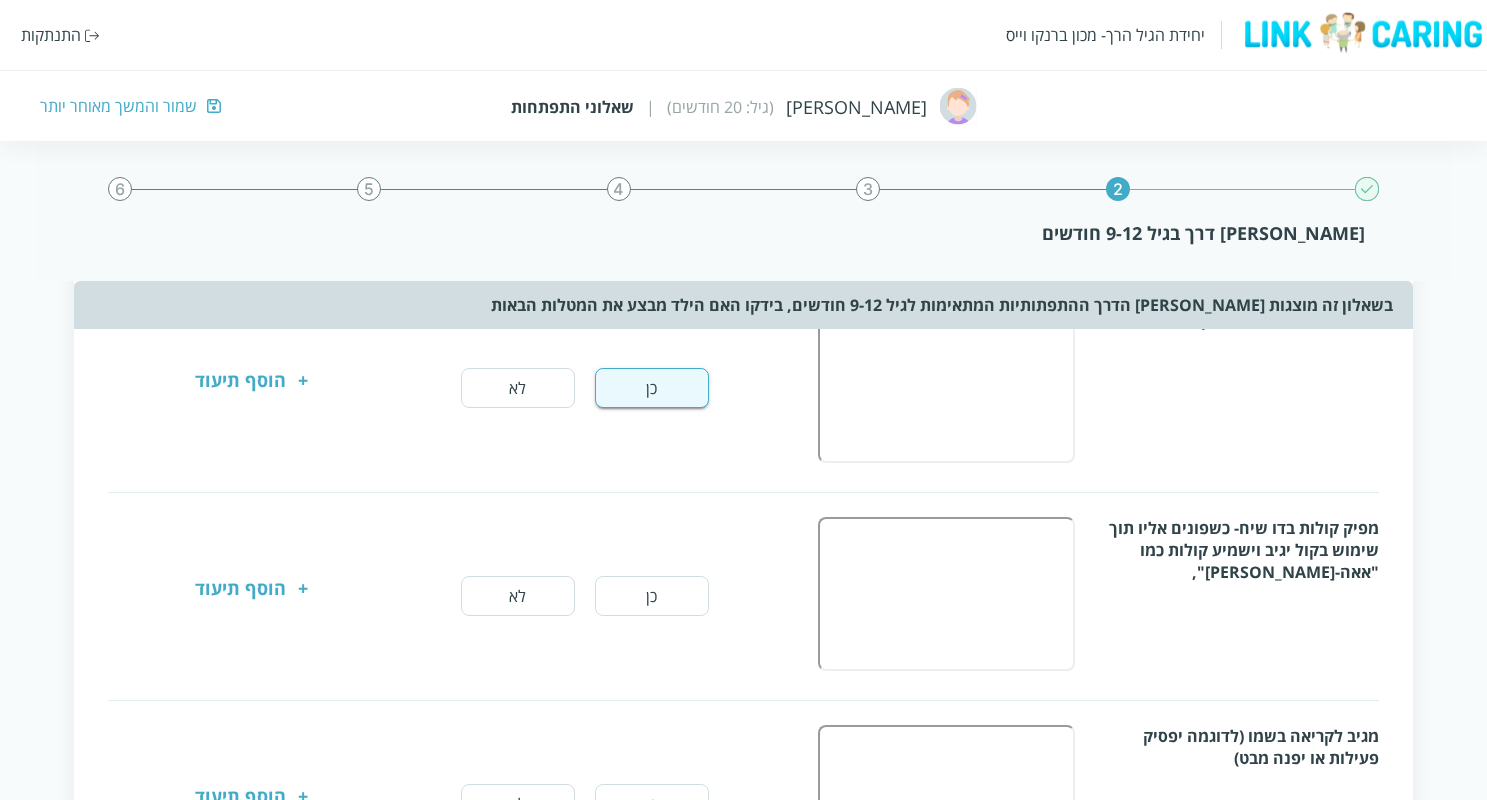 scroll, scrollTop: 252, scrollLeft: 0, axis: vertical 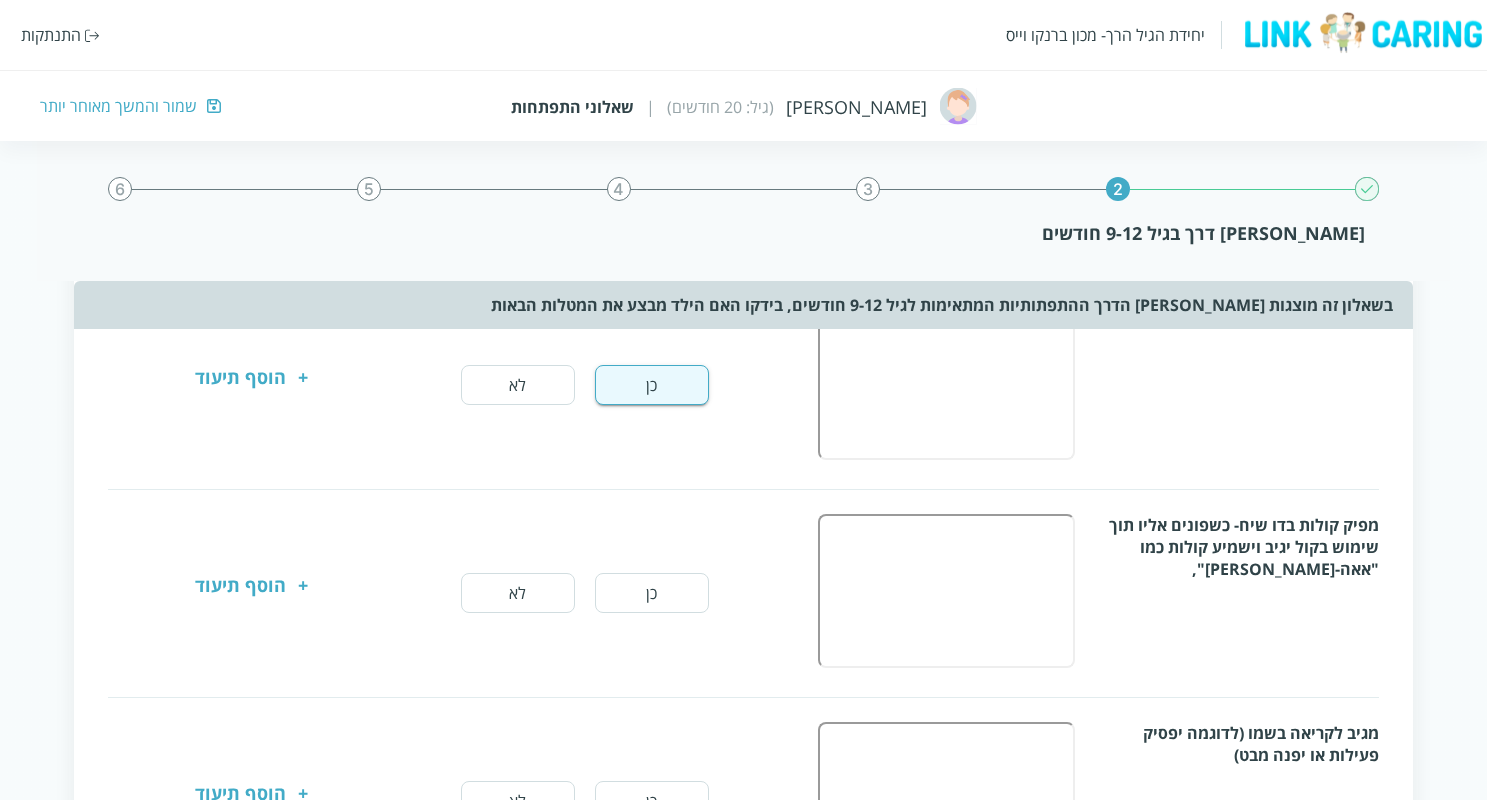 click on "כן" at bounding box center (652, 593) 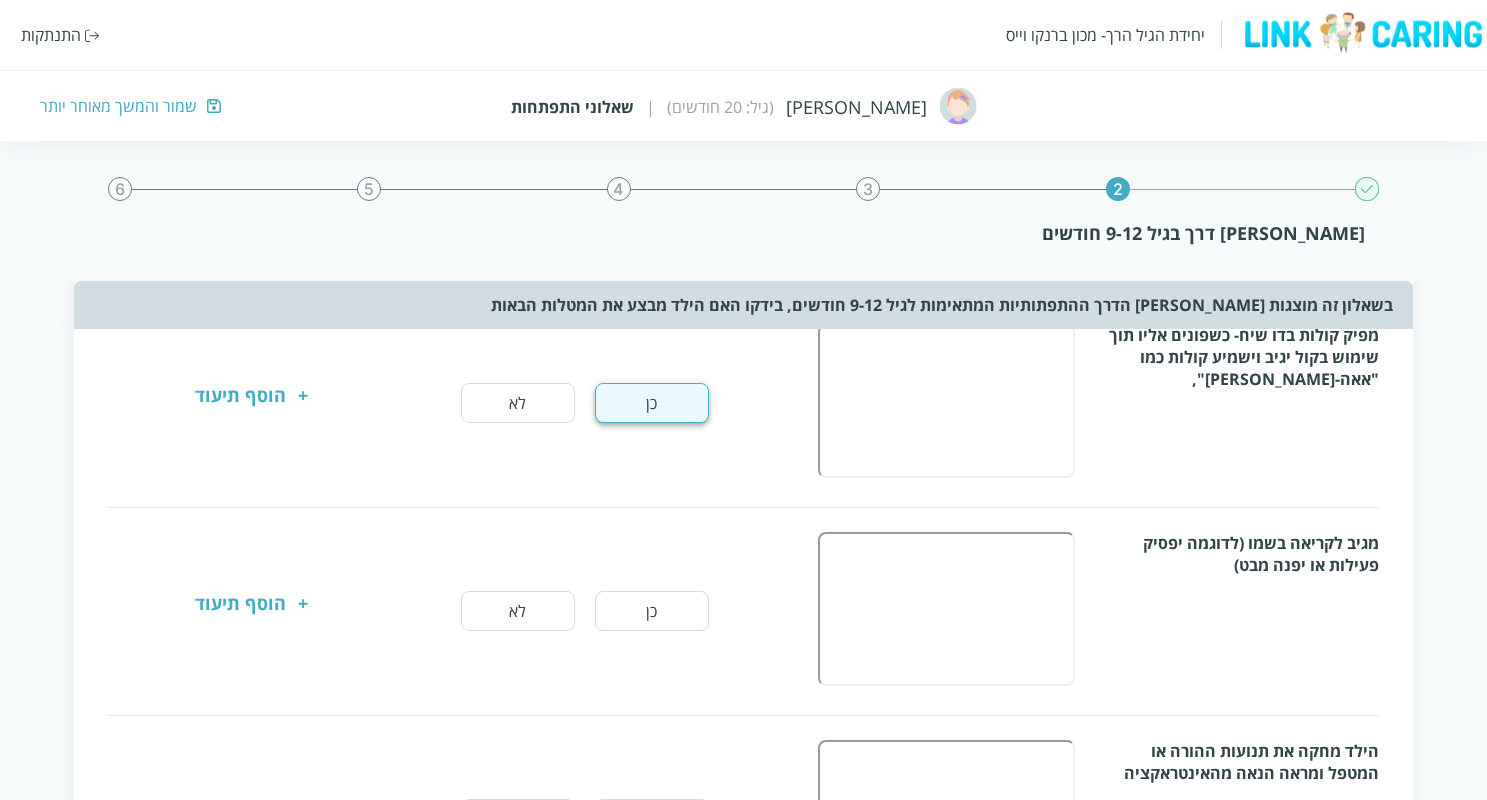 scroll, scrollTop: 447, scrollLeft: 0, axis: vertical 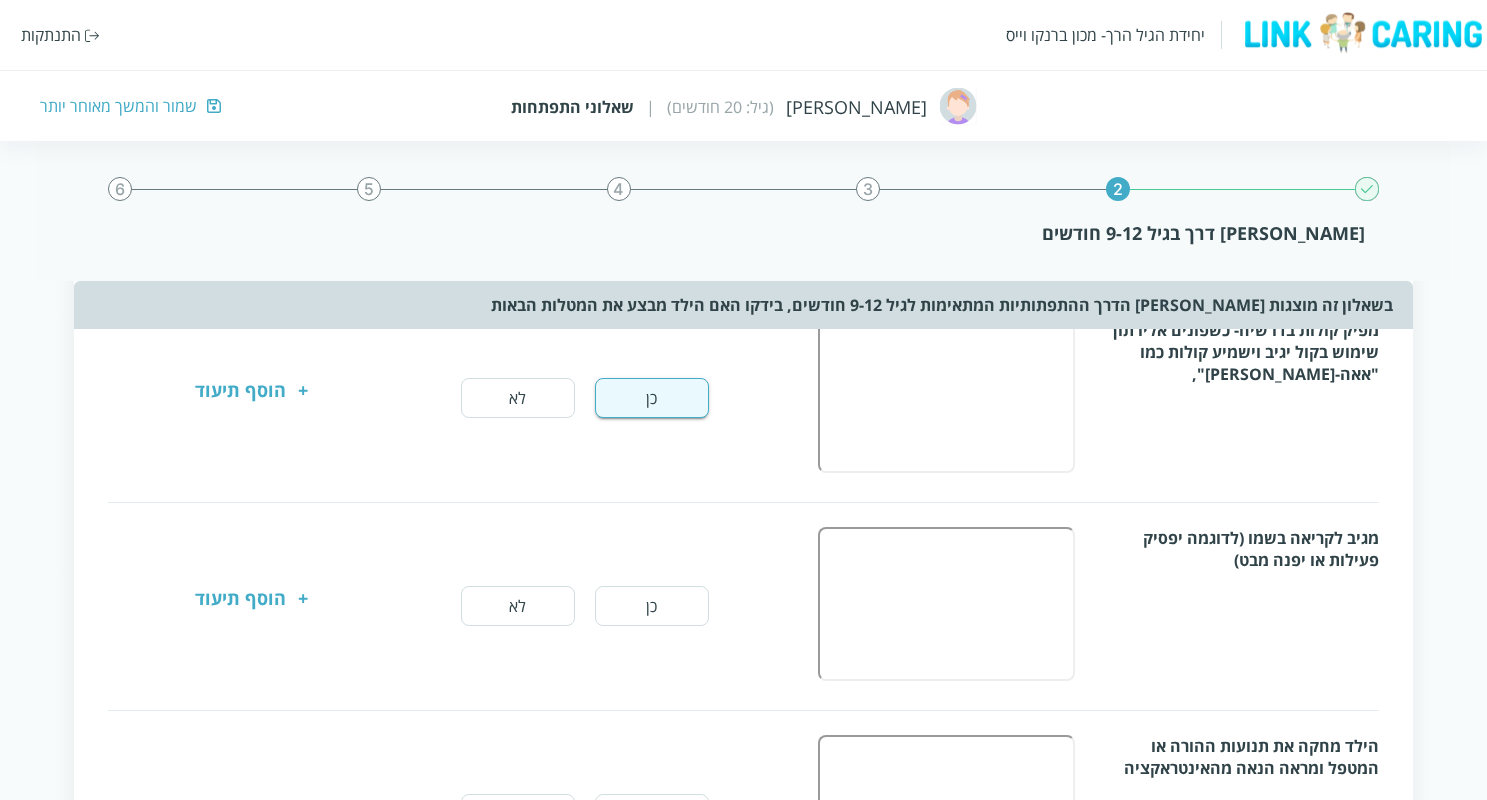 click on "כן" at bounding box center [652, 606] 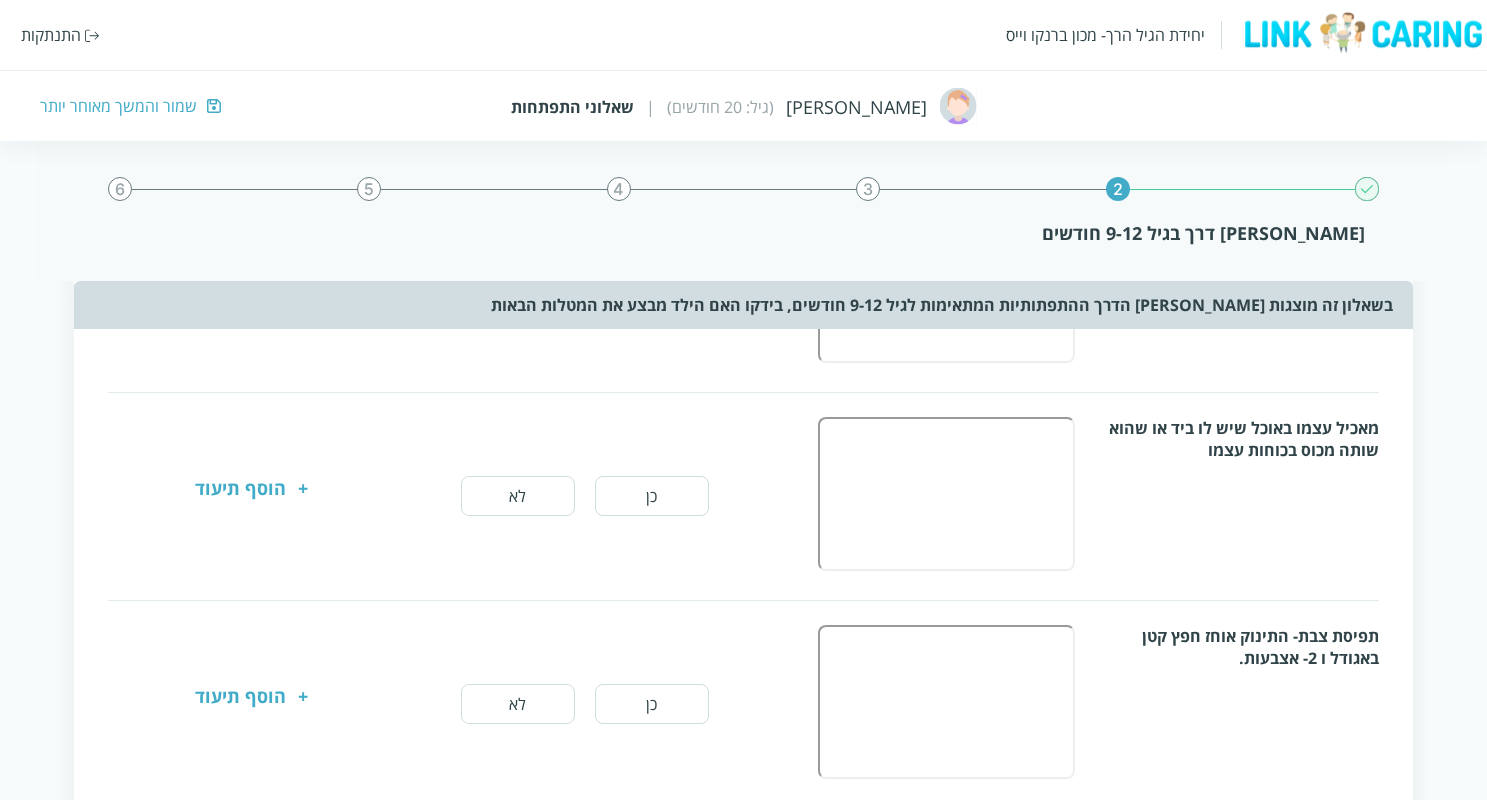 scroll, scrollTop: 956, scrollLeft: 0, axis: vertical 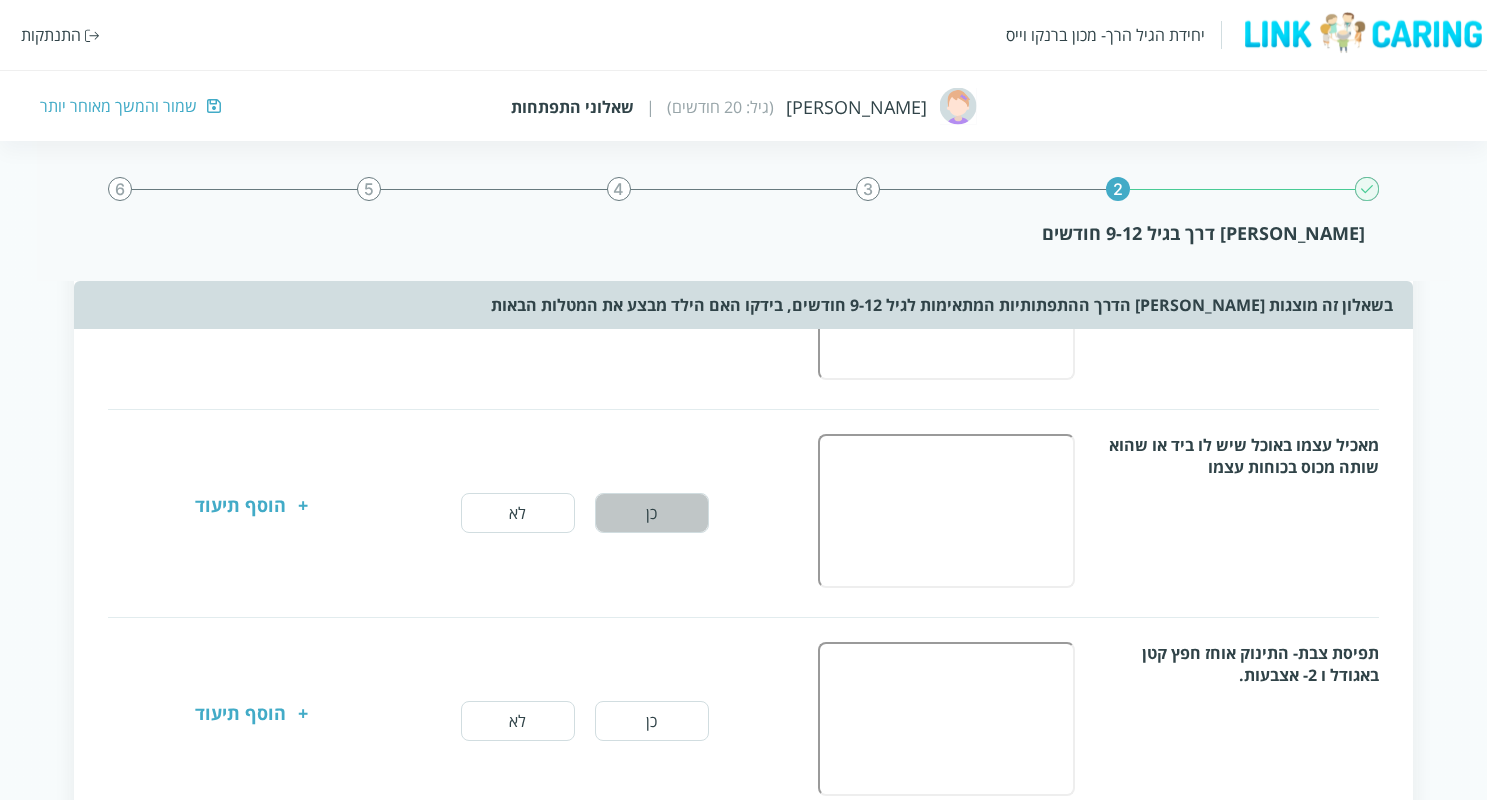 click on "כן" at bounding box center [652, 513] 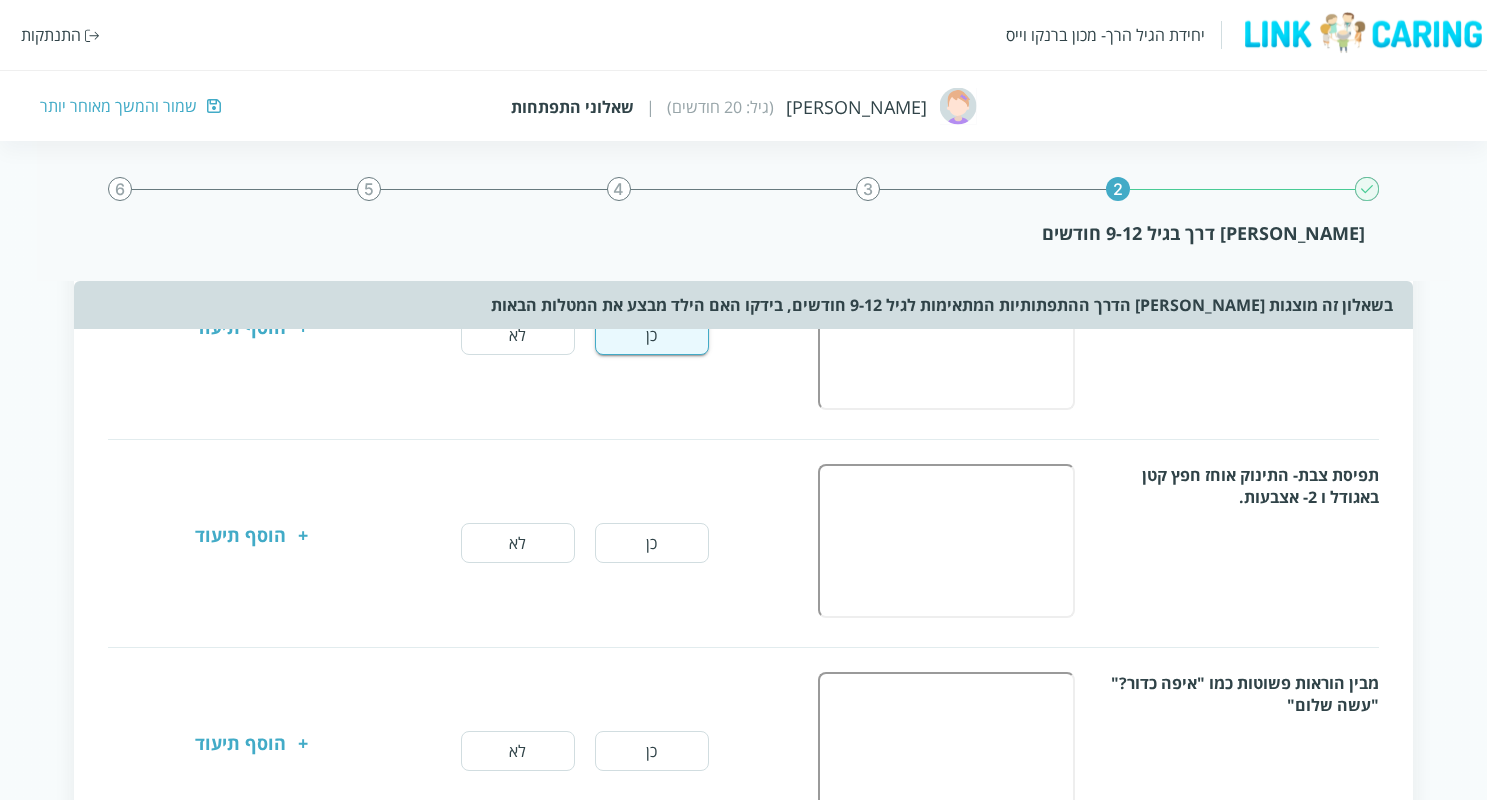 scroll, scrollTop: 1122, scrollLeft: 0, axis: vertical 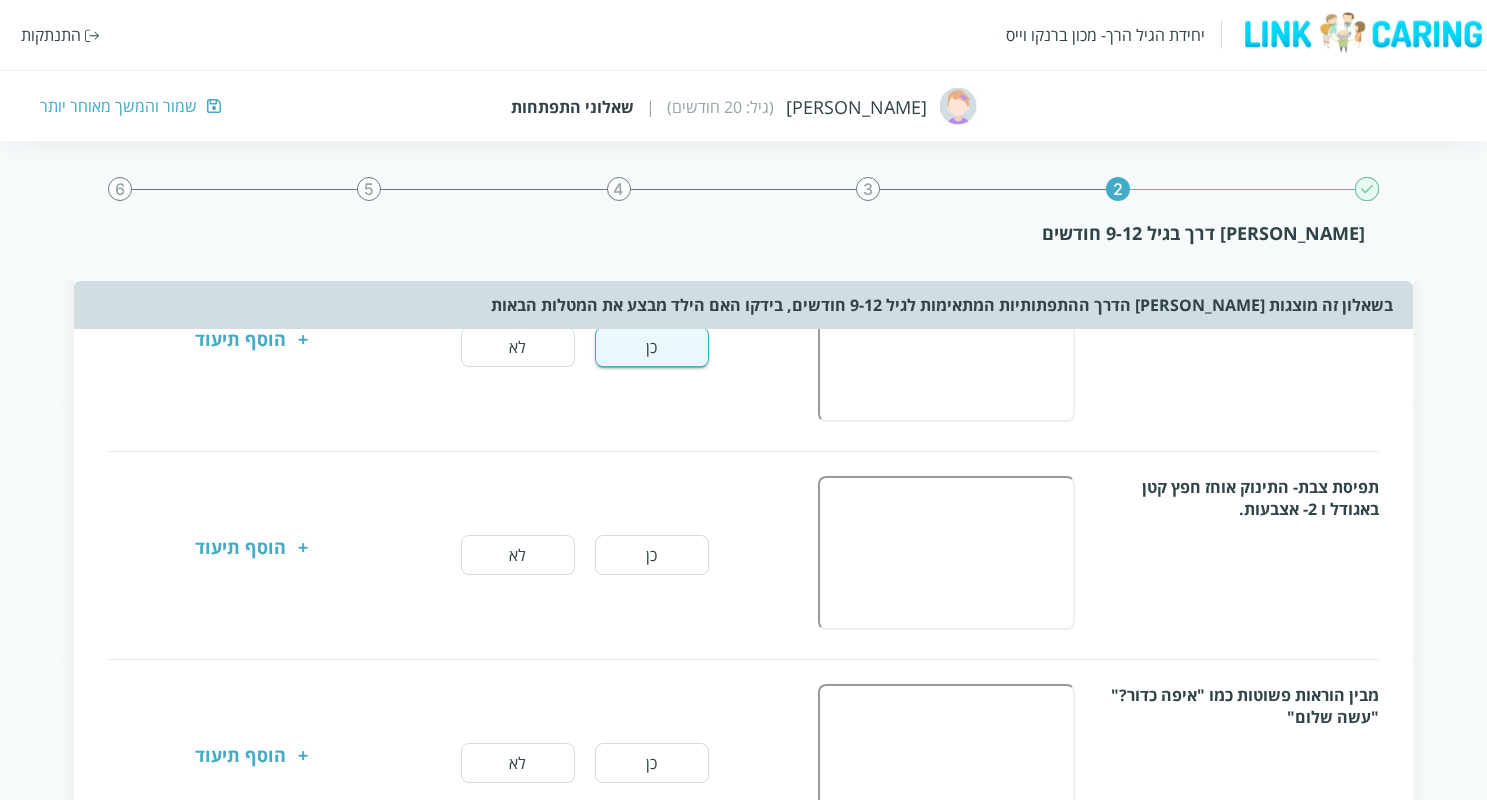 click on "תפיסת צבת- התינוק אוחז חפץ קטן באגודל ו 2- אצבעות. כן   לא   + הוסף תיעוד" at bounding box center [743, 555] 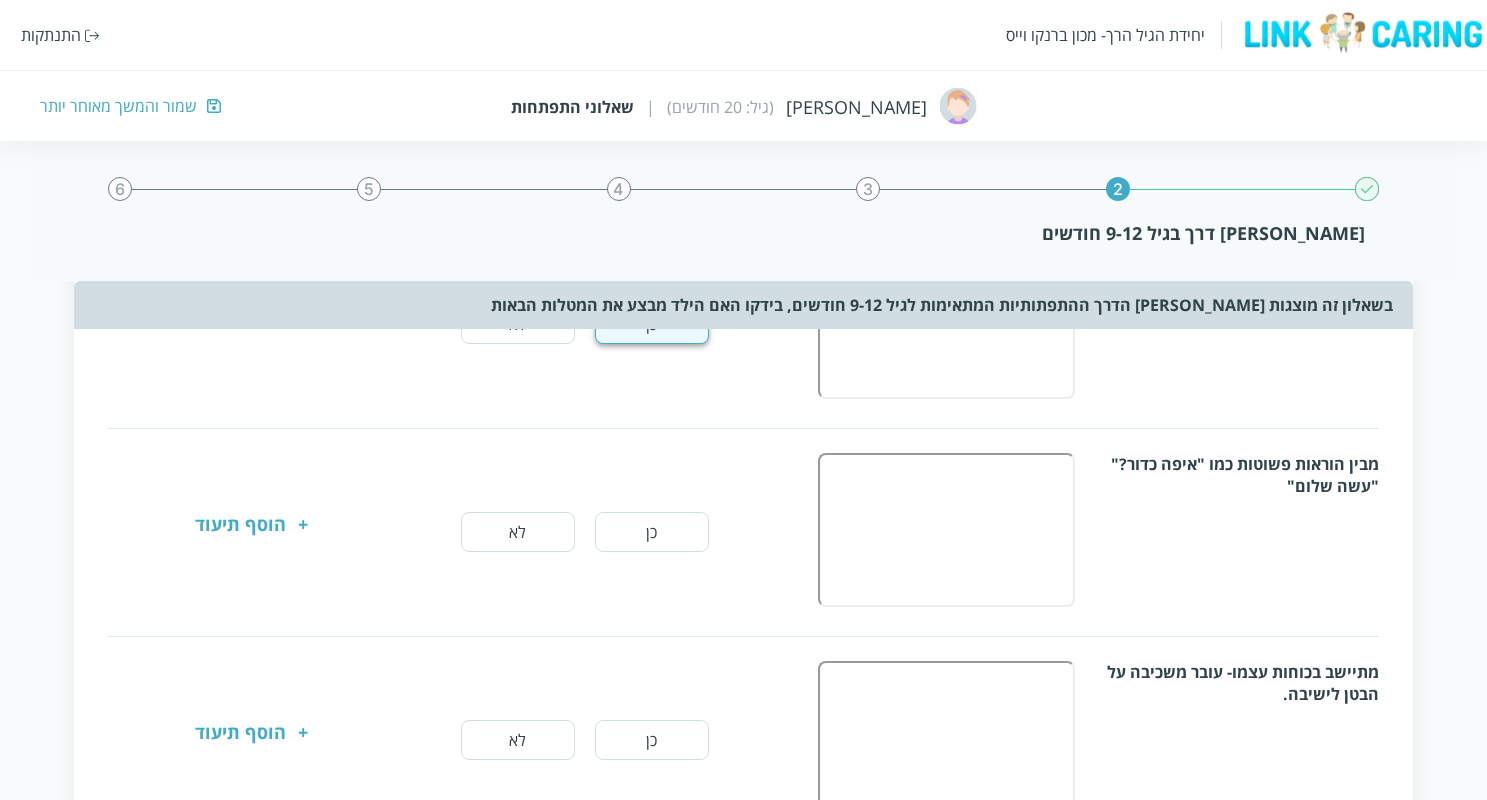 scroll, scrollTop: 1356, scrollLeft: 0, axis: vertical 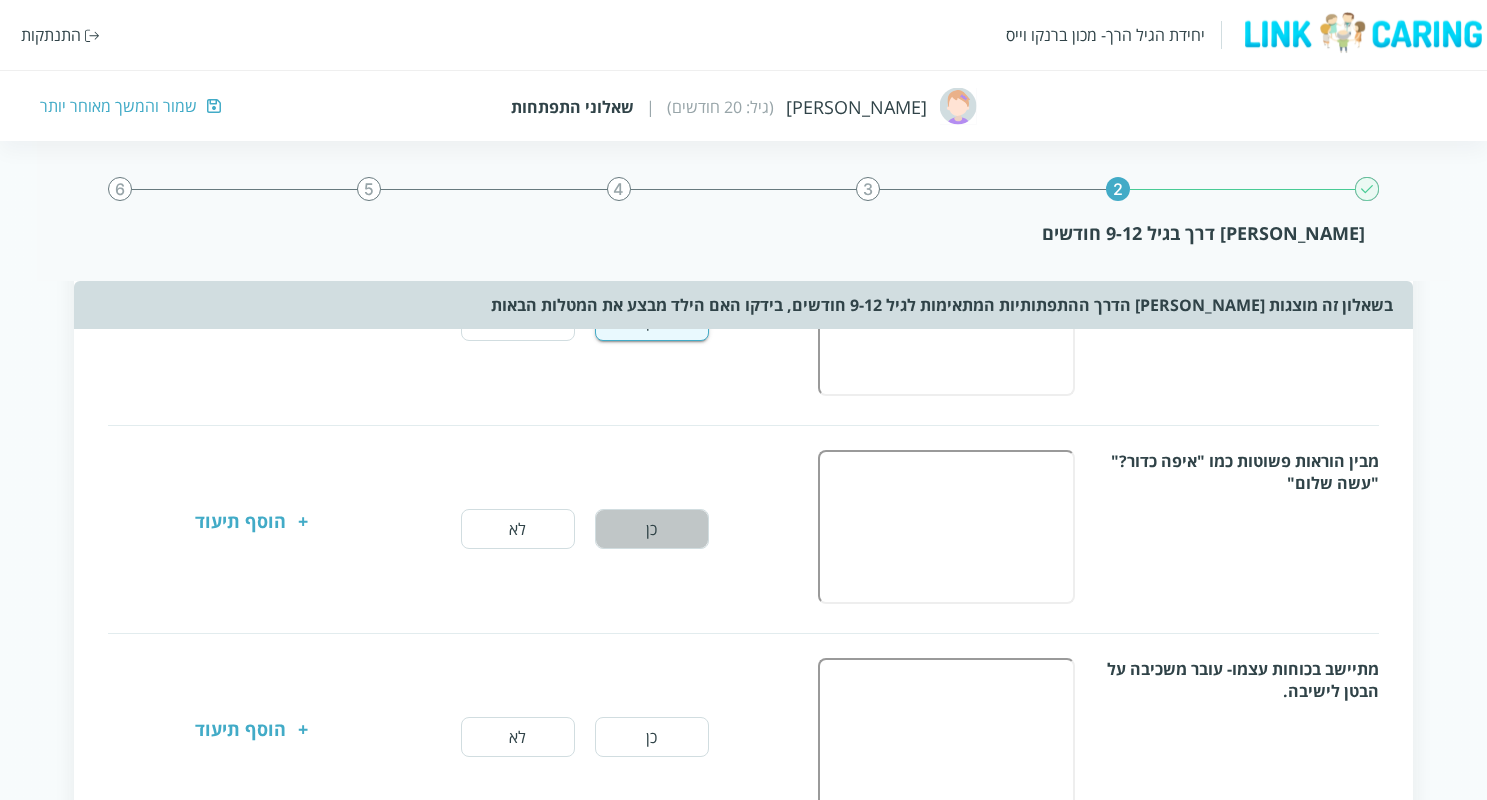click on "כן" at bounding box center [652, 529] 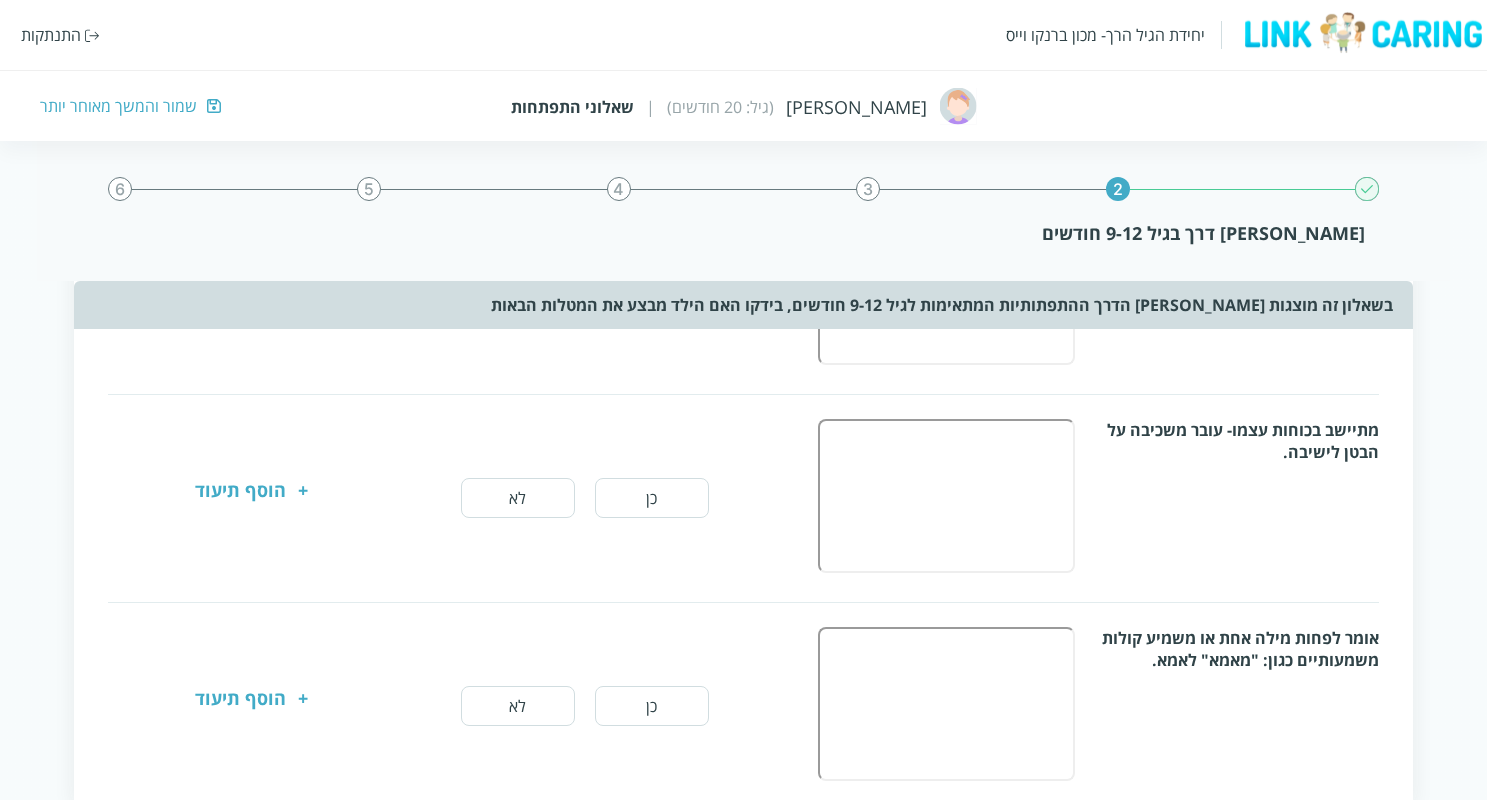 scroll, scrollTop: 1596, scrollLeft: 0, axis: vertical 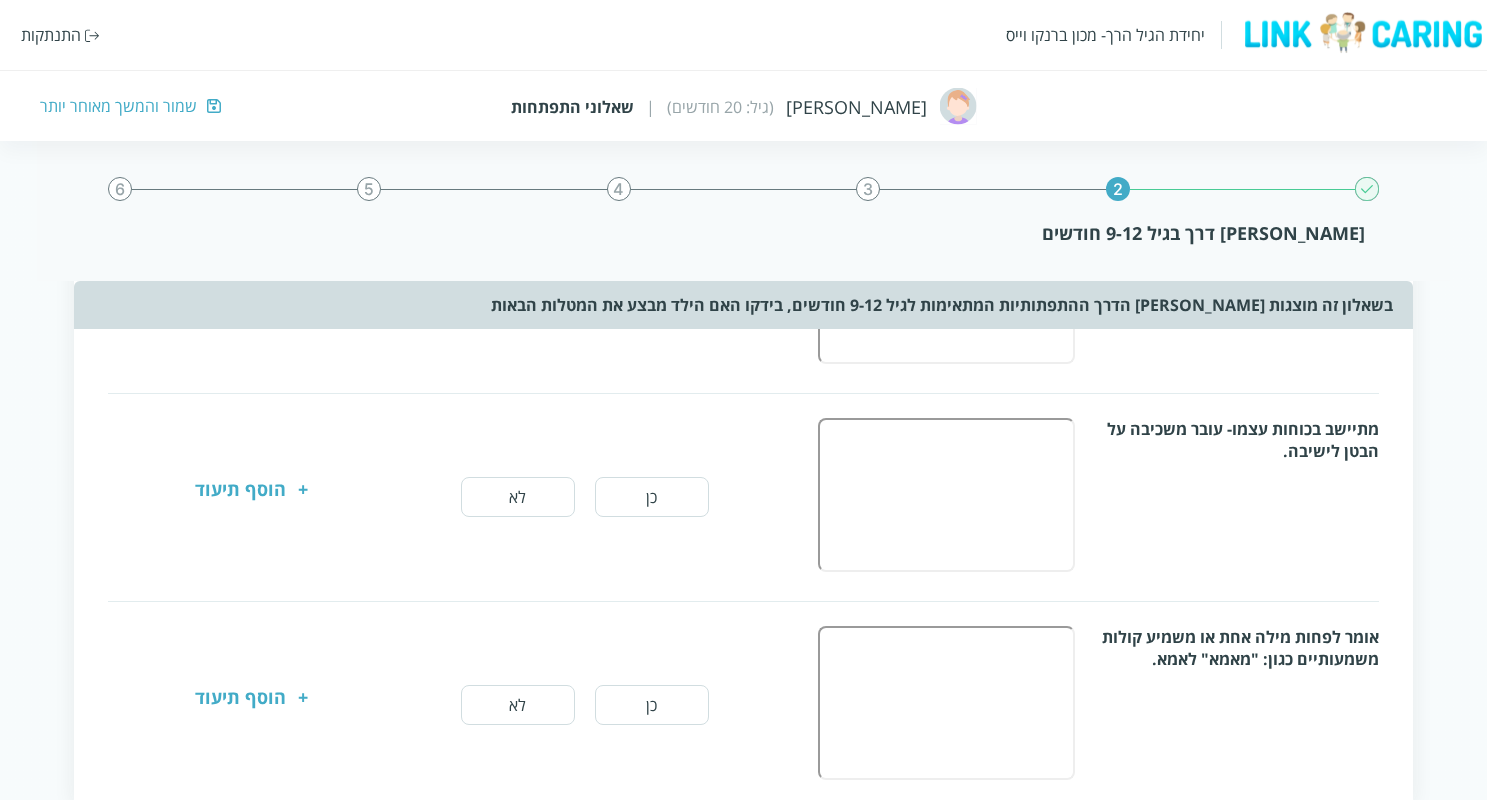 click on "כן" at bounding box center (652, 497) 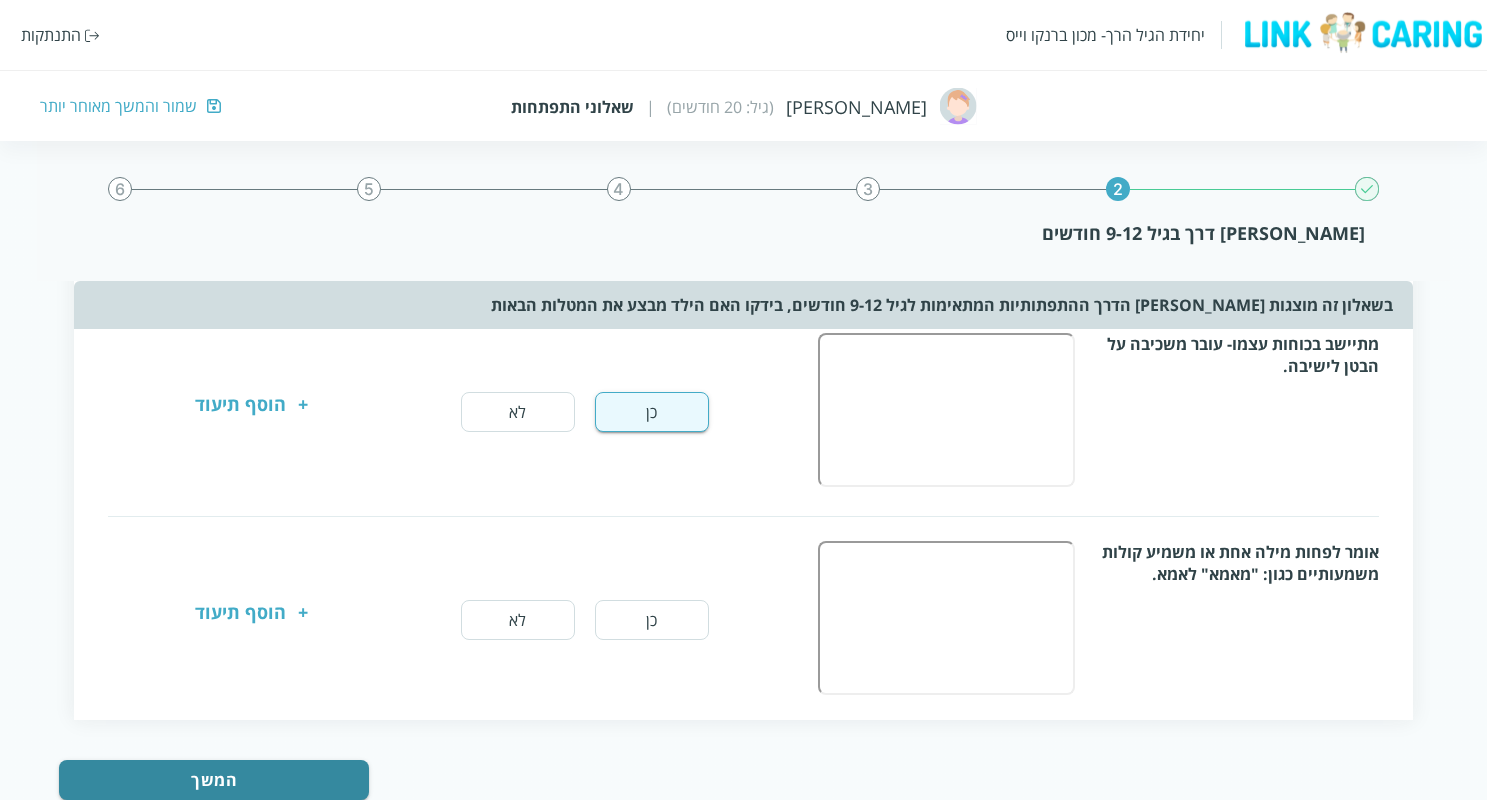 scroll, scrollTop: 1682, scrollLeft: 0, axis: vertical 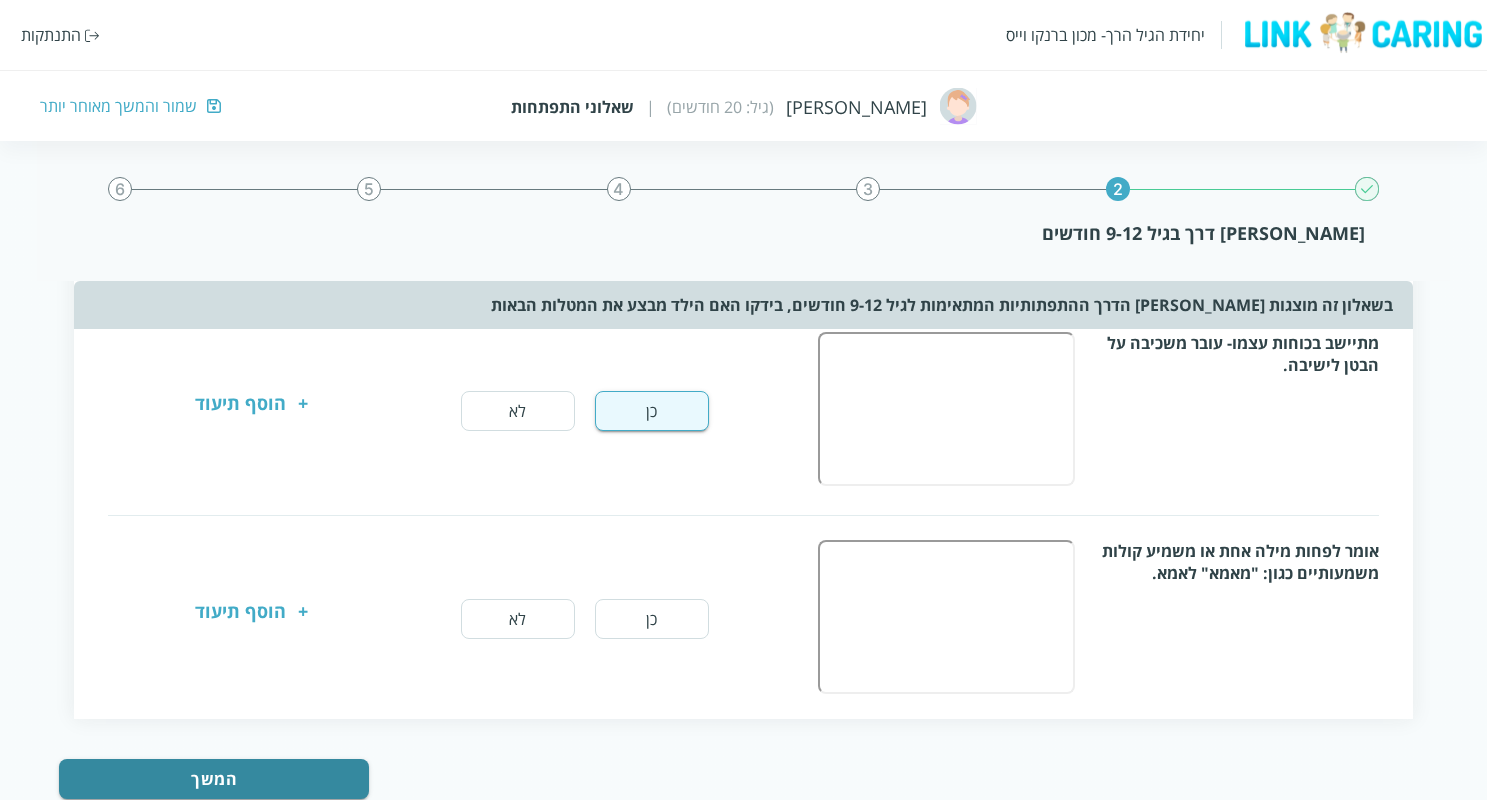 click on "כן" at bounding box center (652, 619) 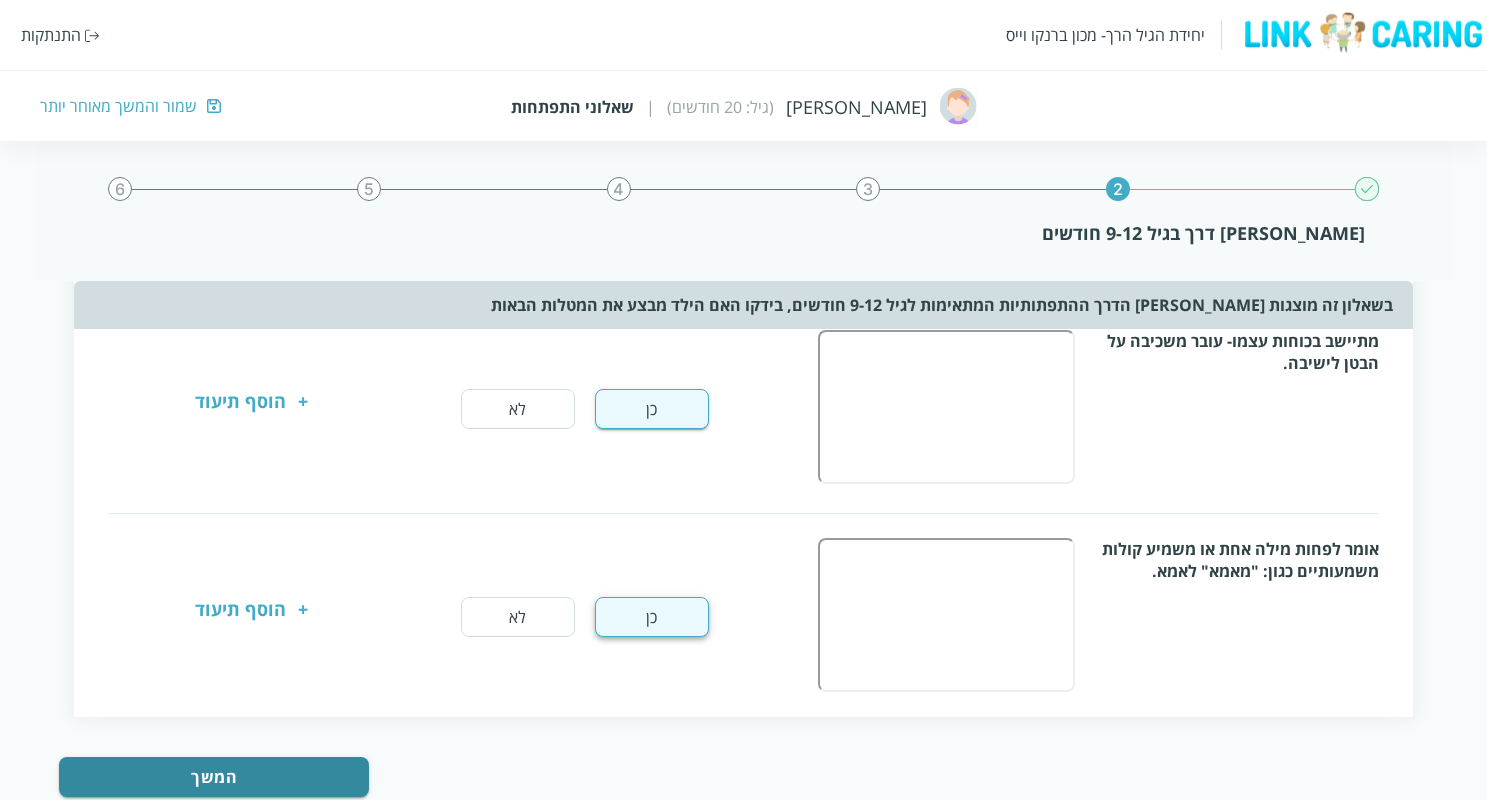 scroll, scrollTop: 1737, scrollLeft: 0, axis: vertical 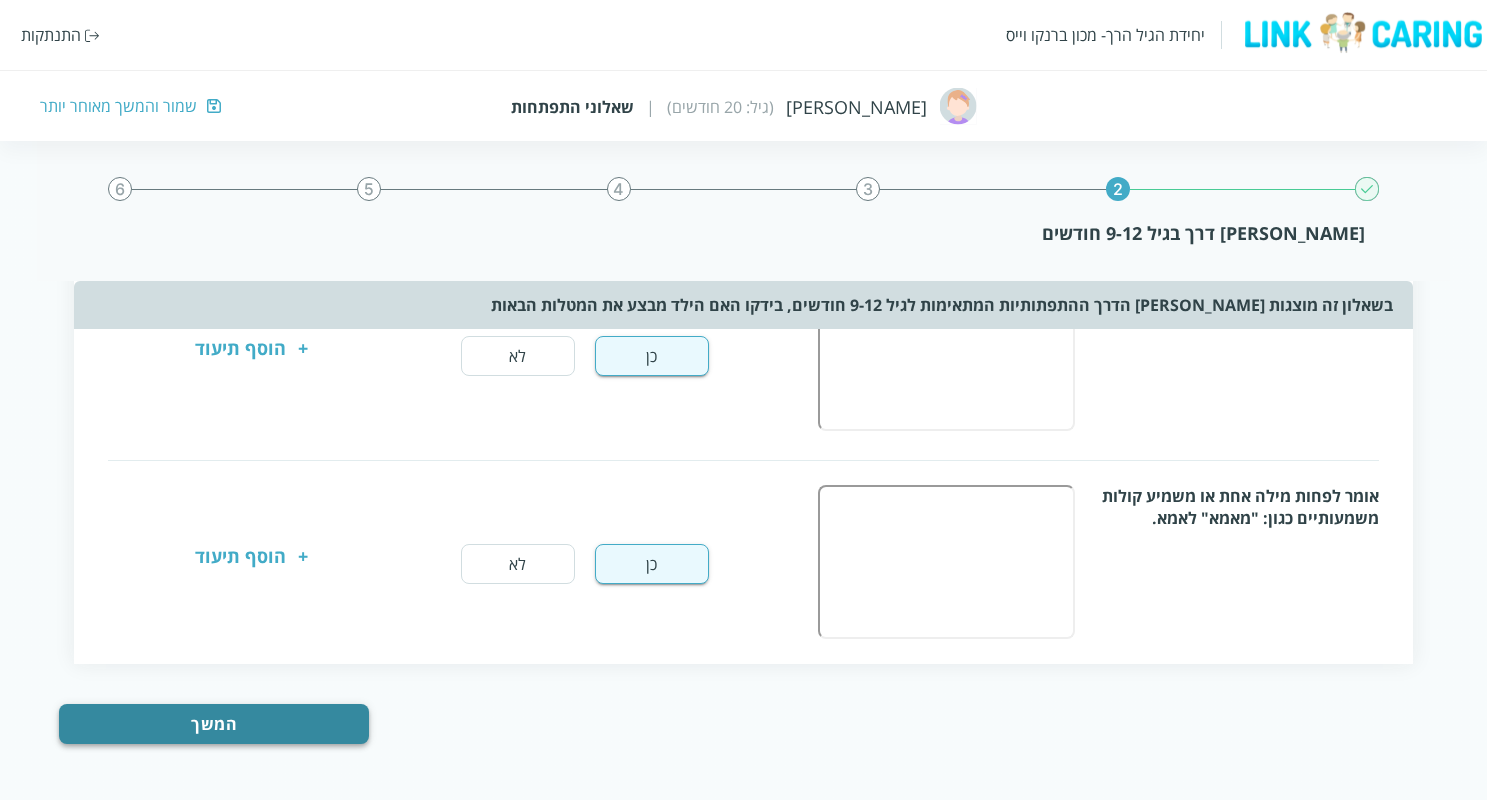 click on "המשך" at bounding box center [213, 724] 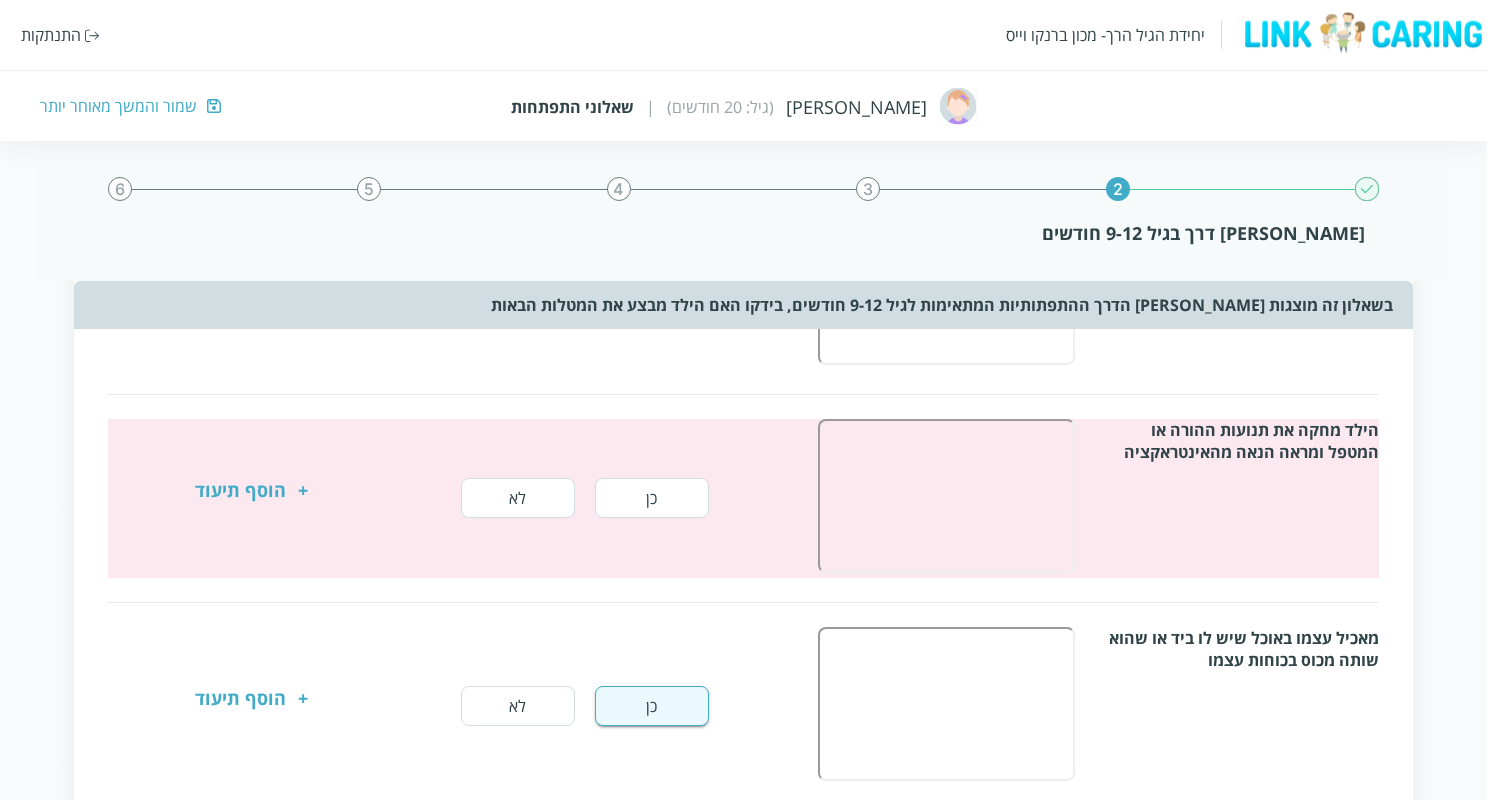 scroll, scrollTop: 760, scrollLeft: 0, axis: vertical 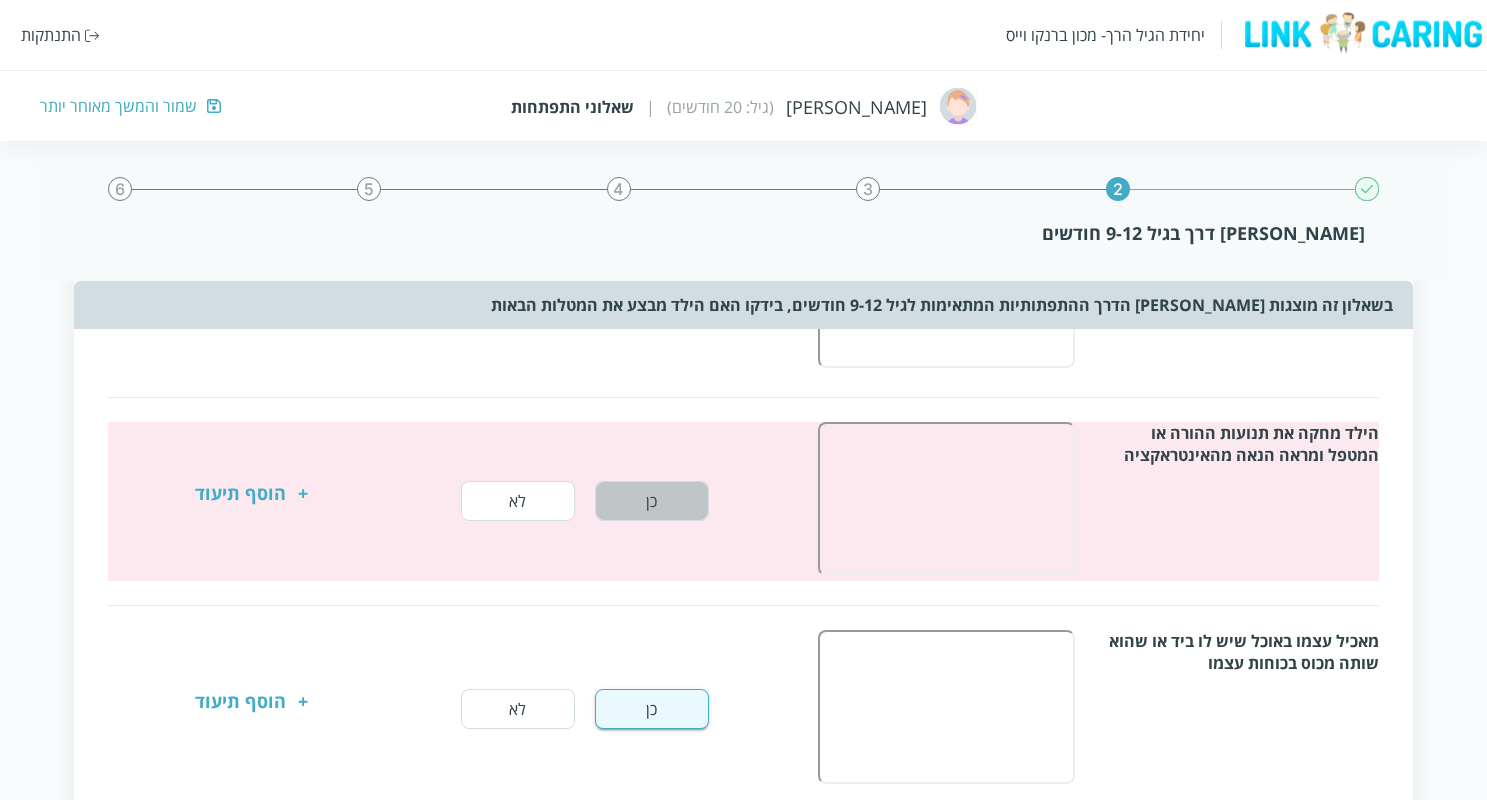 click on "כן" at bounding box center [652, 501] 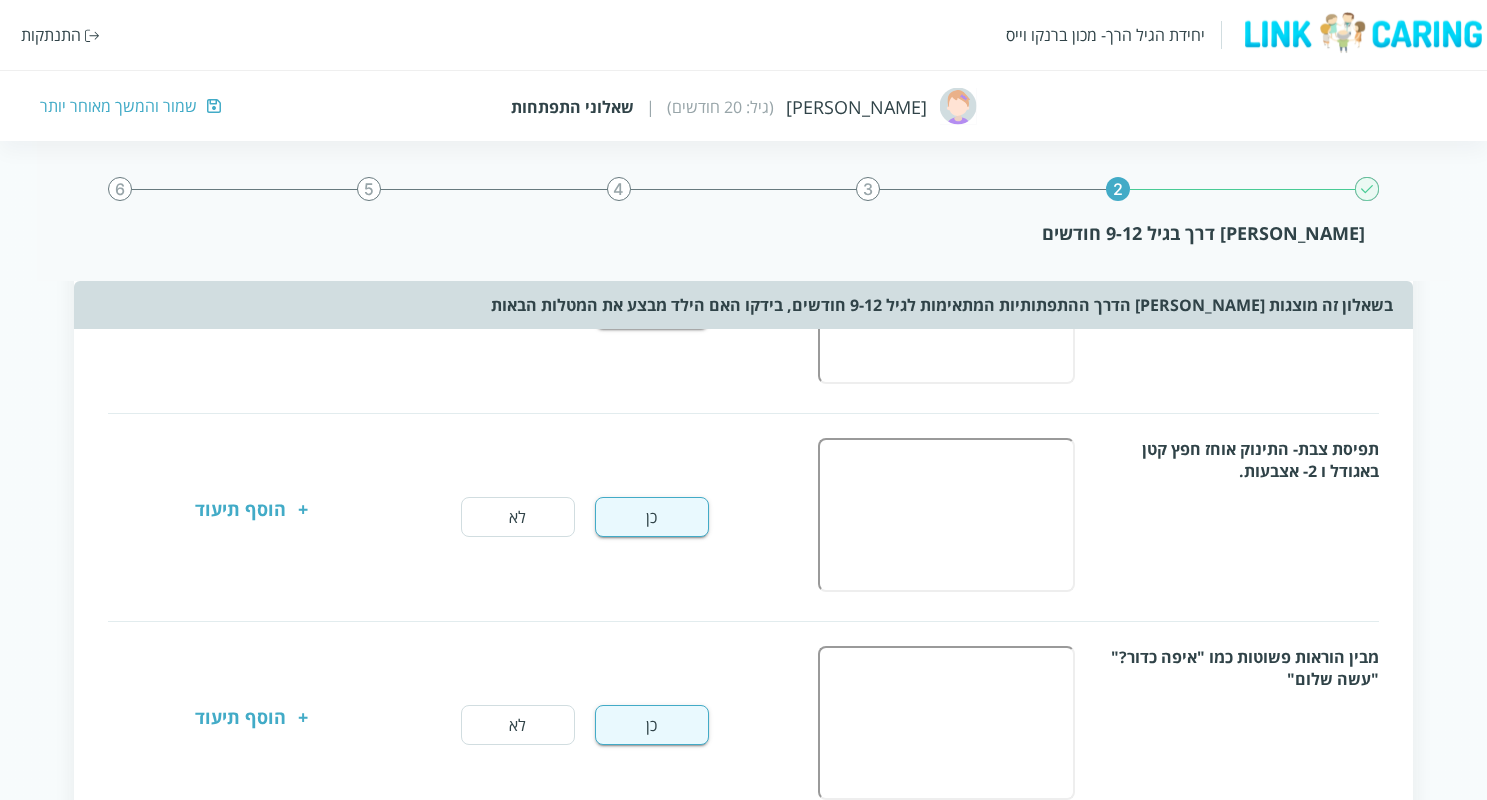 scroll, scrollTop: 1737, scrollLeft: 0, axis: vertical 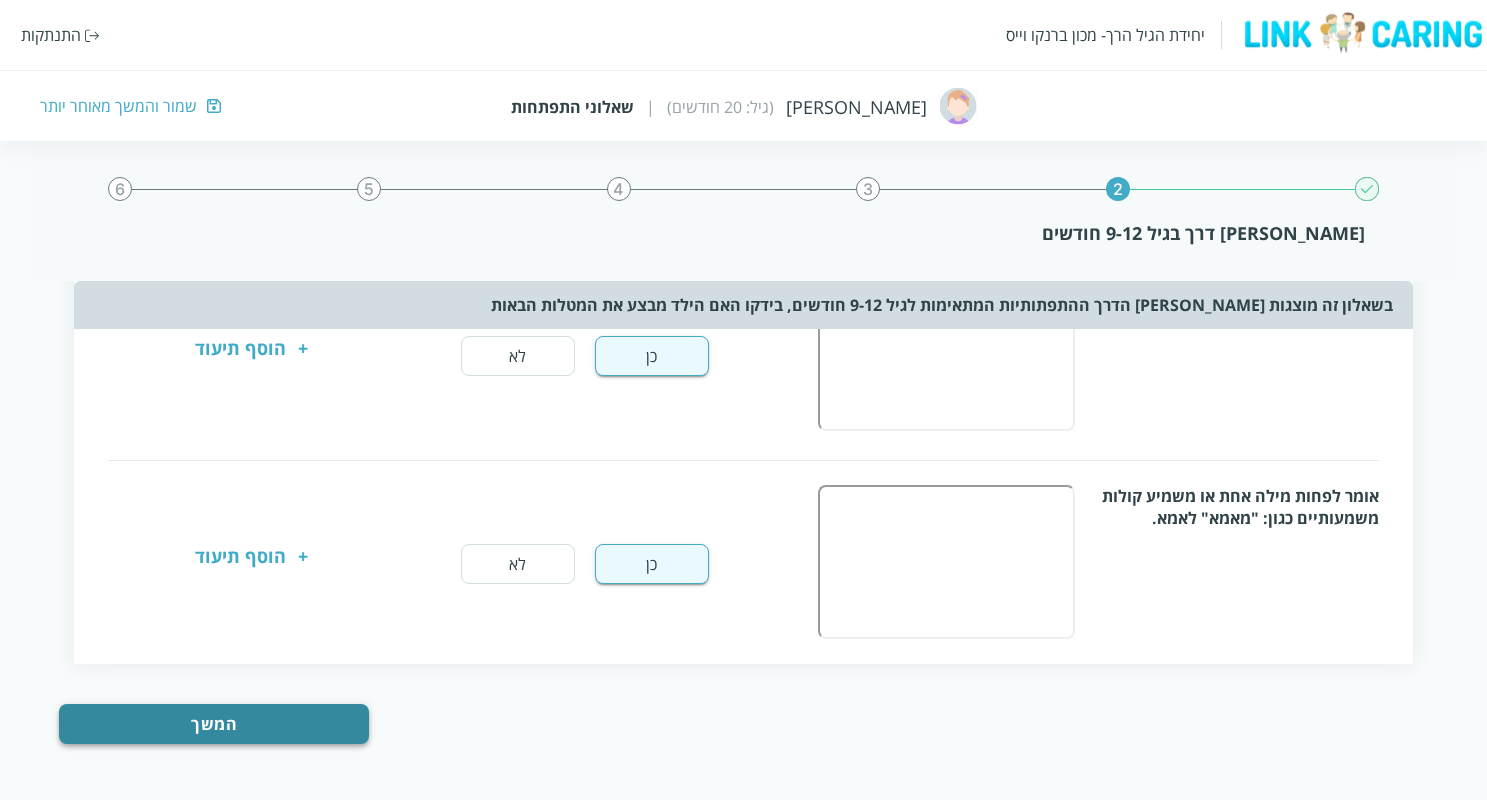 click on "המשך" at bounding box center (213, 724) 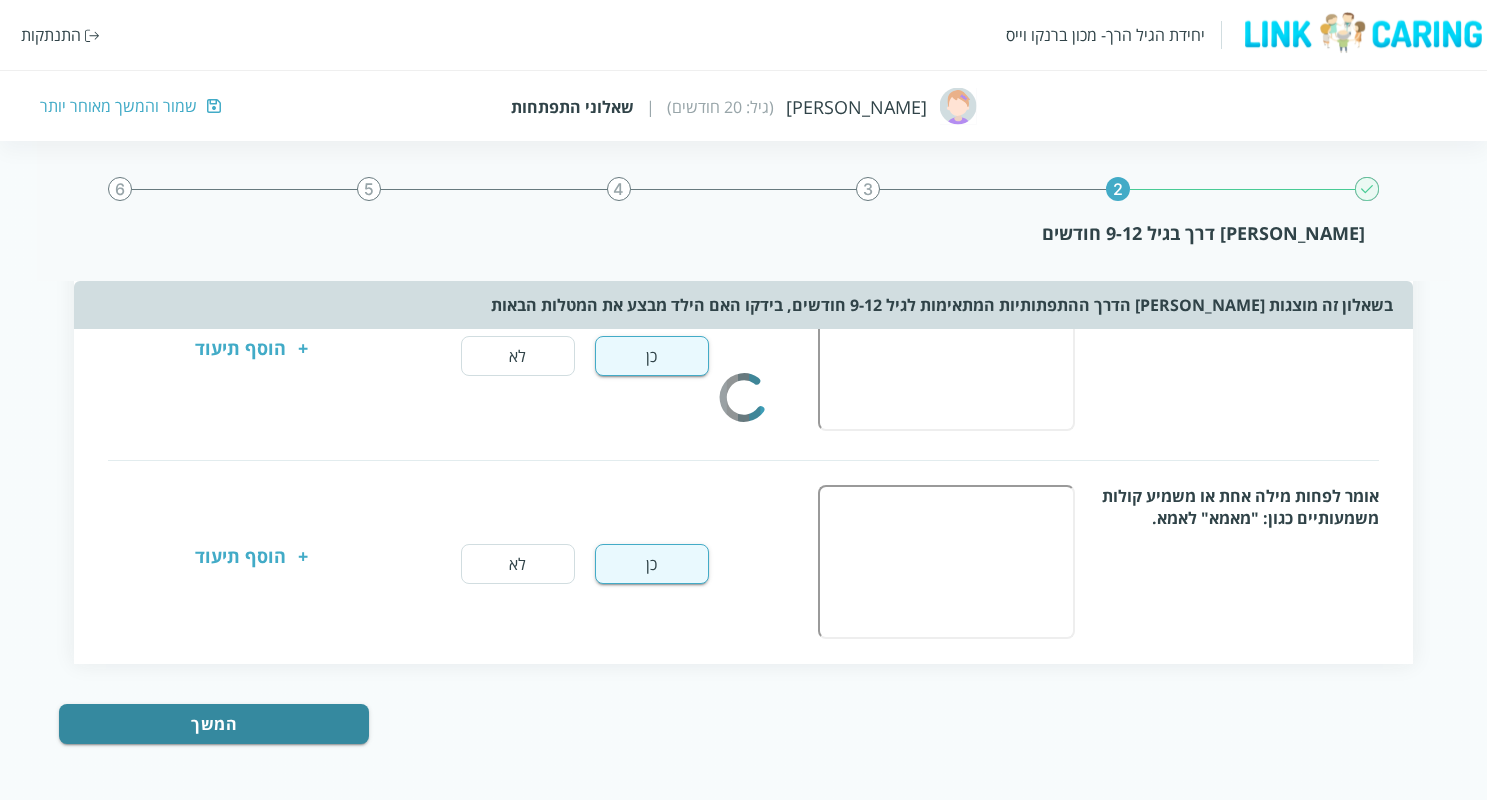 scroll, scrollTop: 0, scrollLeft: 0, axis: both 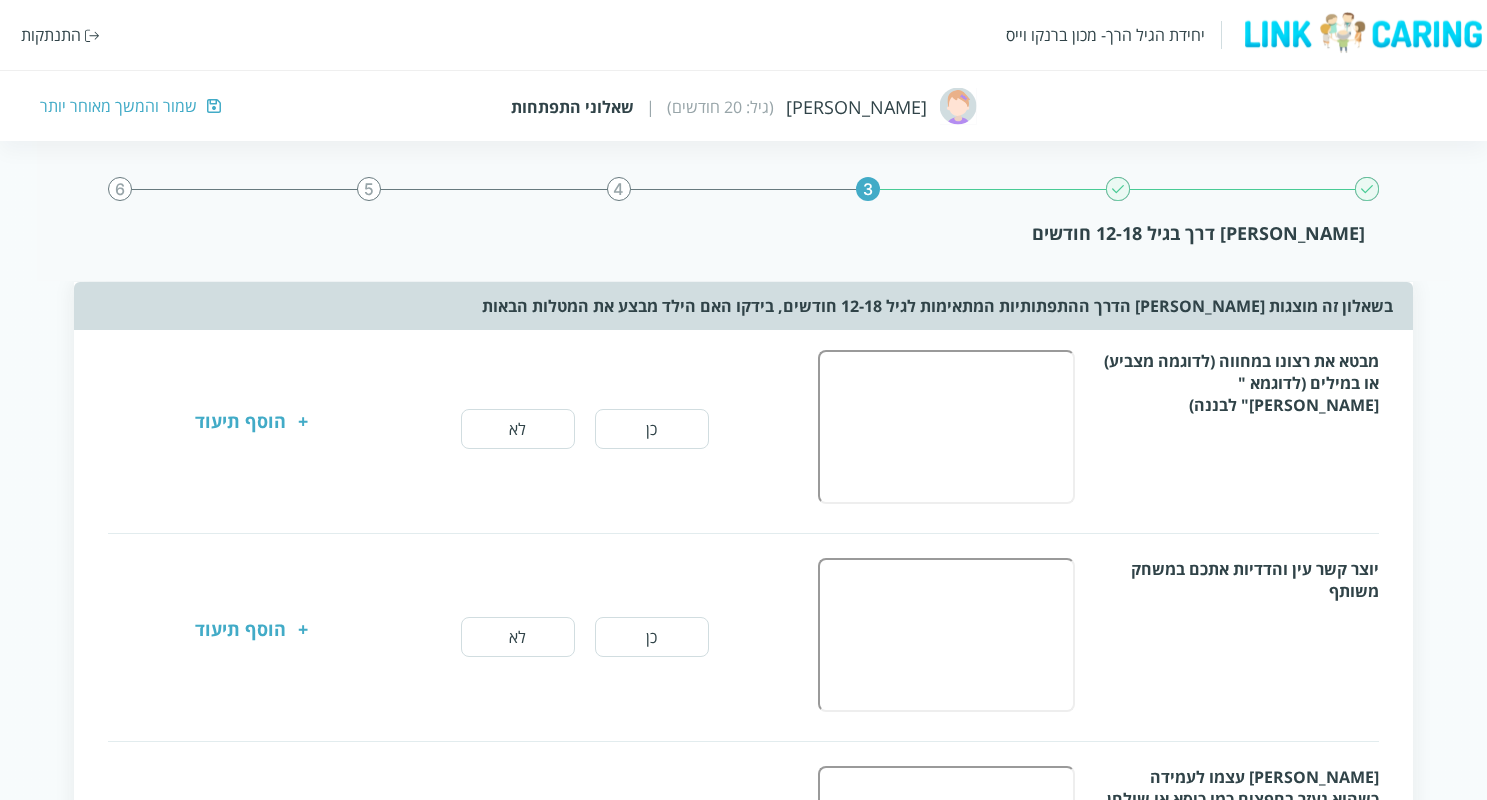 click on "כן" at bounding box center [652, 429] 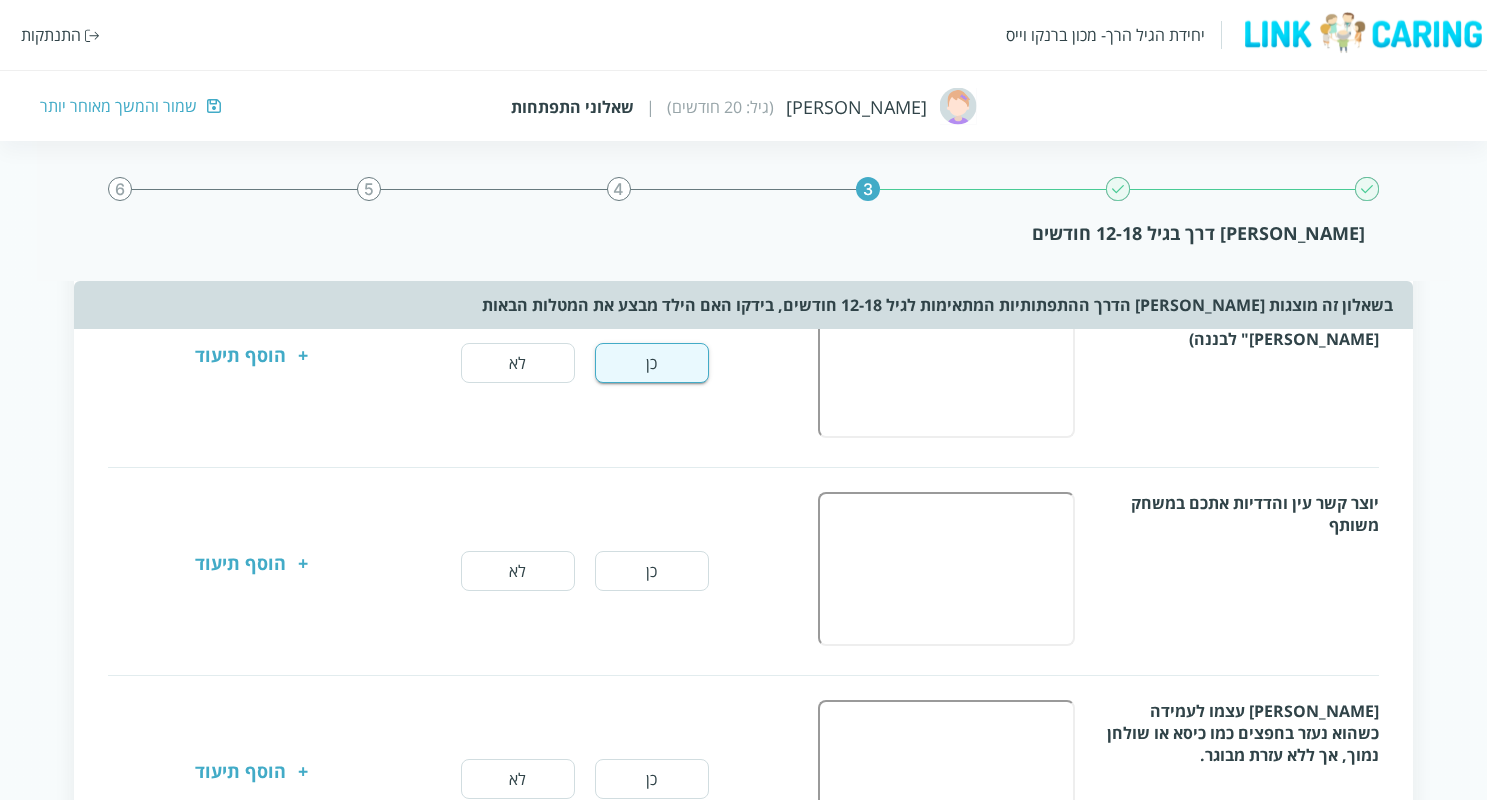 scroll, scrollTop: 67, scrollLeft: 0, axis: vertical 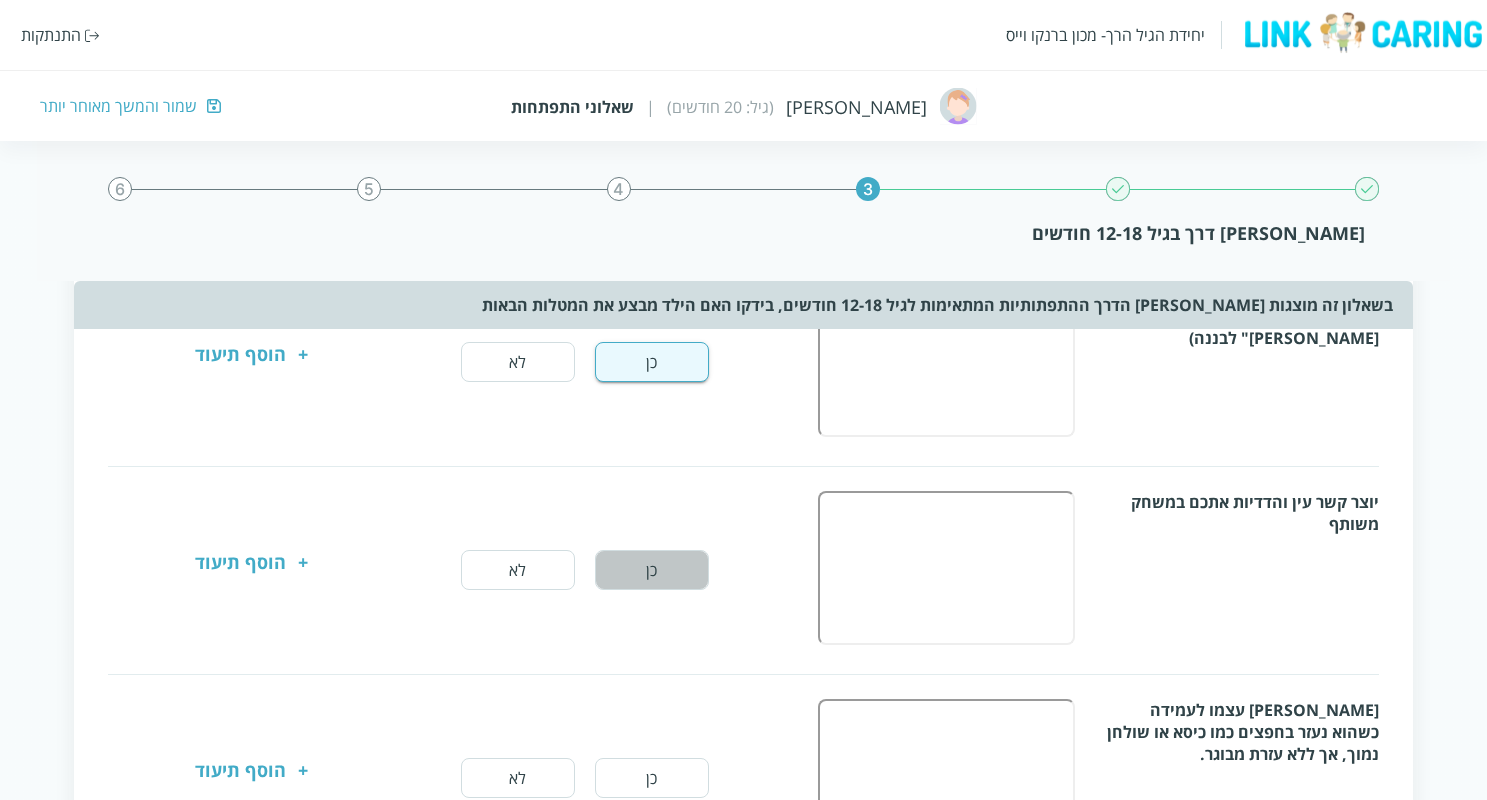 click on "כן" at bounding box center (652, 570) 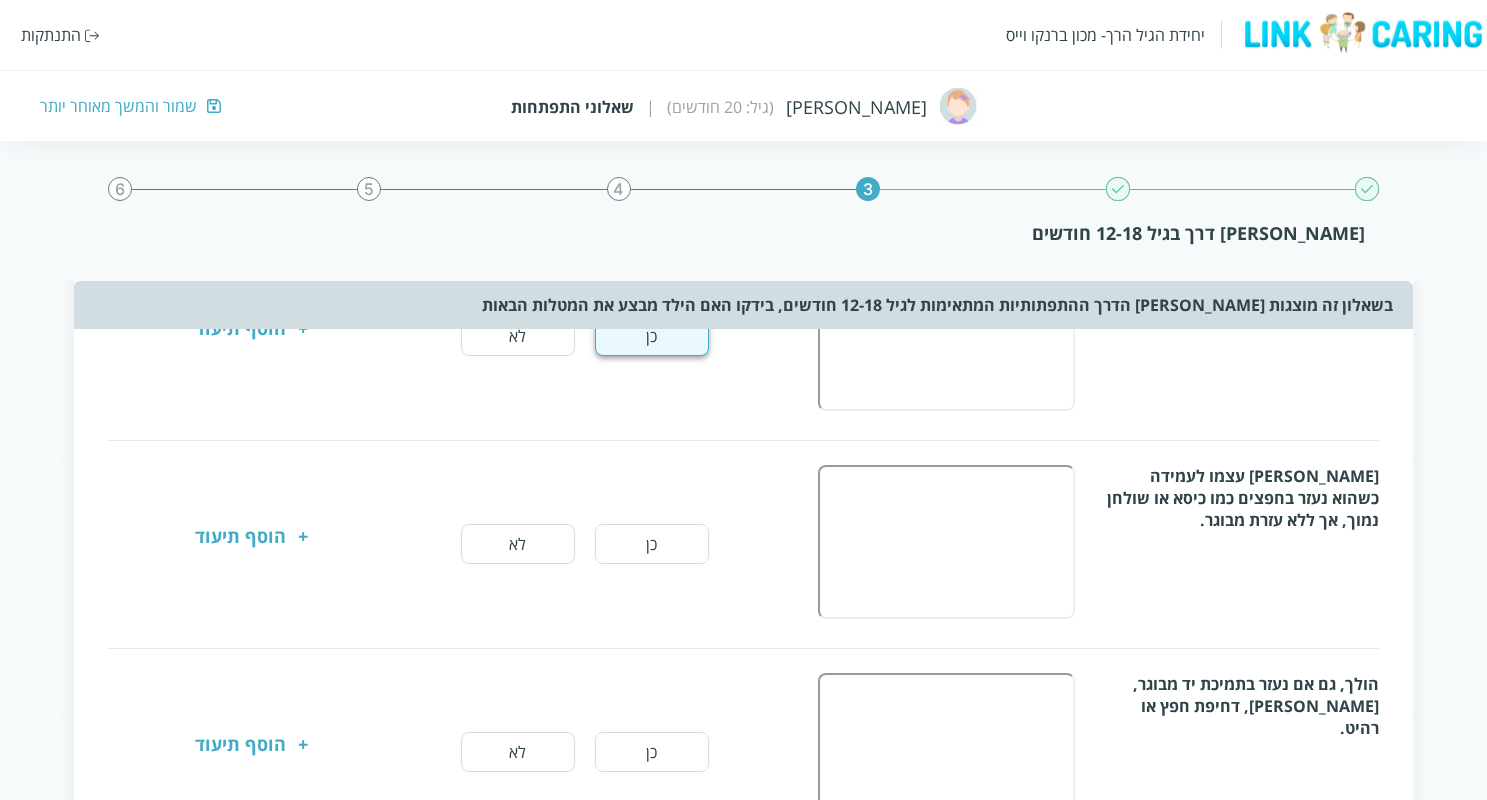 scroll, scrollTop: 302, scrollLeft: 0, axis: vertical 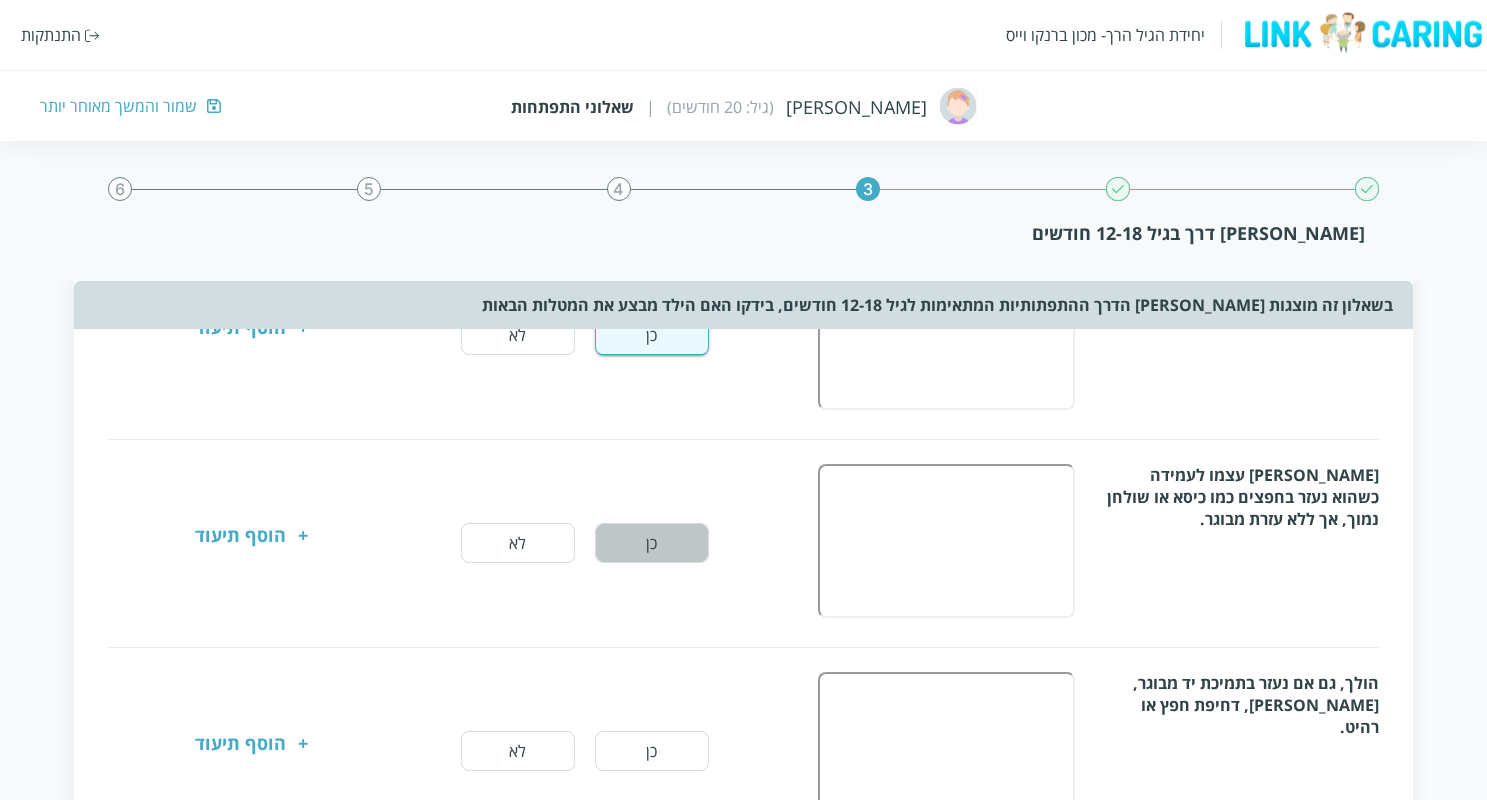 click on "כן" at bounding box center [652, 543] 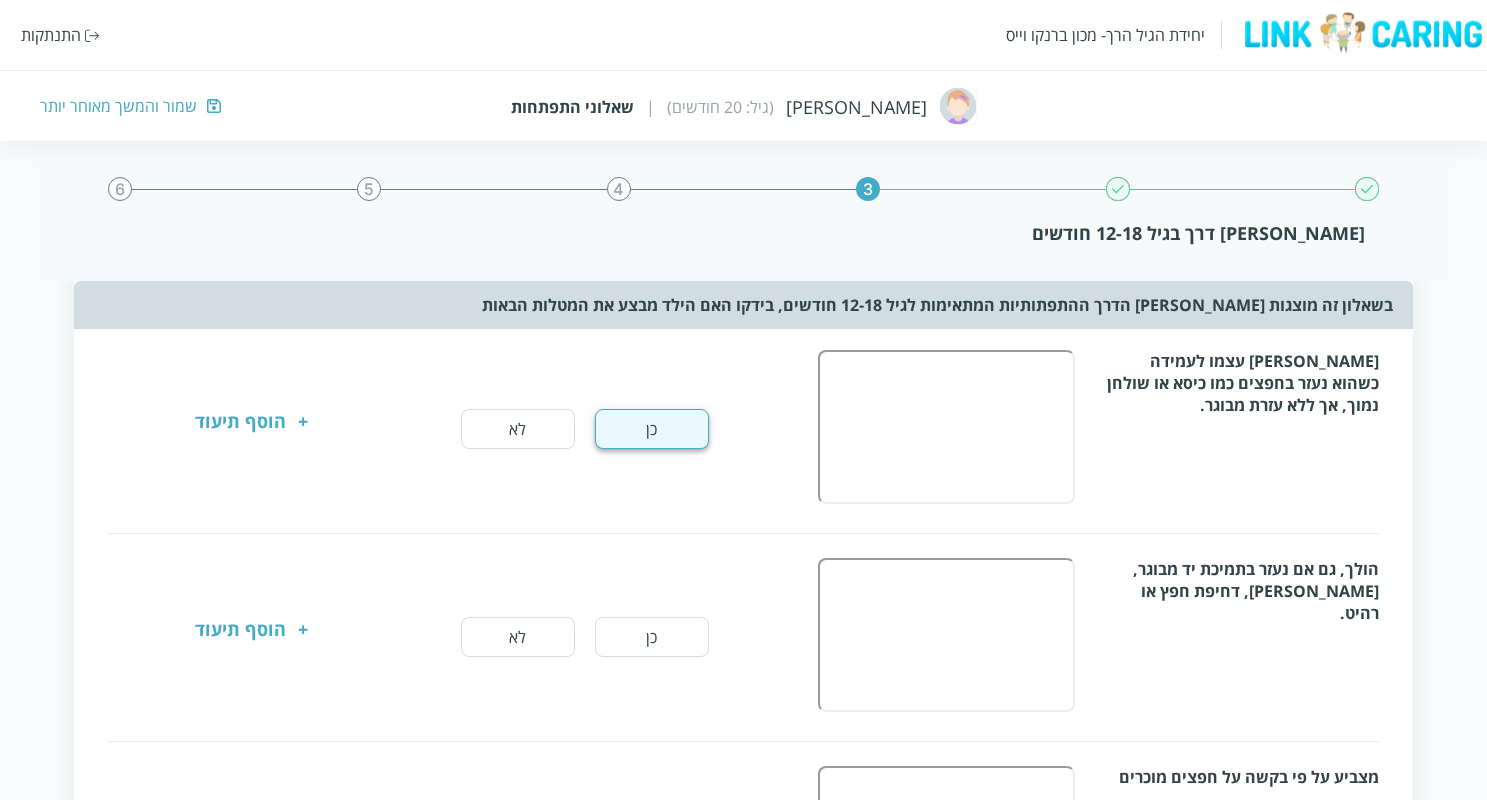 scroll, scrollTop: 423, scrollLeft: 0, axis: vertical 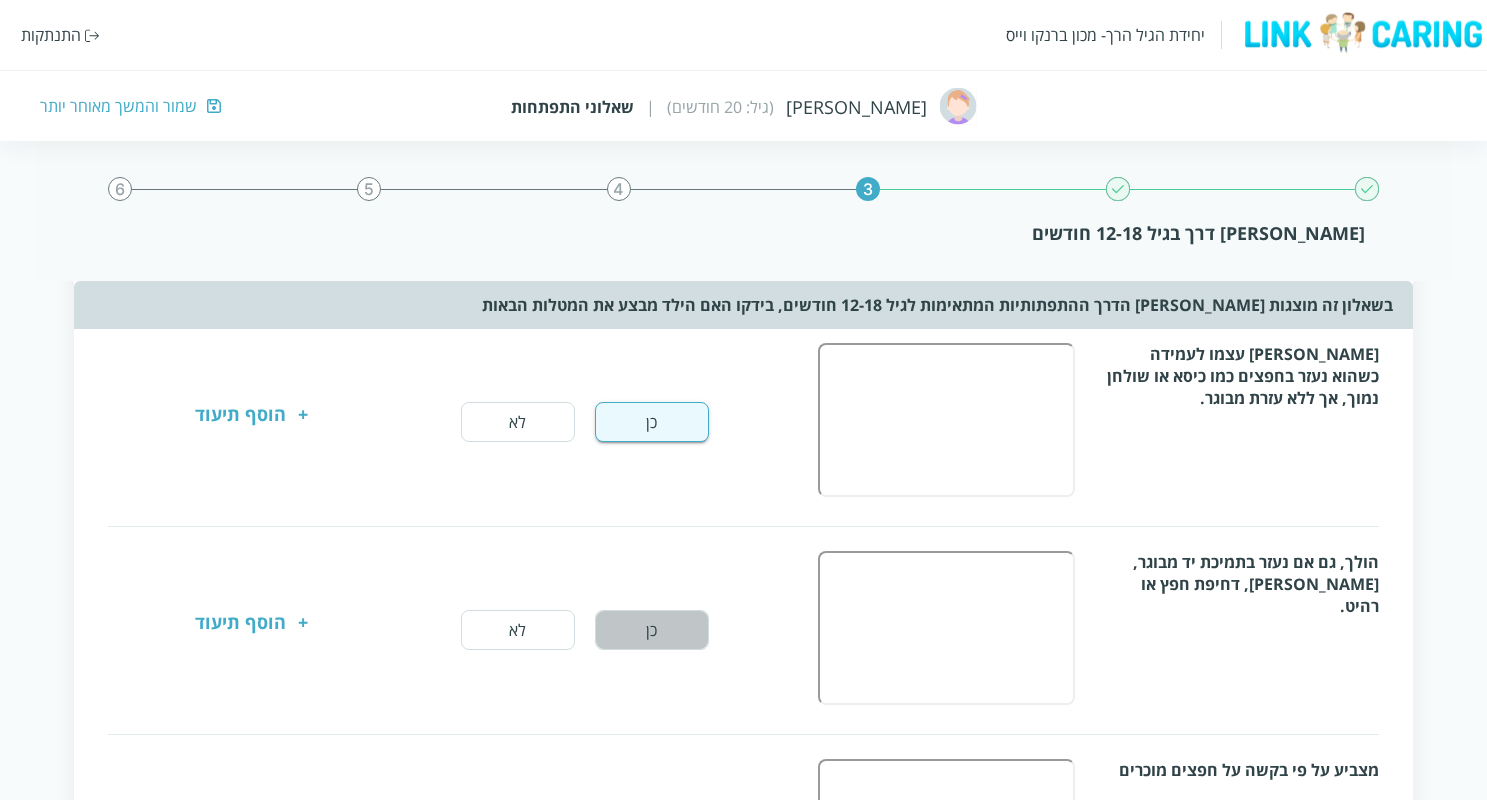 click on "כן" at bounding box center [652, 630] 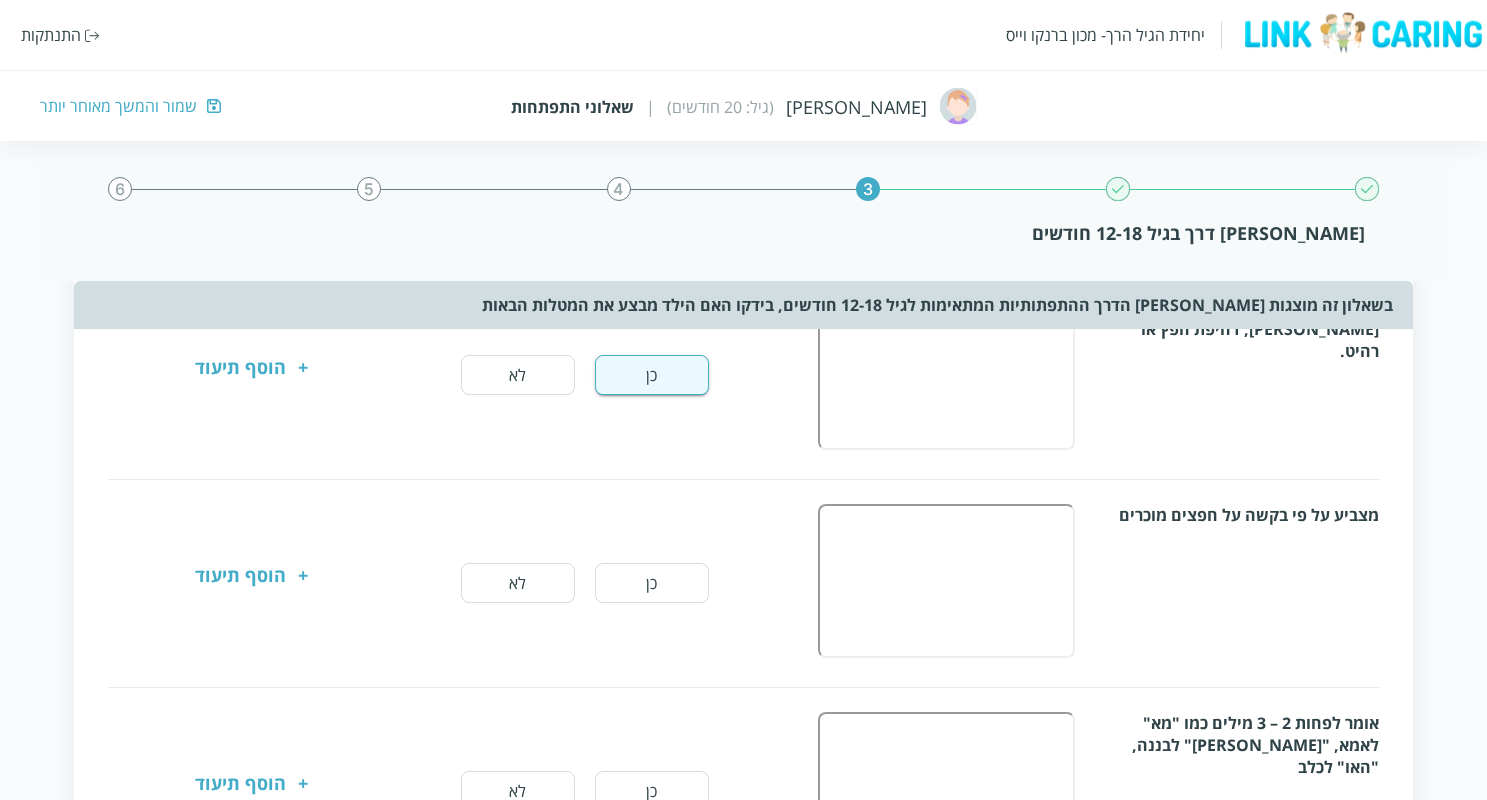 scroll, scrollTop: 680, scrollLeft: 0, axis: vertical 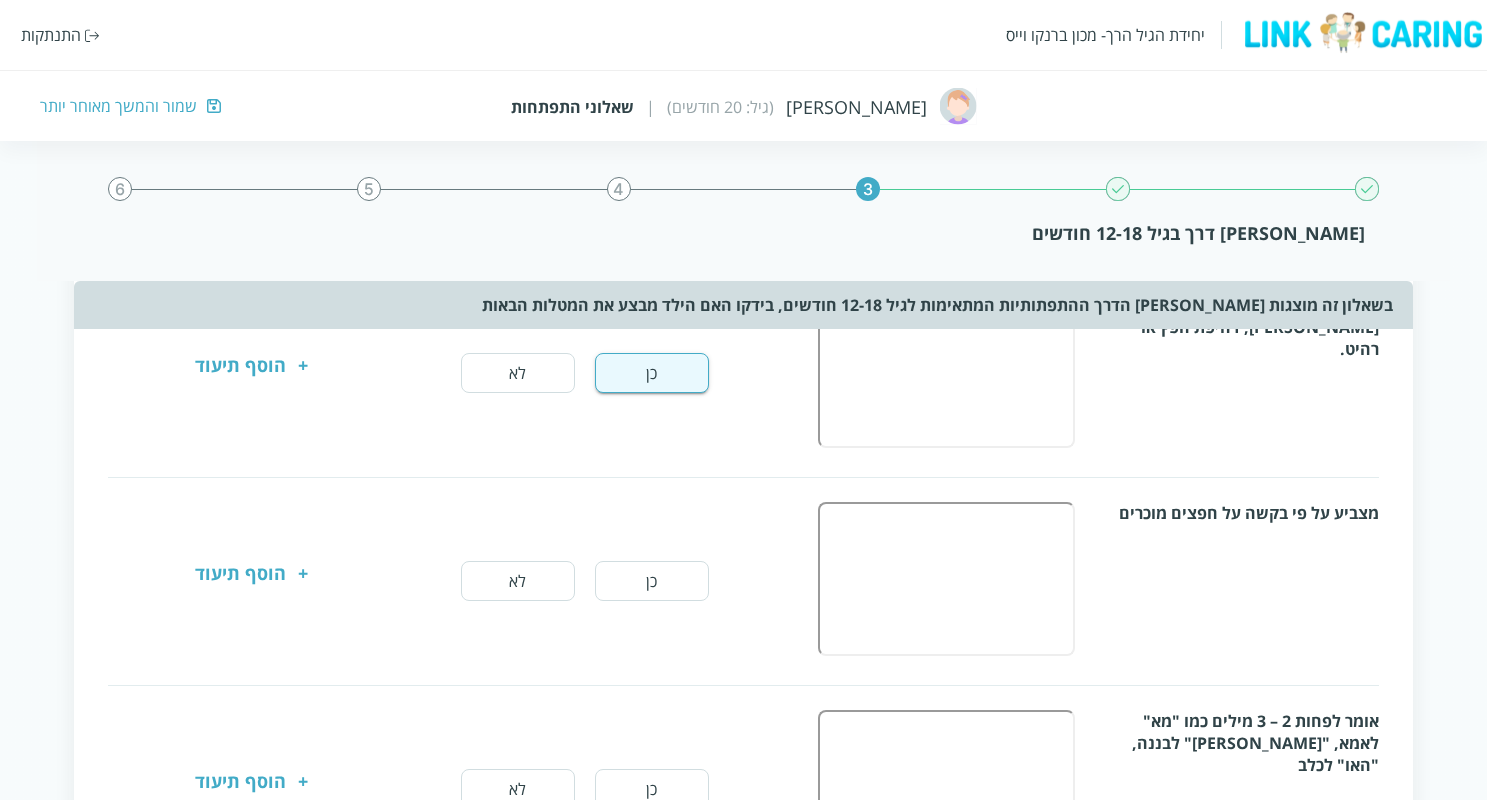 click on "כן" at bounding box center (652, 581) 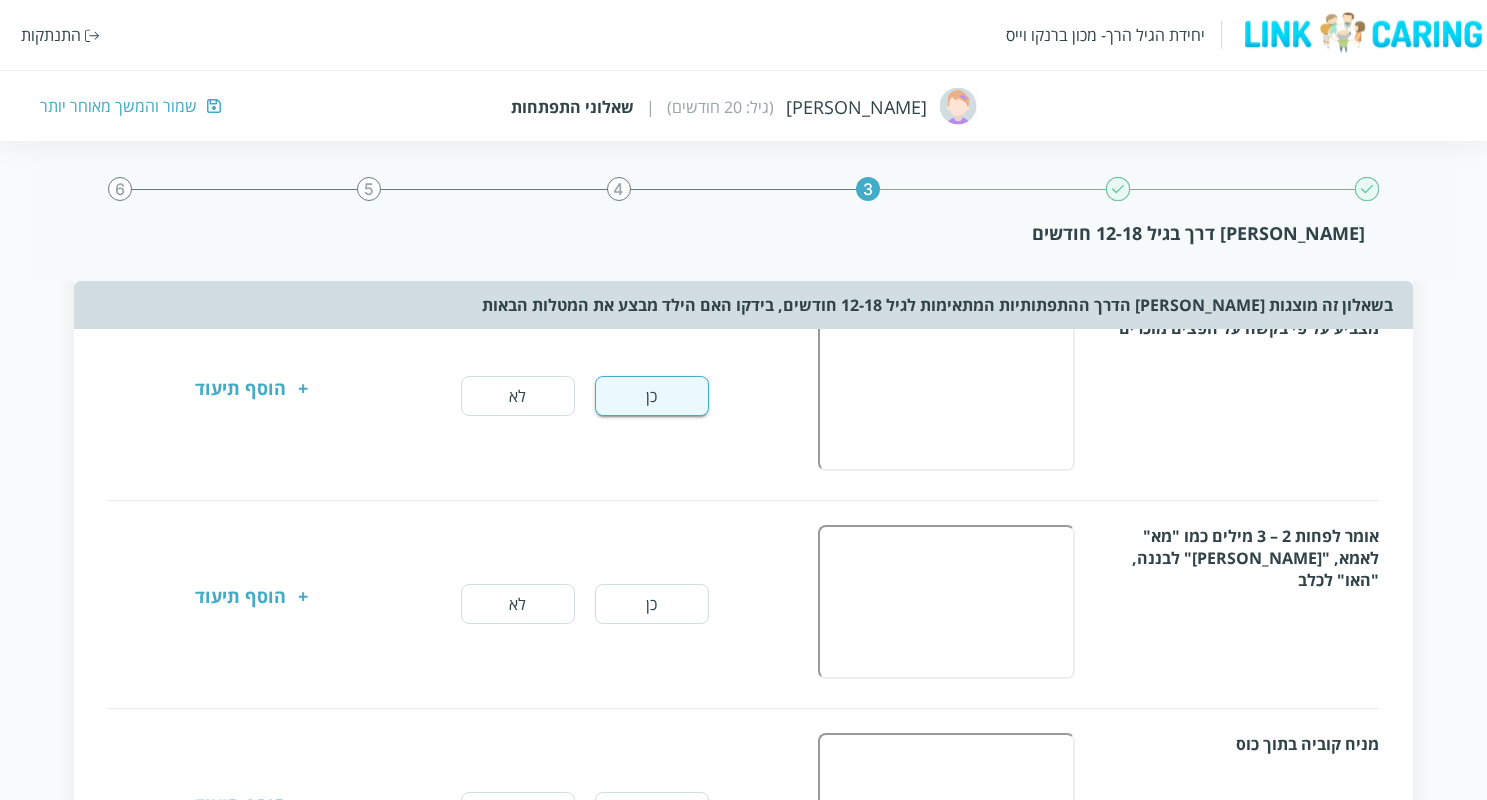 scroll, scrollTop: 869, scrollLeft: 0, axis: vertical 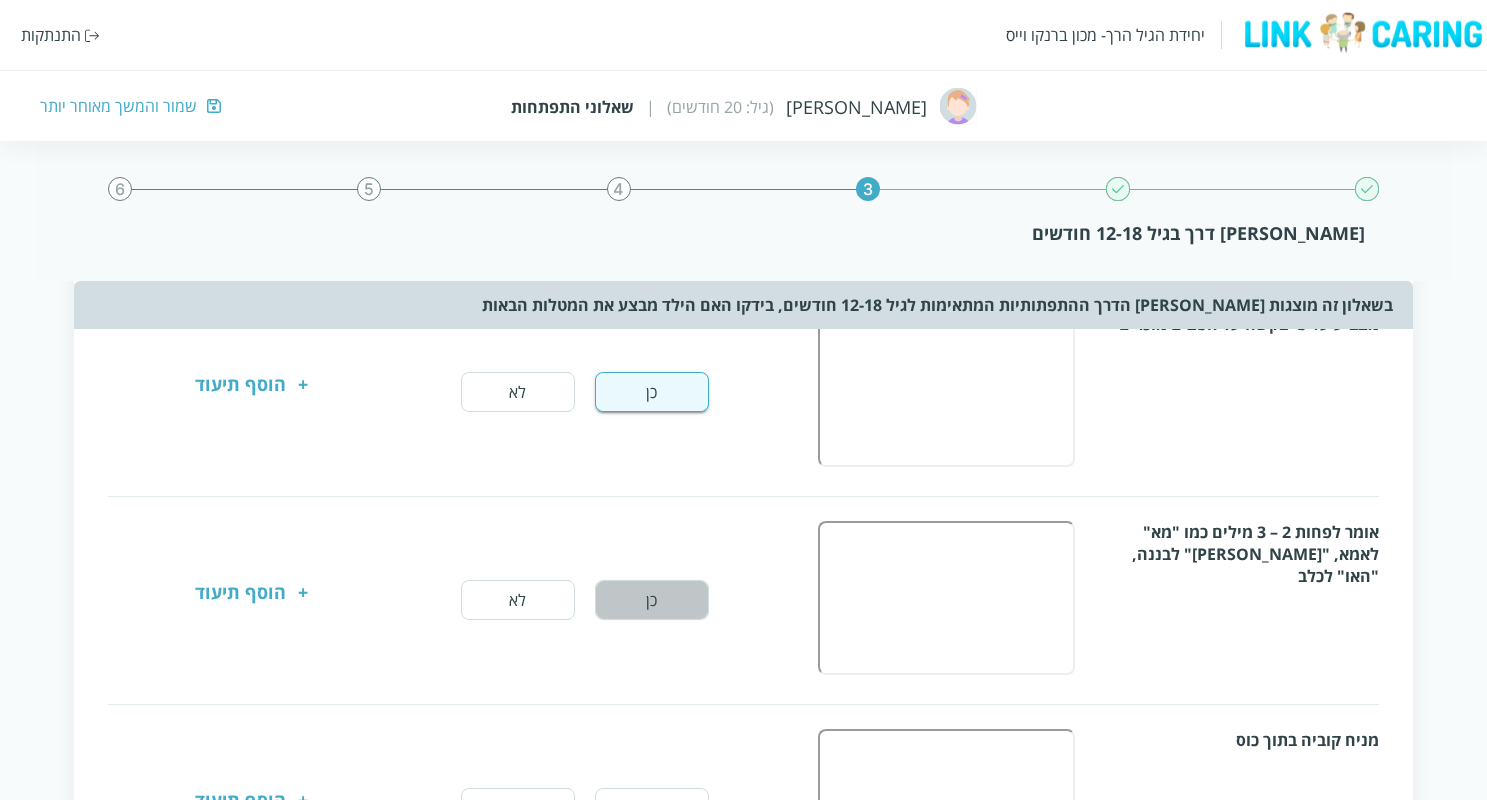 click on "כן" at bounding box center [652, 600] 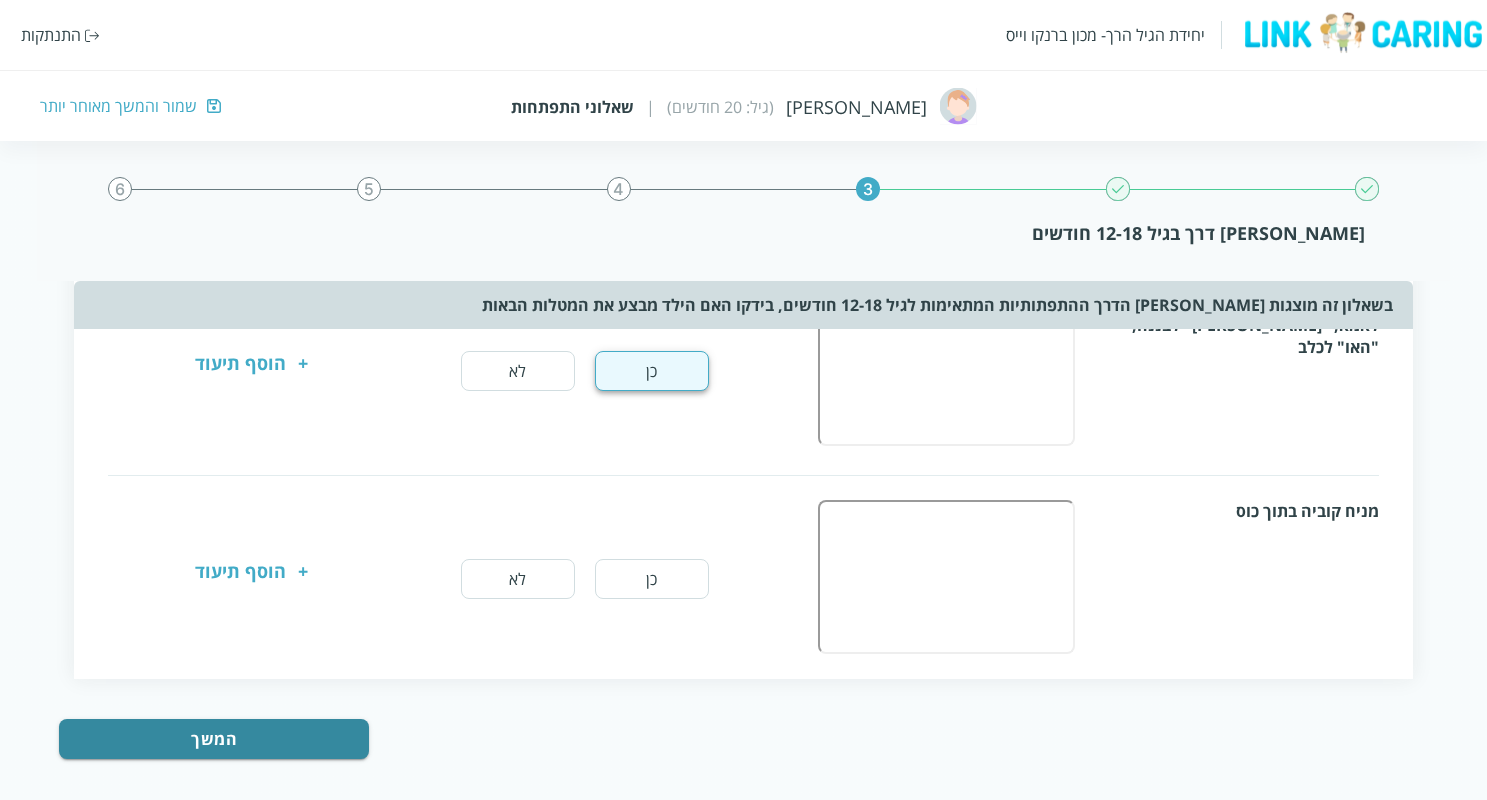 scroll, scrollTop: 1100, scrollLeft: 0, axis: vertical 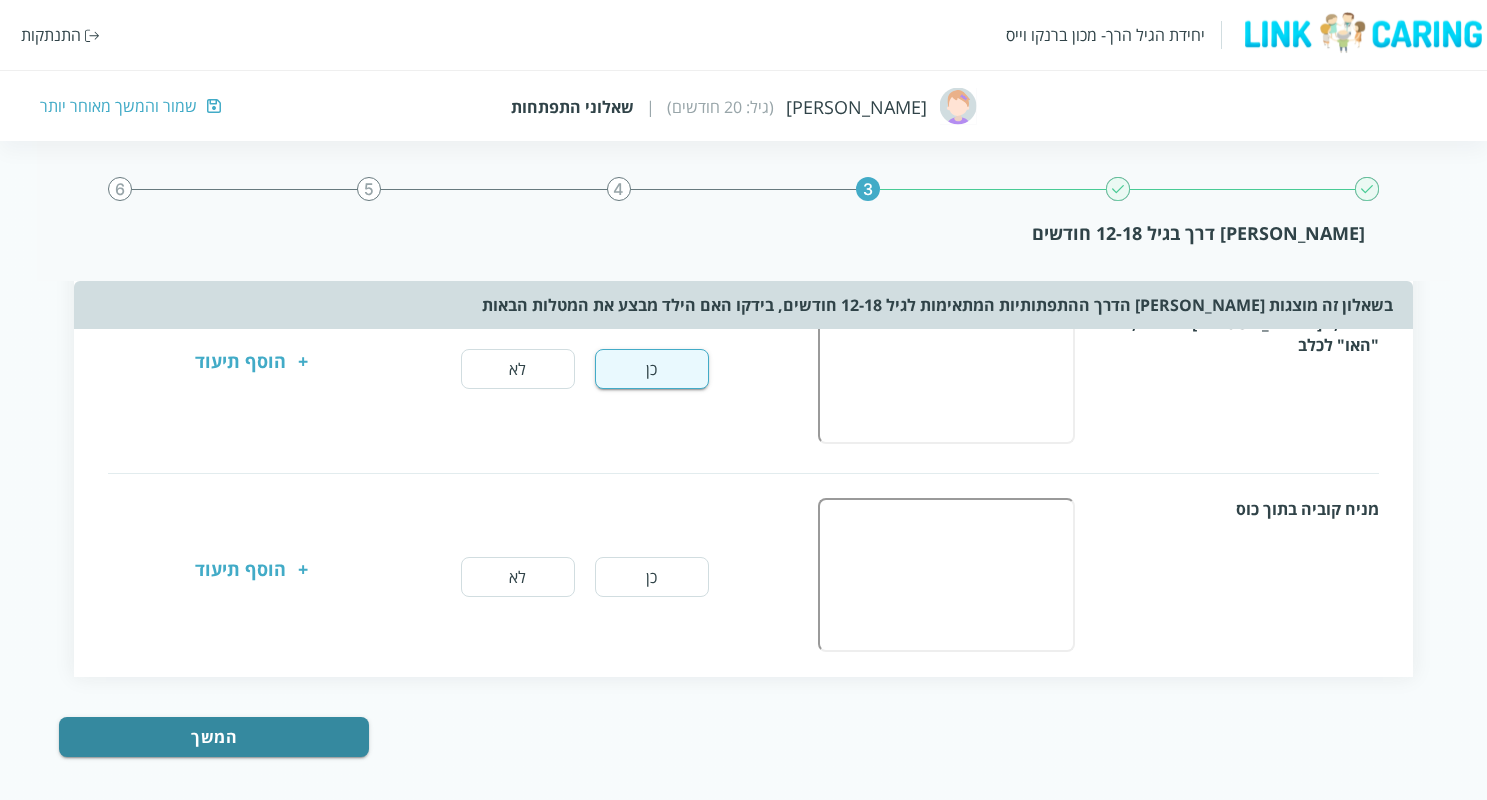 click on "כן" at bounding box center (652, 577) 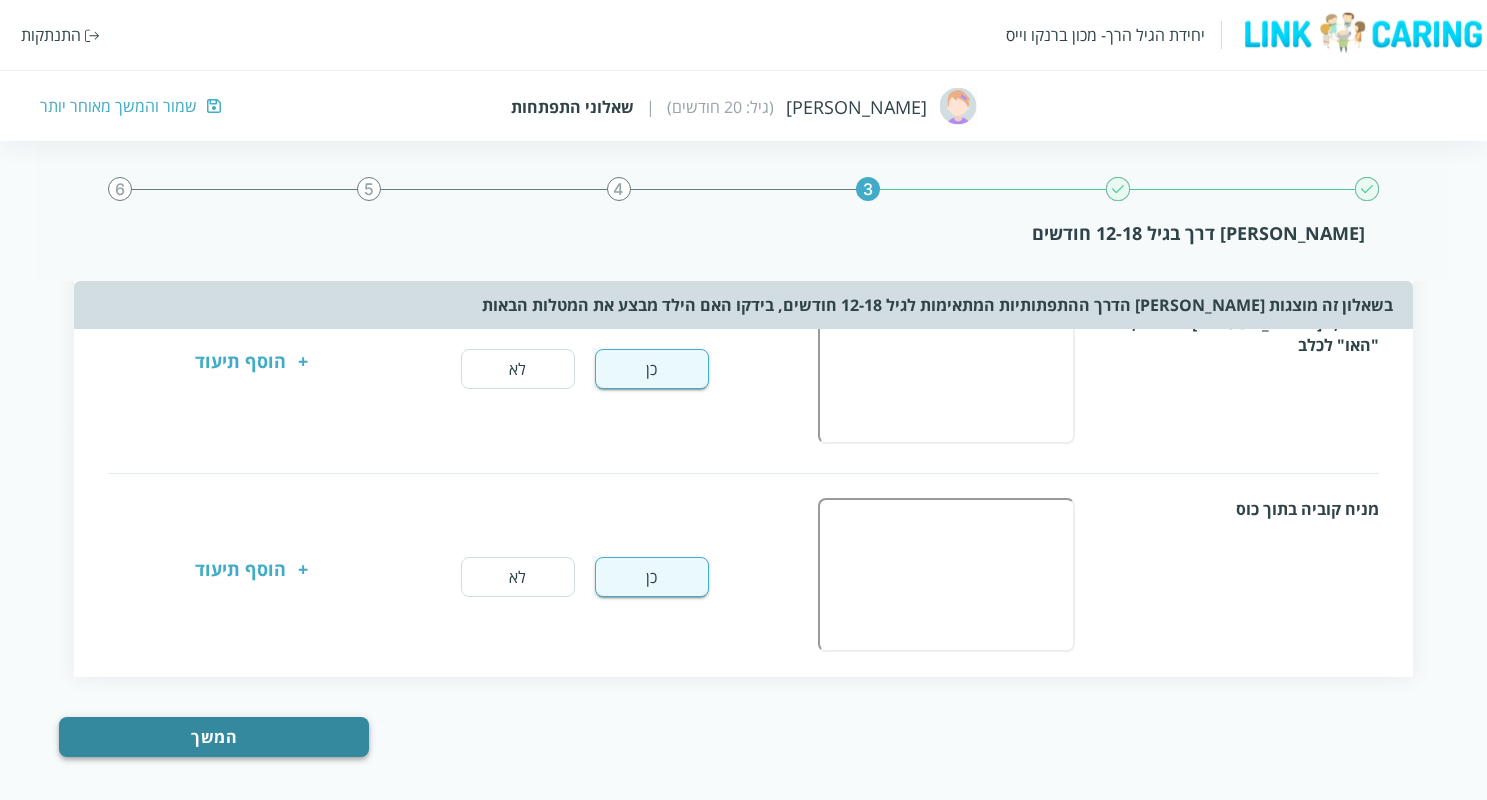 click on "המשך" at bounding box center (213, 737) 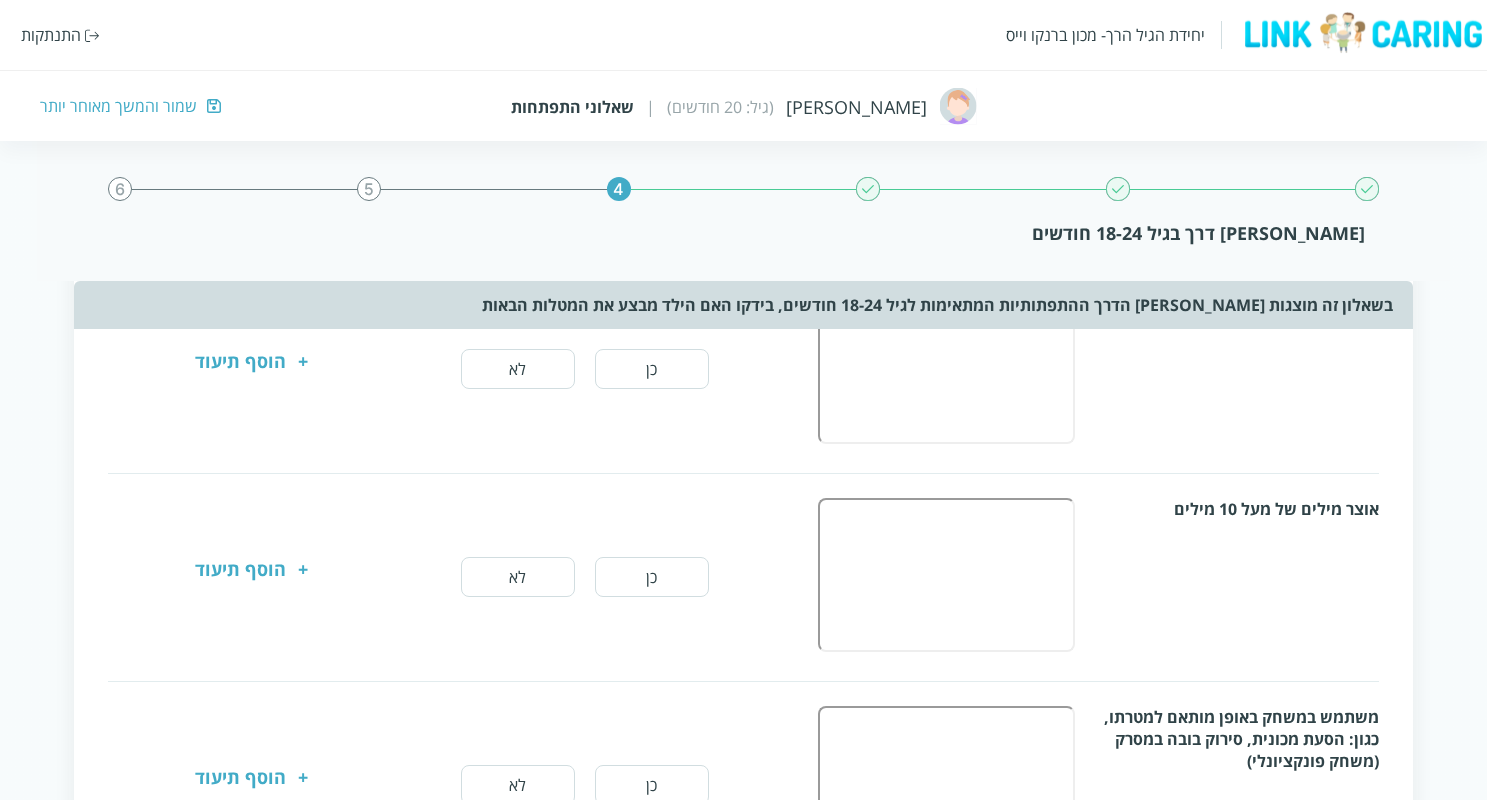 scroll, scrollTop: 0, scrollLeft: 0, axis: both 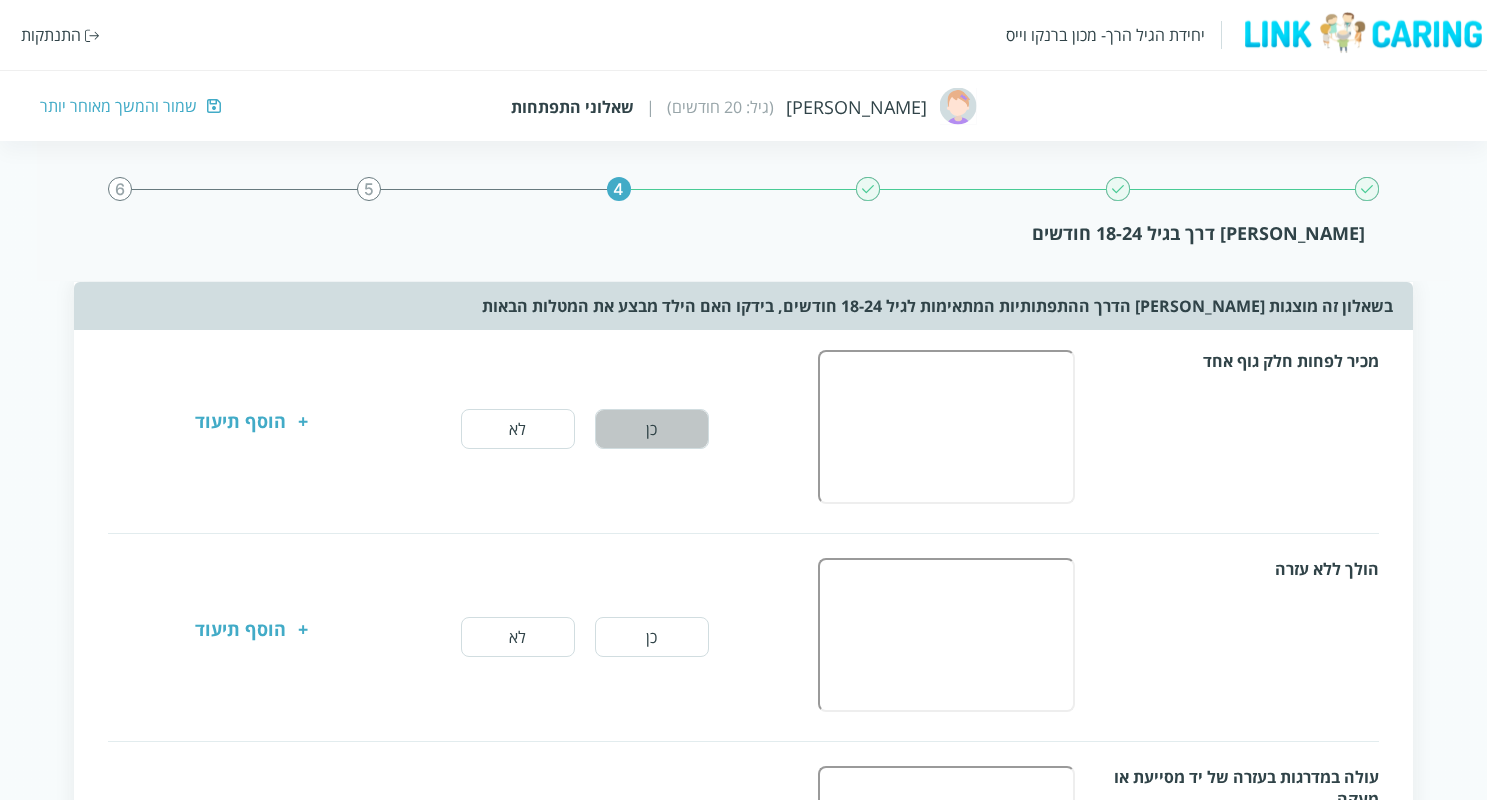 click on "כן" at bounding box center [652, 429] 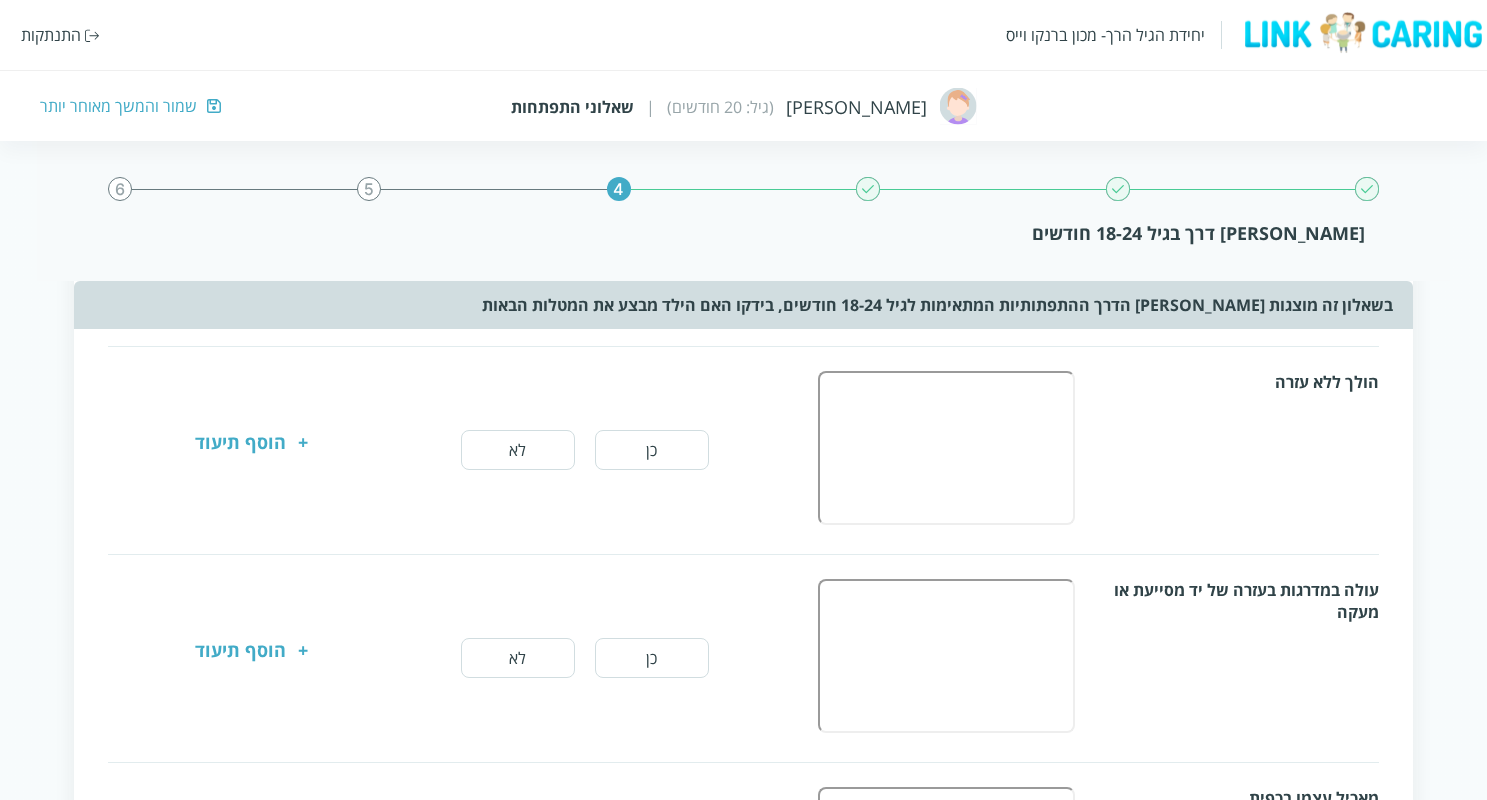 scroll, scrollTop: 190, scrollLeft: 0, axis: vertical 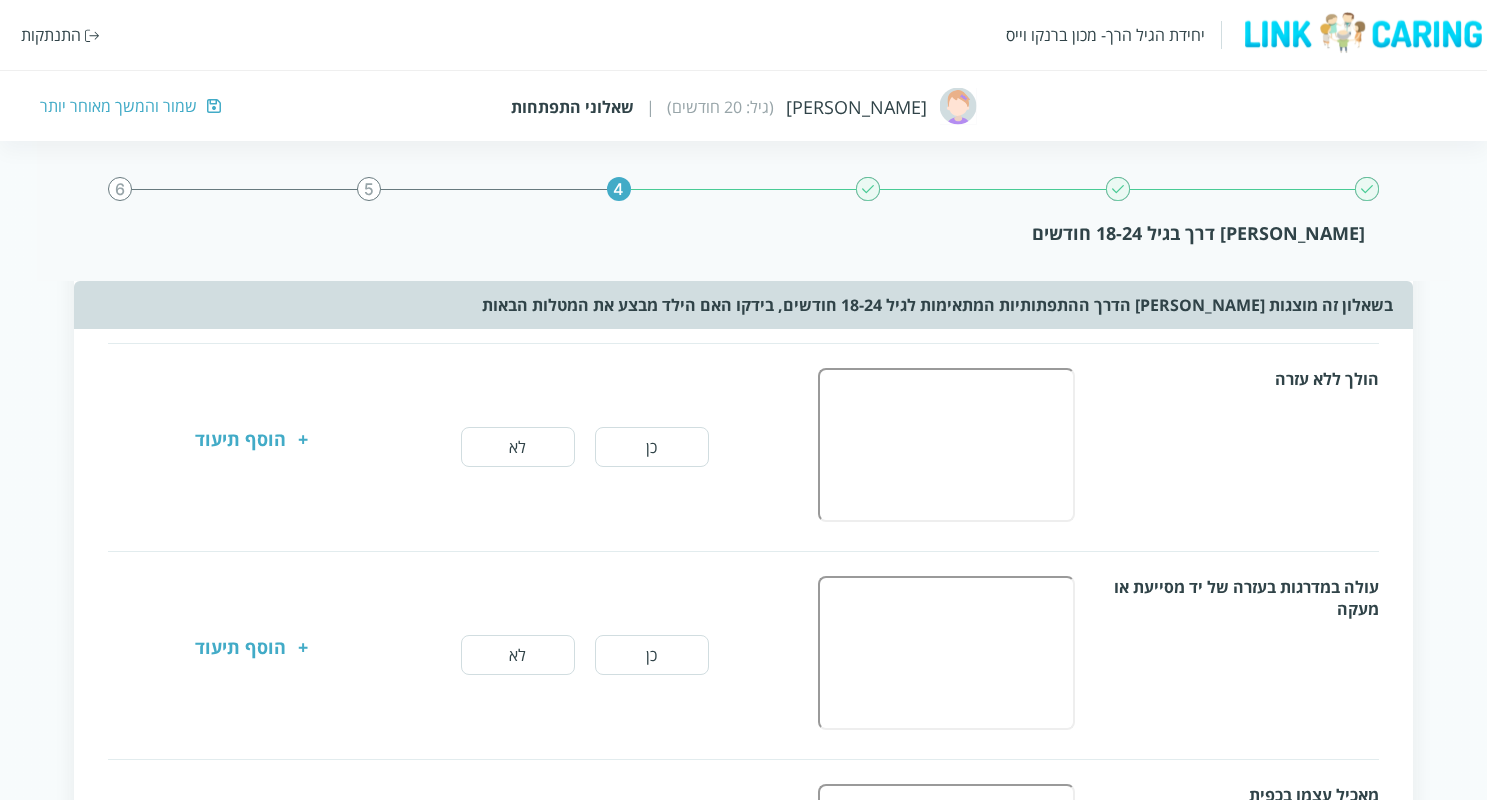 click on "כן" at bounding box center [652, 447] 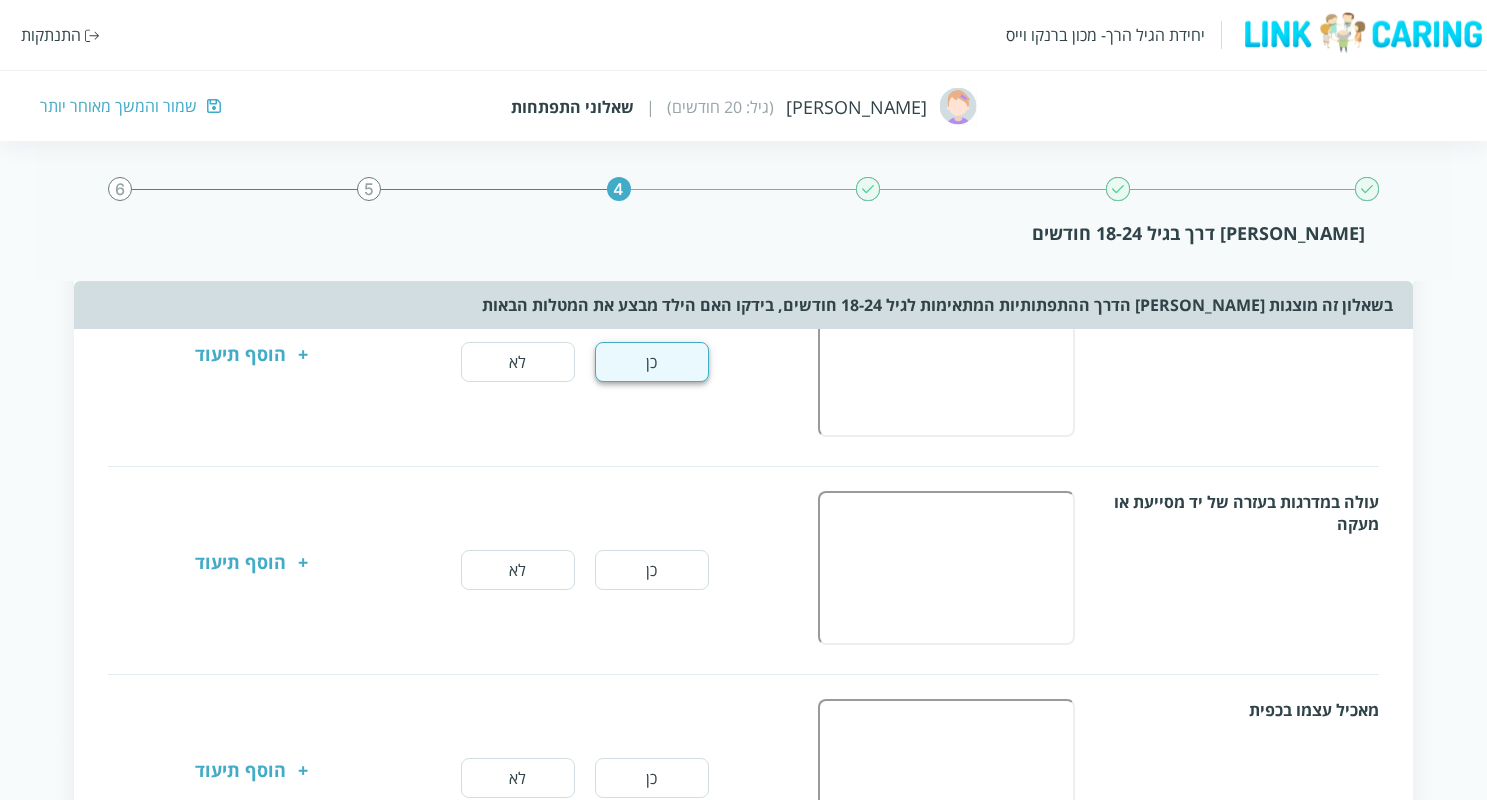 scroll, scrollTop: 281, scrollLeft: 0, axis: vertical 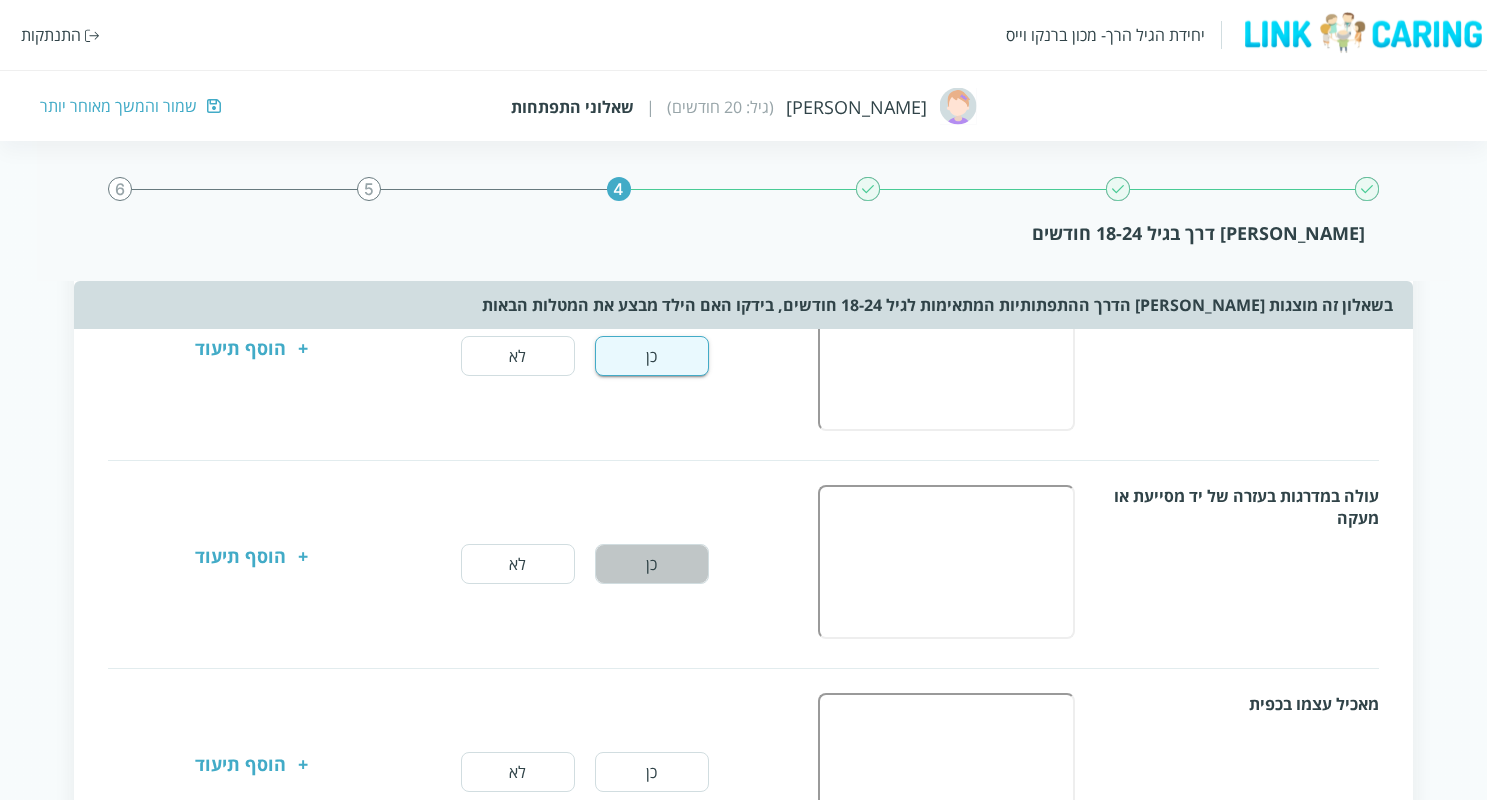 click on "כן" at bounding box center [652, 564] 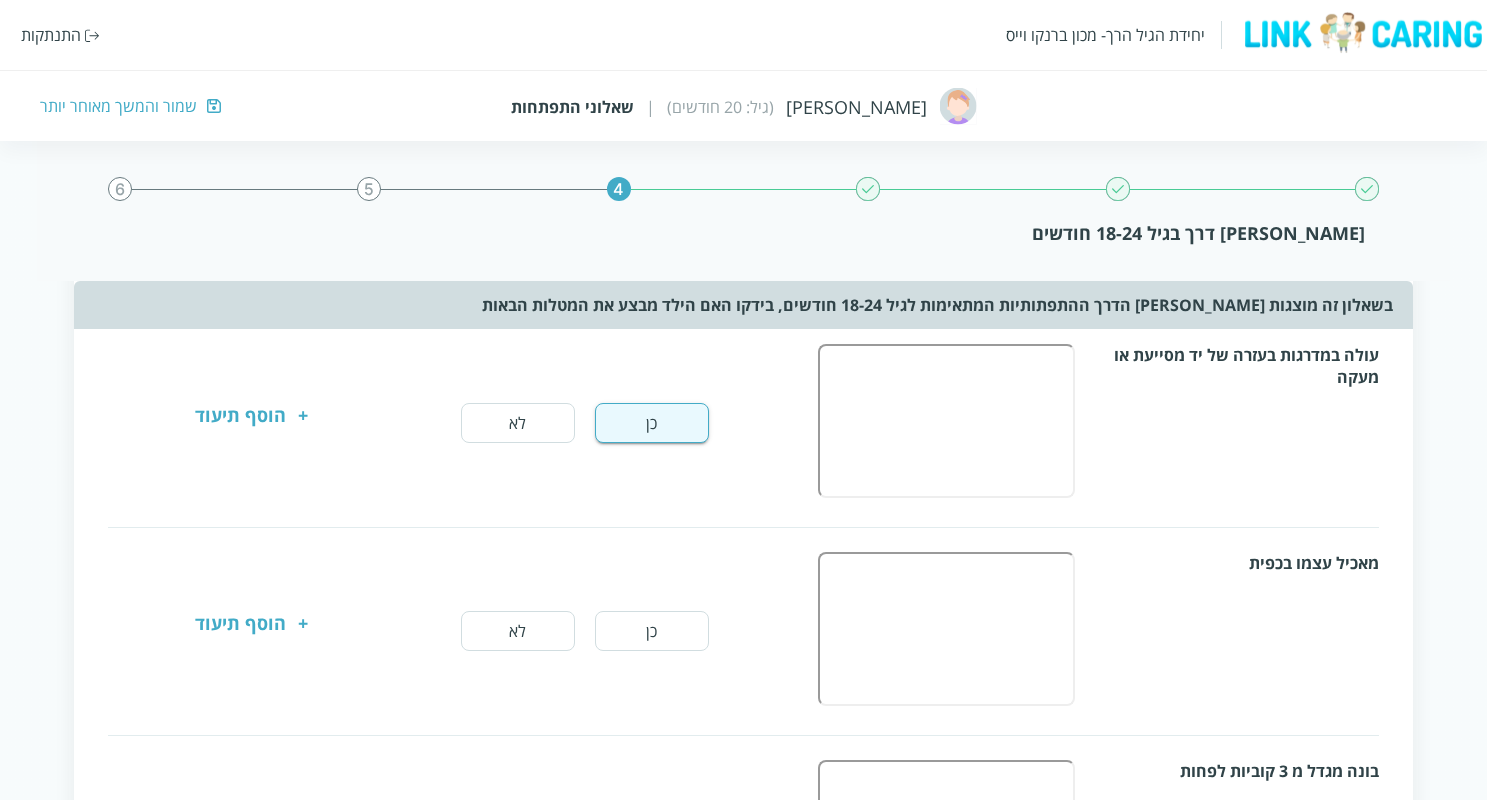 scroll, scrollTop: 439, scrollLeft: 0, axis: vertical 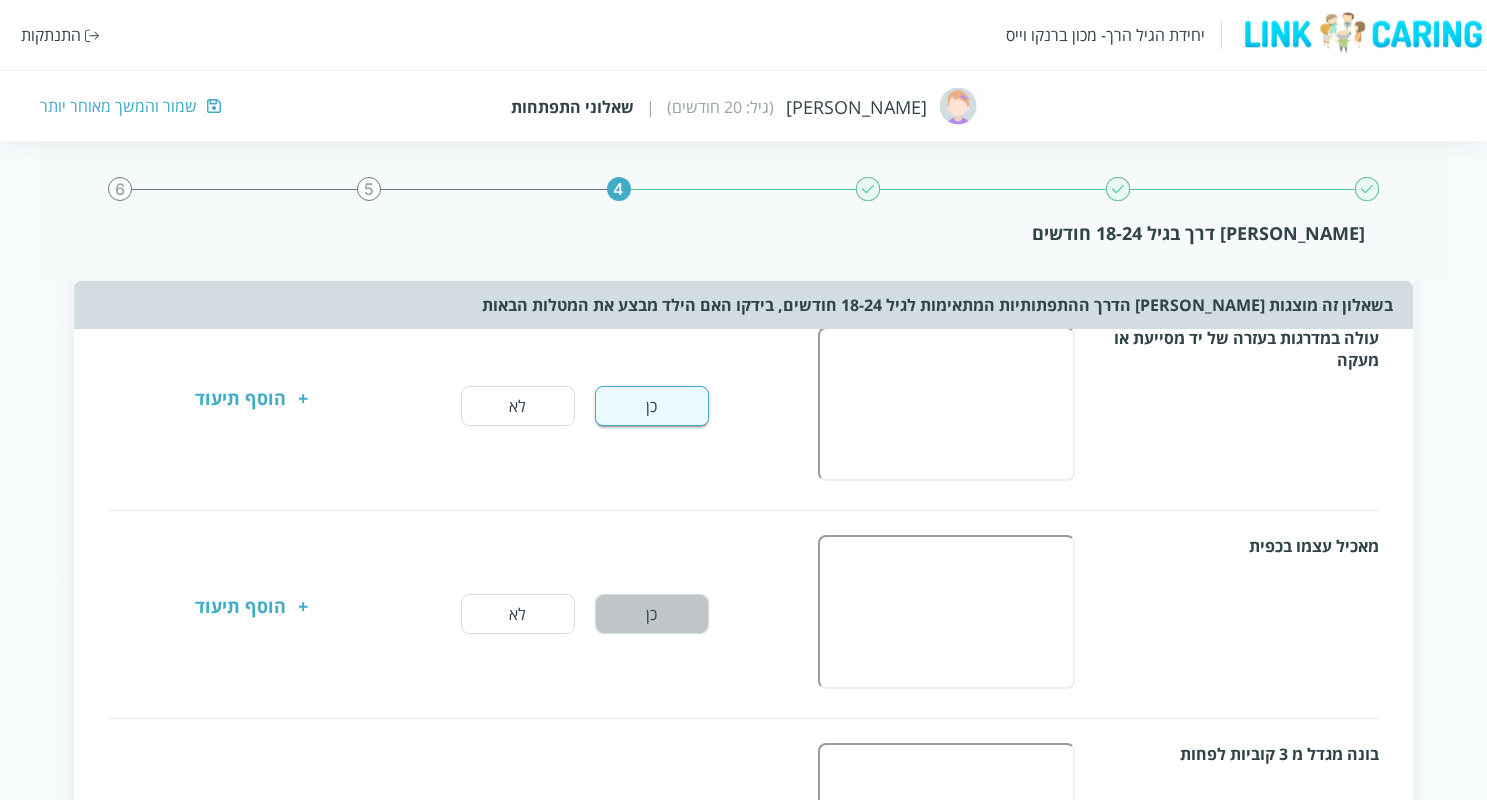 click on "כן" at bounding box center [652, 614] 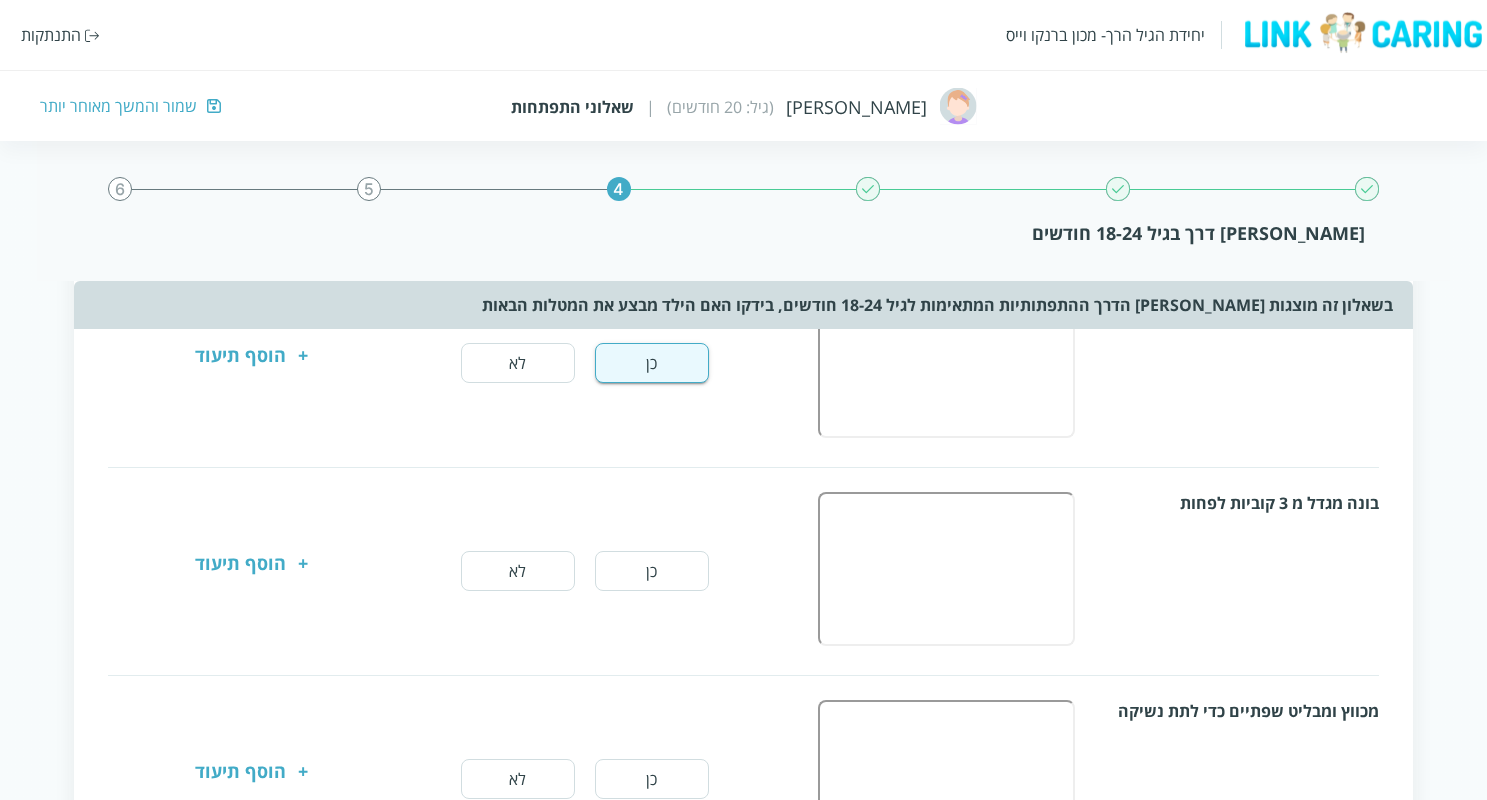 click on "כן" at bounding box center (652, 571) 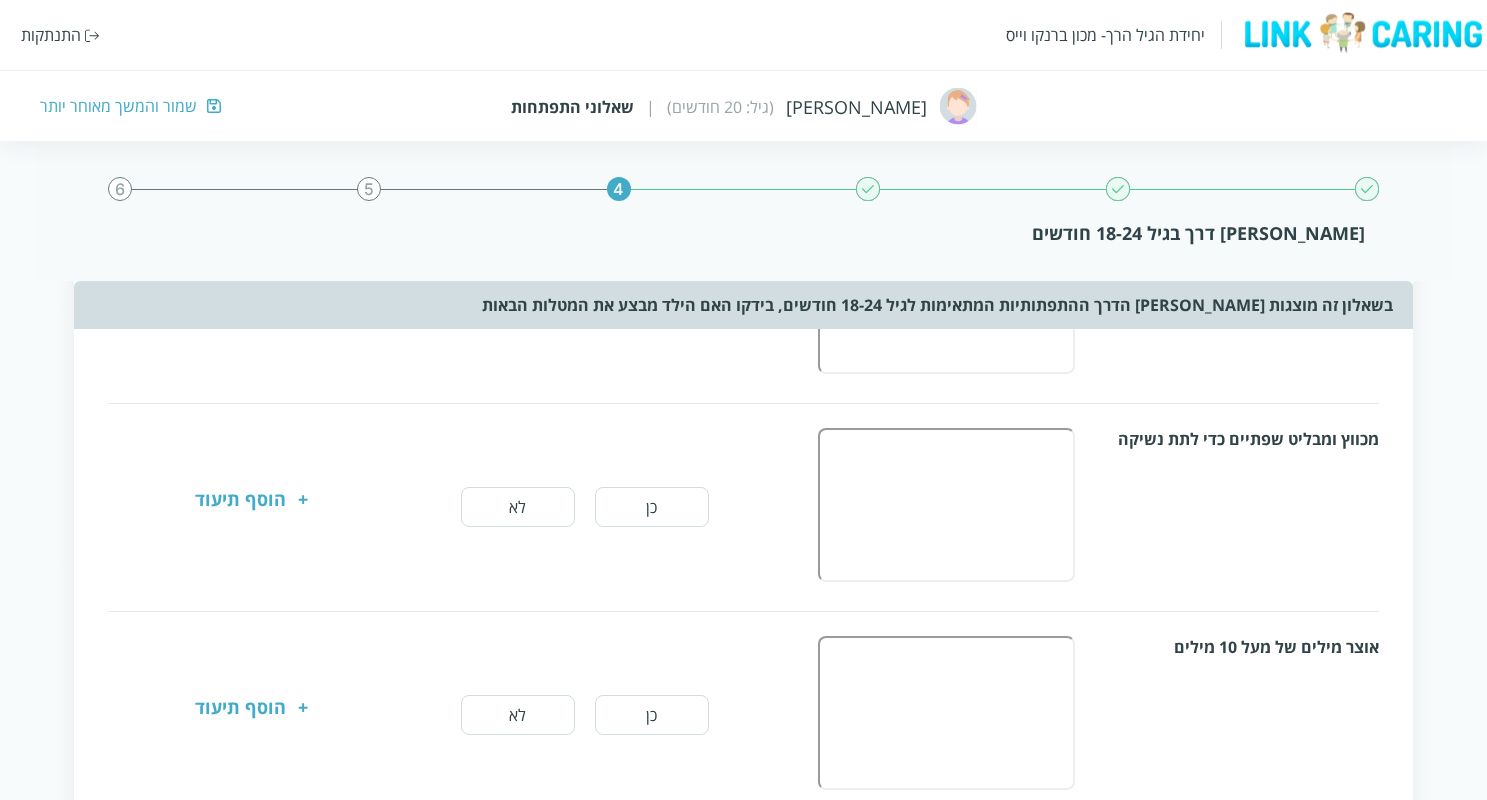 scroll, scrollTop: 966, scrollLeft: 0, axis: vertical 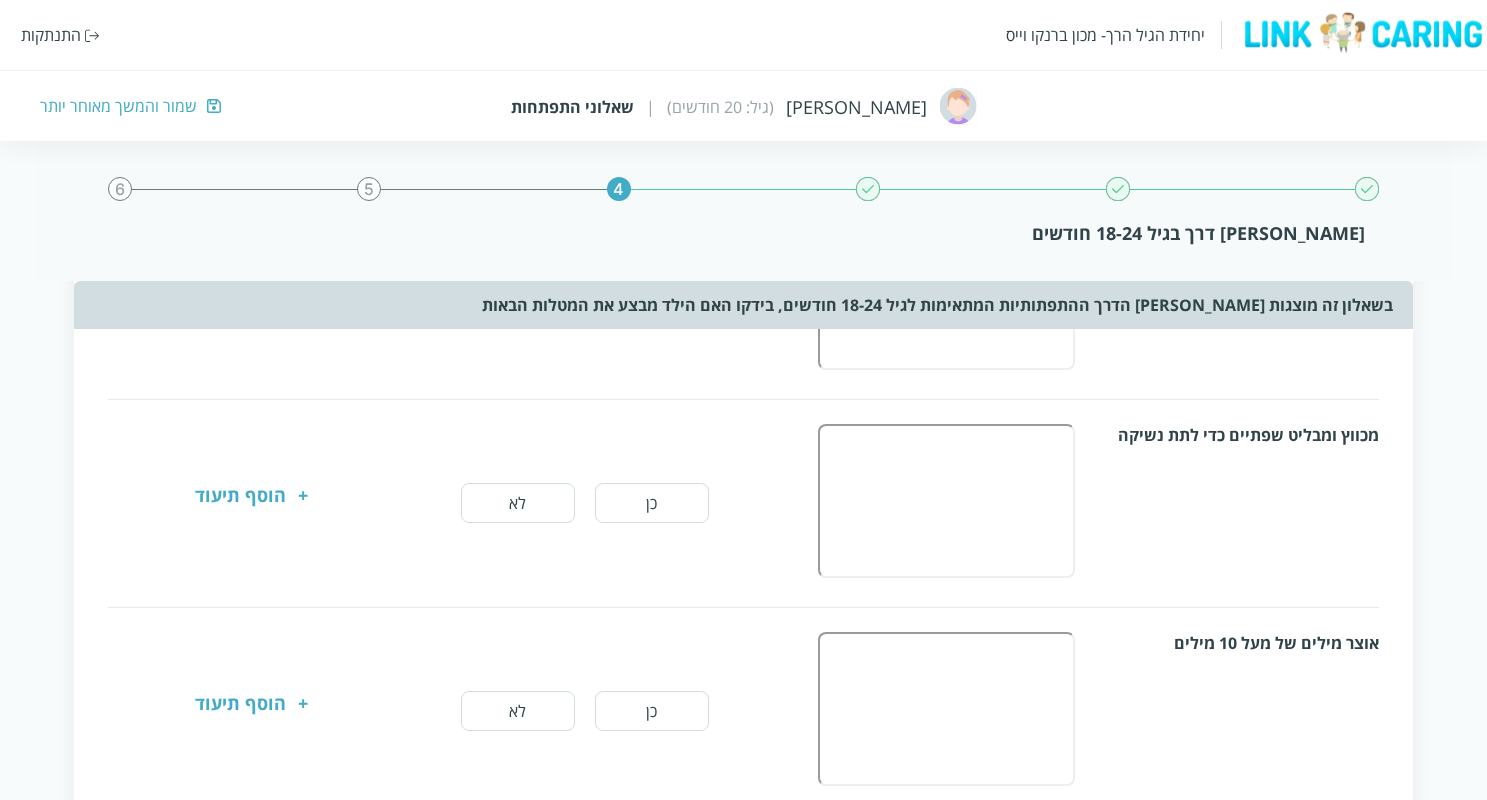click on "כן" at bounding box center (652, 503) 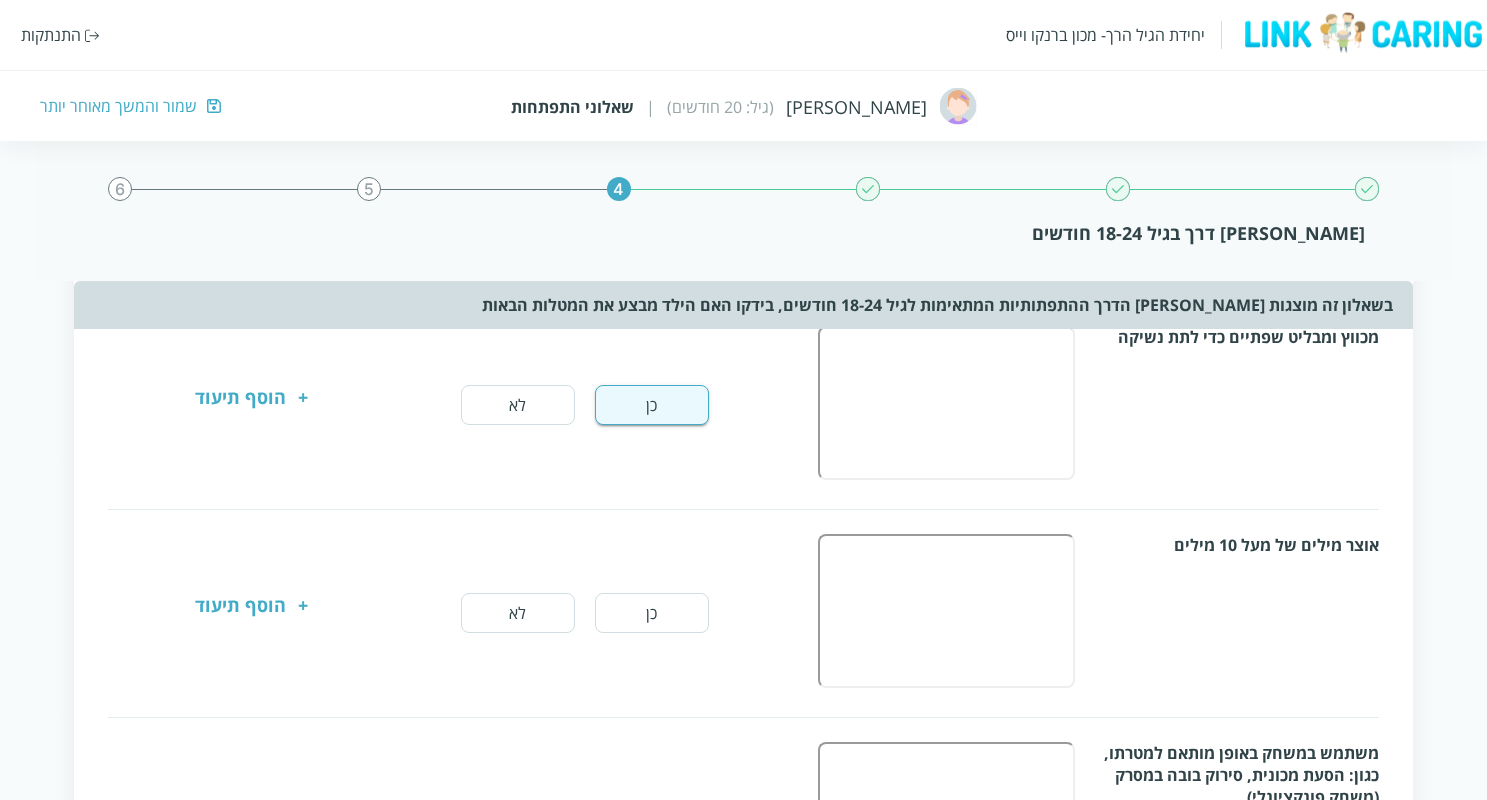 scroll, scrollTop: 1073, scrollLeft: 0, axis: vertical 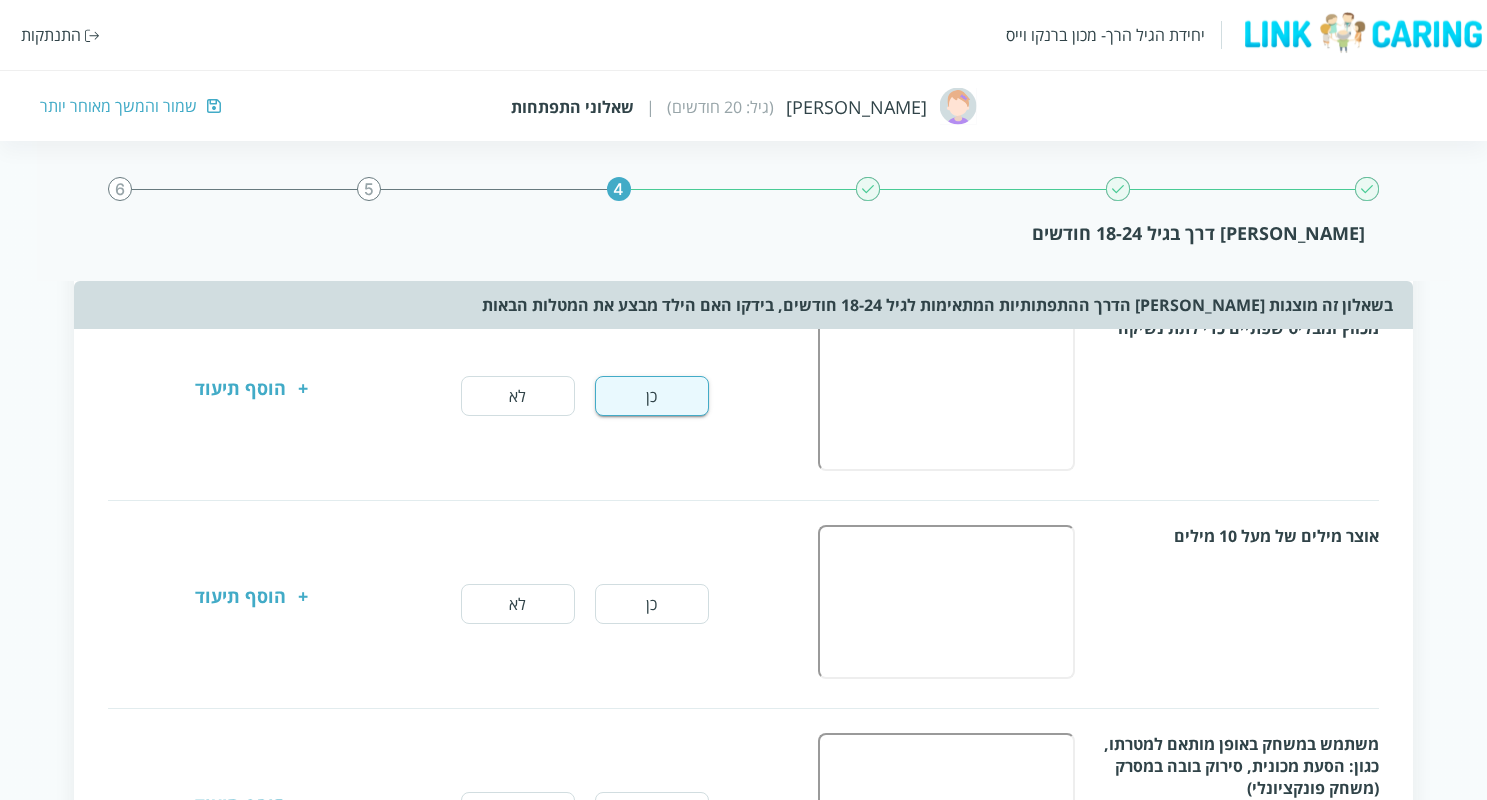 click on "כן" at bounding box center (652, 604) 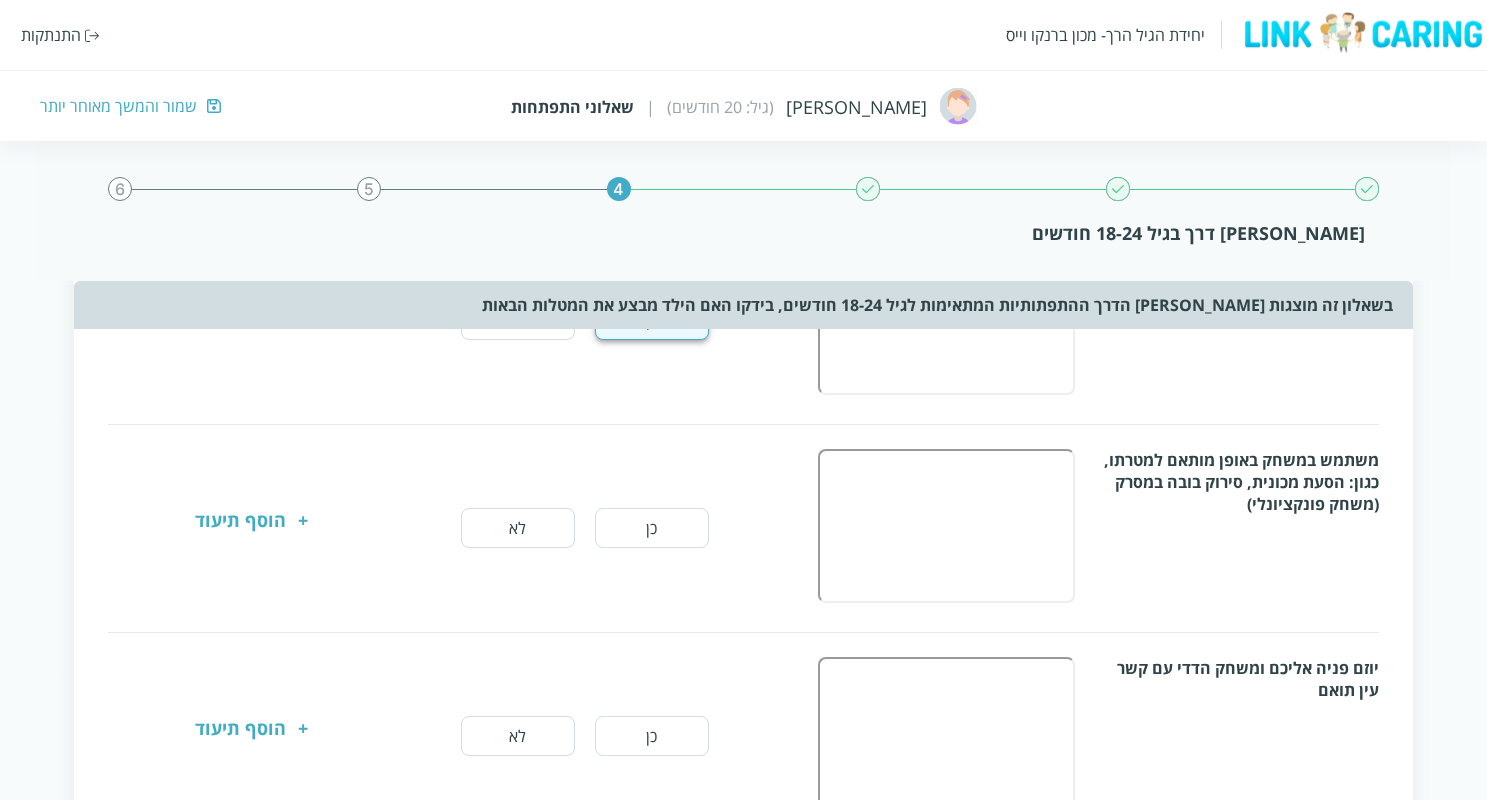 scroll, scrollTop: 1358, scrollLeft: 0, axis: vertical 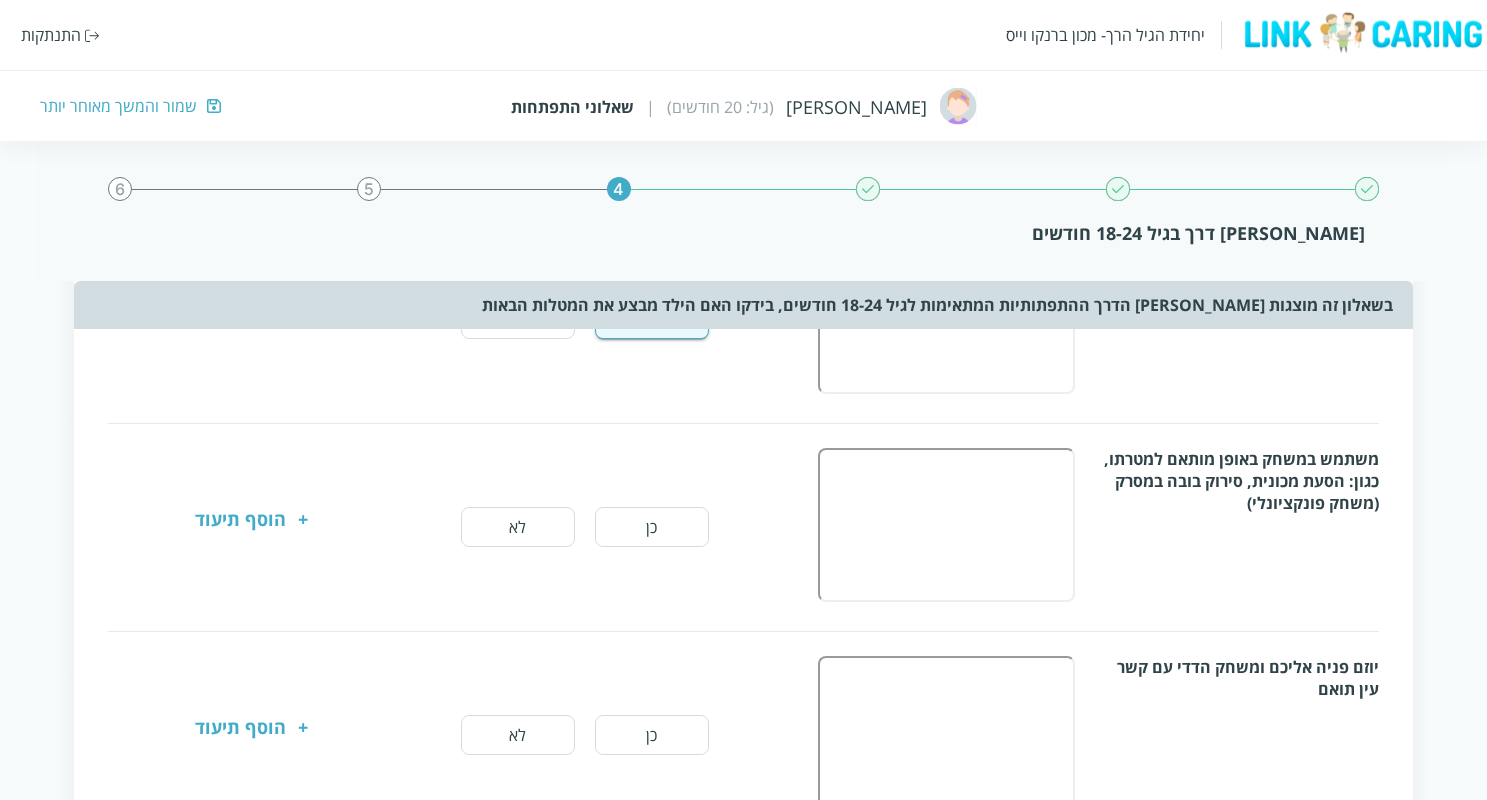click on "כן" at bounding box center [652, 527] 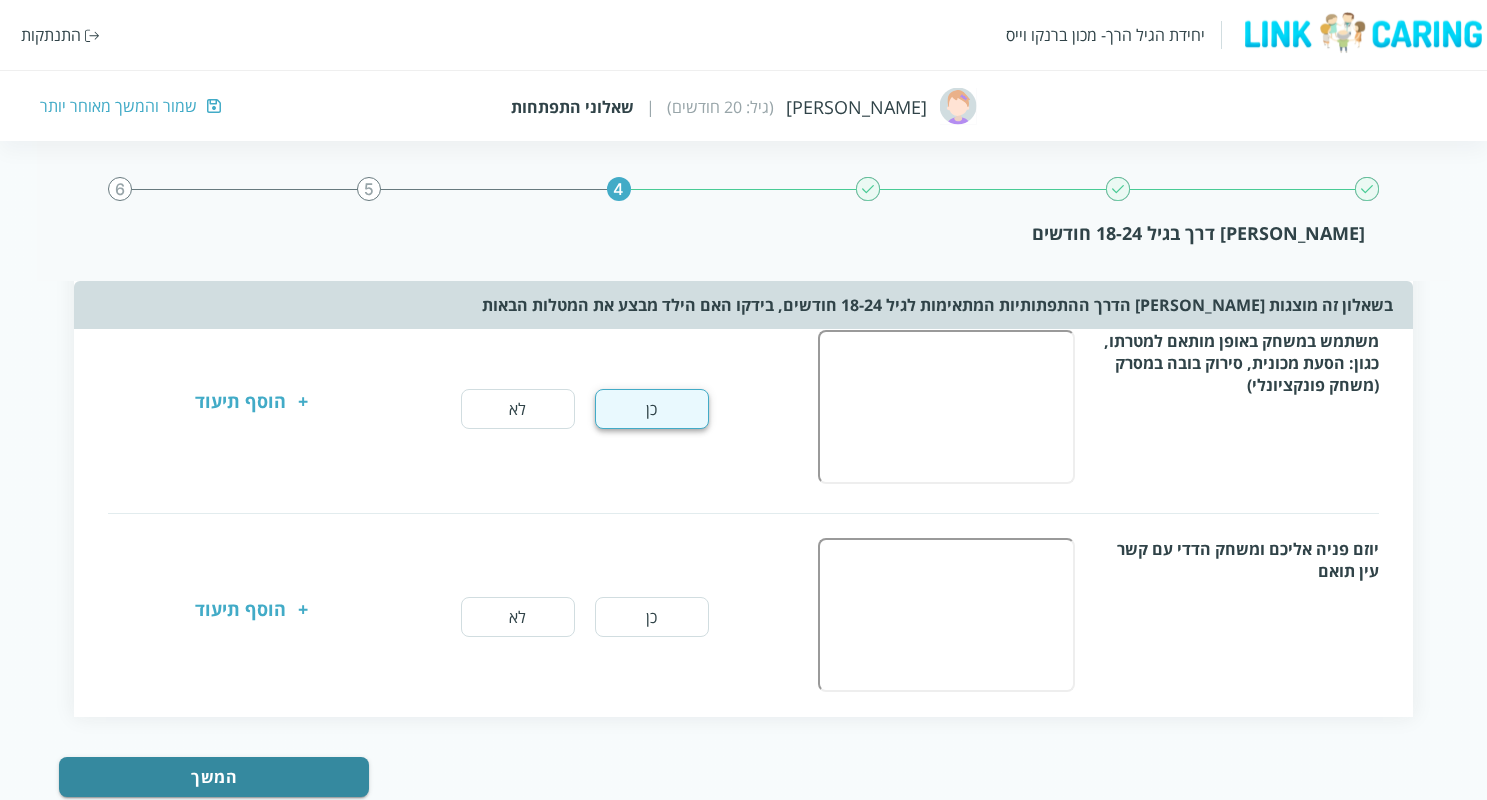 scroll, scrollTop: 1478, scrollLeft: 0, axis: vertical 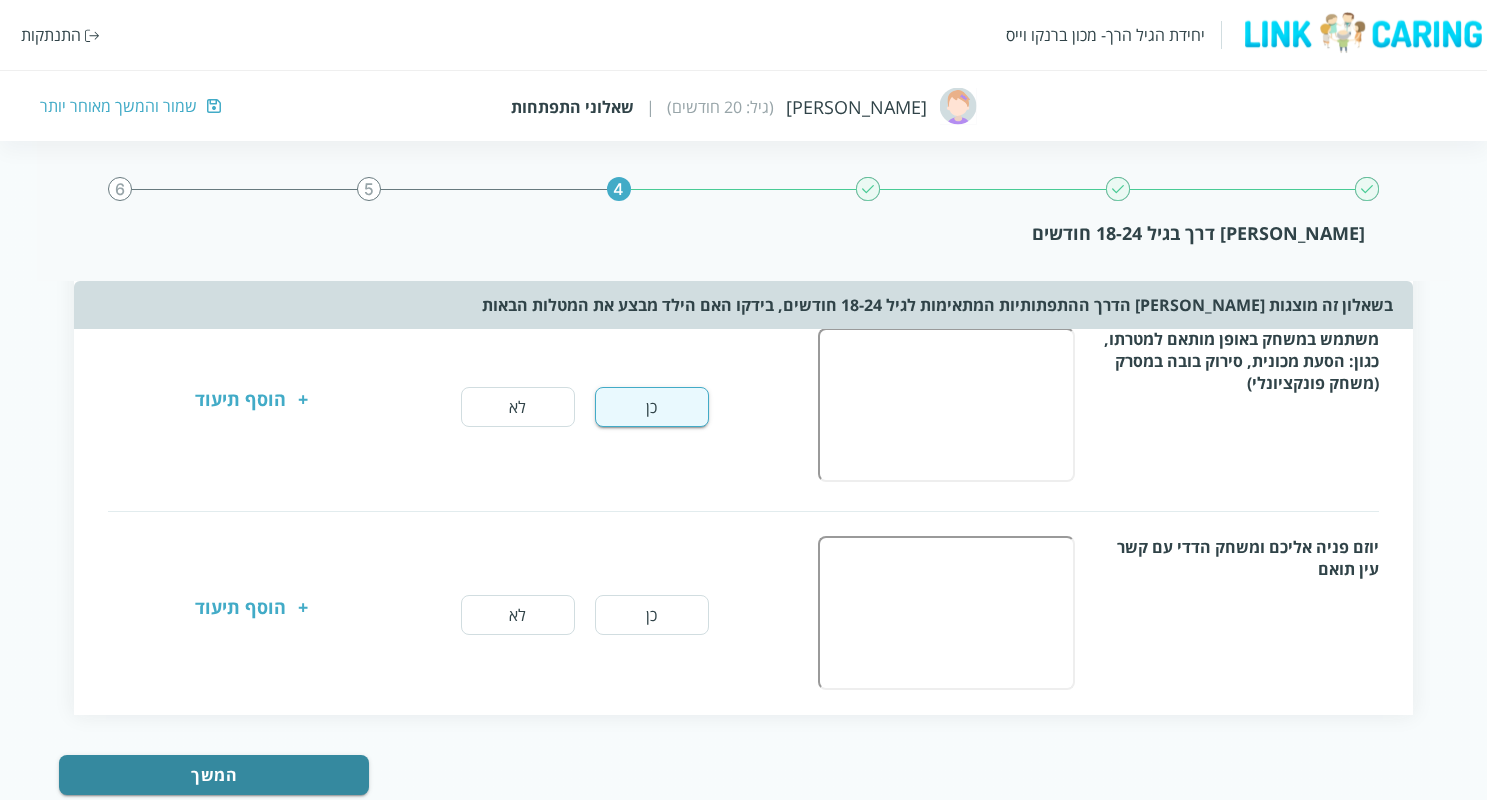 click on "כן" at bounding box center [652, 615] 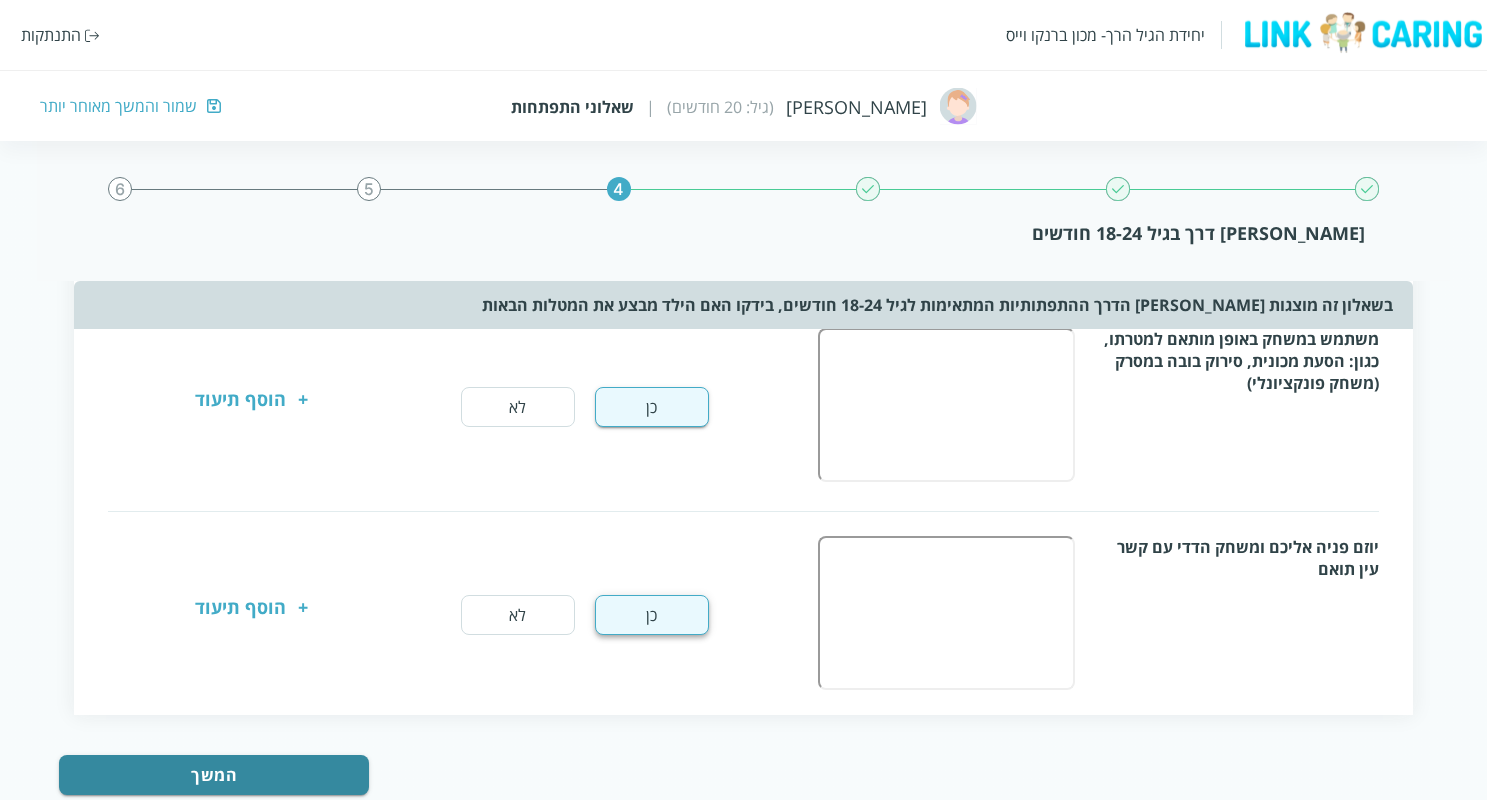scroll, scrollTop: 1529, scrollLeft: 0, axis: vertical 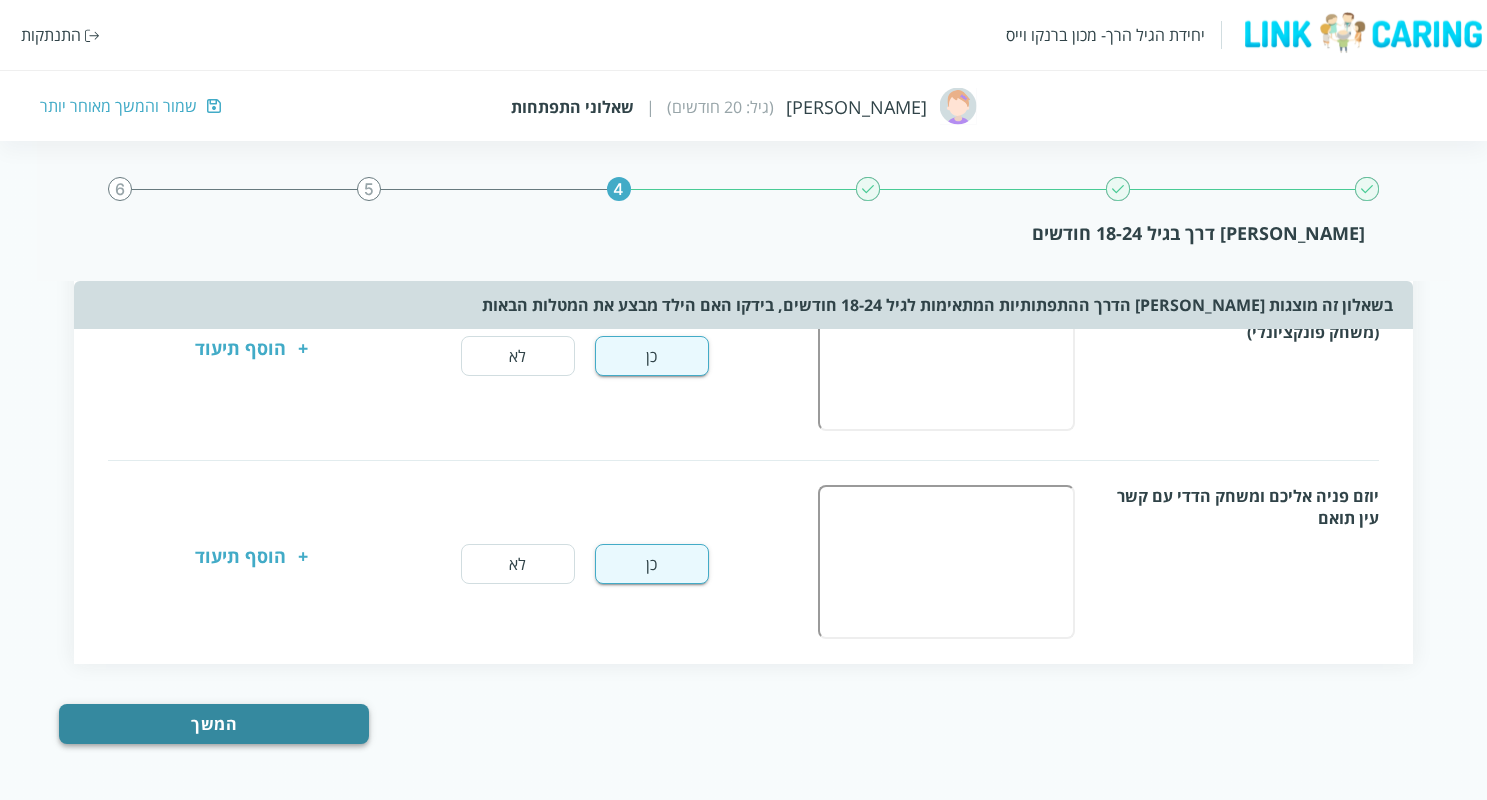 click on "המשך" at bounding box center (213, 724) 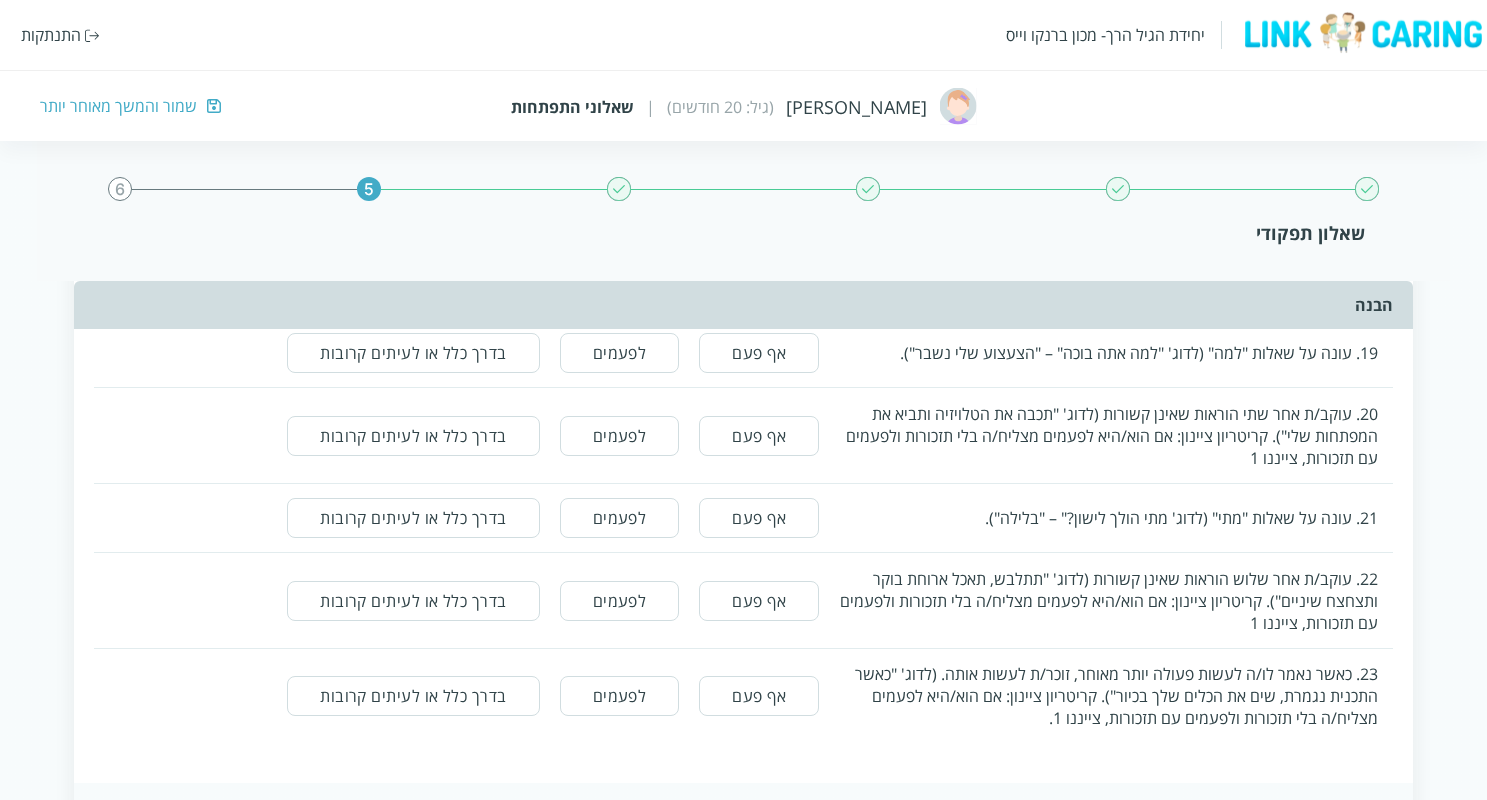 scroll, scrollTop: 0, scrollLeft: 0, axis: both 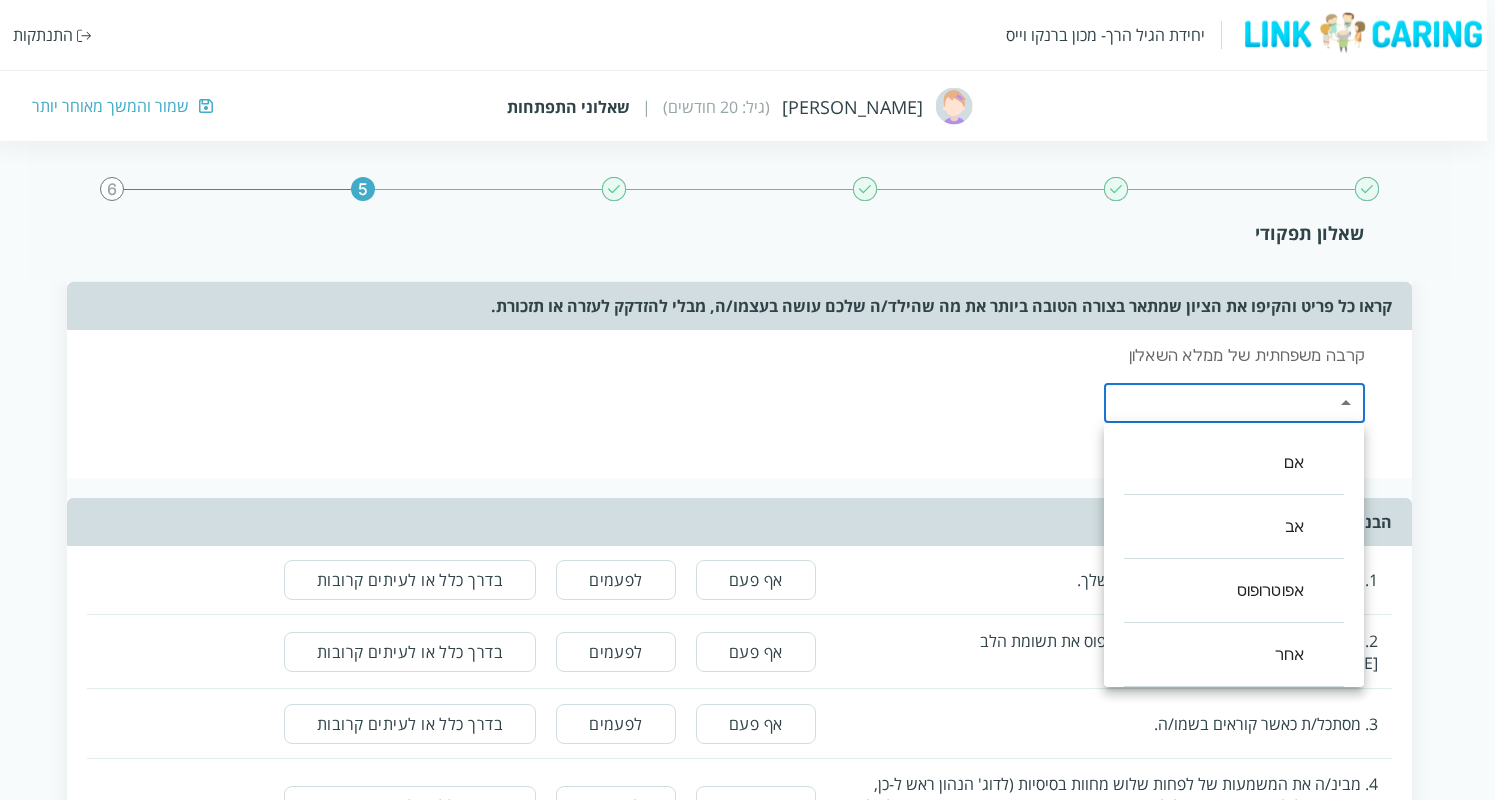 click on "יחידת הגיל הרך- מכון [PERSON_NAME] התנתקות [PERSON_NAME]  (גיל: 20 חודשים) |   שאלוני התפתחות שמור והמשך מאוחר יותר 5 6 שאלון תפקודי קראו כל פריט והקיפו את הציון שמתאר בצורה הטובה ביותר את מה שהילד/ה שלכם עושה בעצמו/ה, מבלי להזדקק לעזרה או תזכורת. קרבה משפחתית של ממלא השאלון ​ ​   הבנה 1. מסתכל/ת עליך כאשר שומע/ת את הקול שלך. אף פעם   לפעמים   בדרך כלל או לעיתים קרובות   2. מסתכל/ת עליך כאשר אתה מנופף כדי לתפוס את תשומת הלב [PERSON_NAME]/ה. אף פעם   לפעמים   בדרך כלל או לעיתים קרובות   3. מסתכל/ת כאשר קוראים בשמו/ה. אף פעם   לפעמים   בדרך כלל או לעיתים קרובות   אף פעם   לפעמים     אף פעם   לפעמים" at bounding box center (743, 2403) 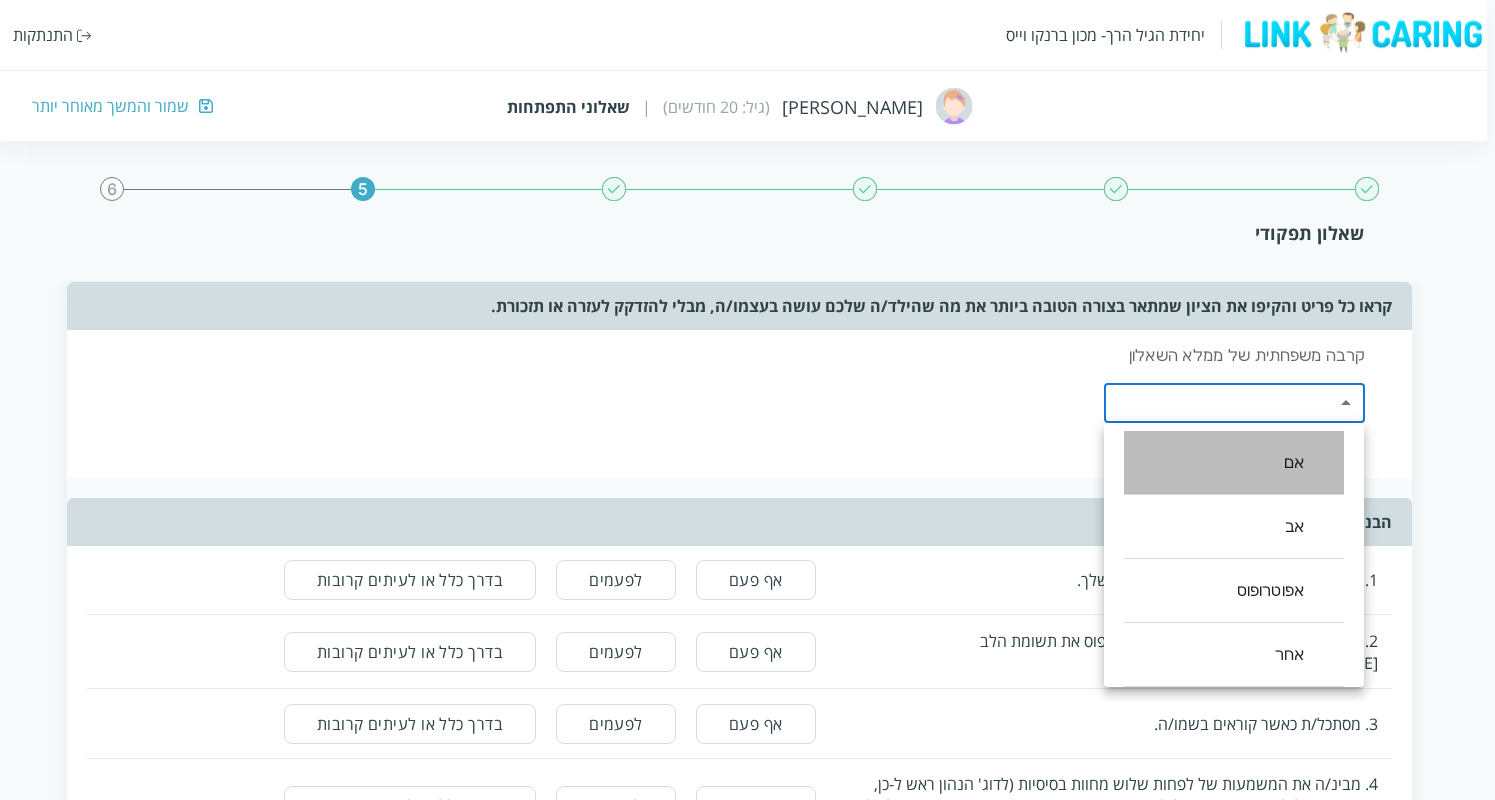 click on "אם" at bounding box center (1234, 463) 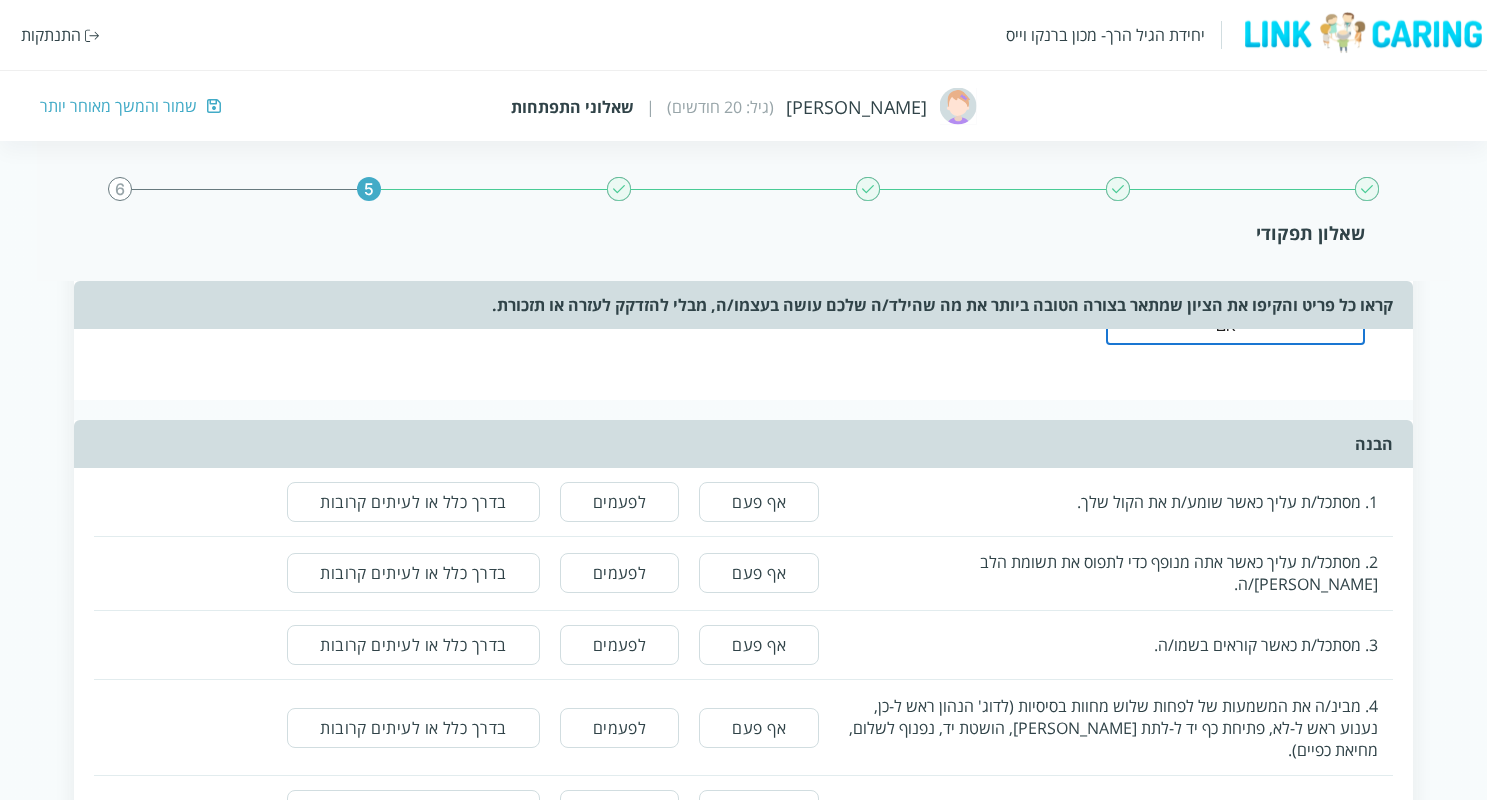 scroll, scrollTop: 82, scrollLeft: 0, axis: vertical 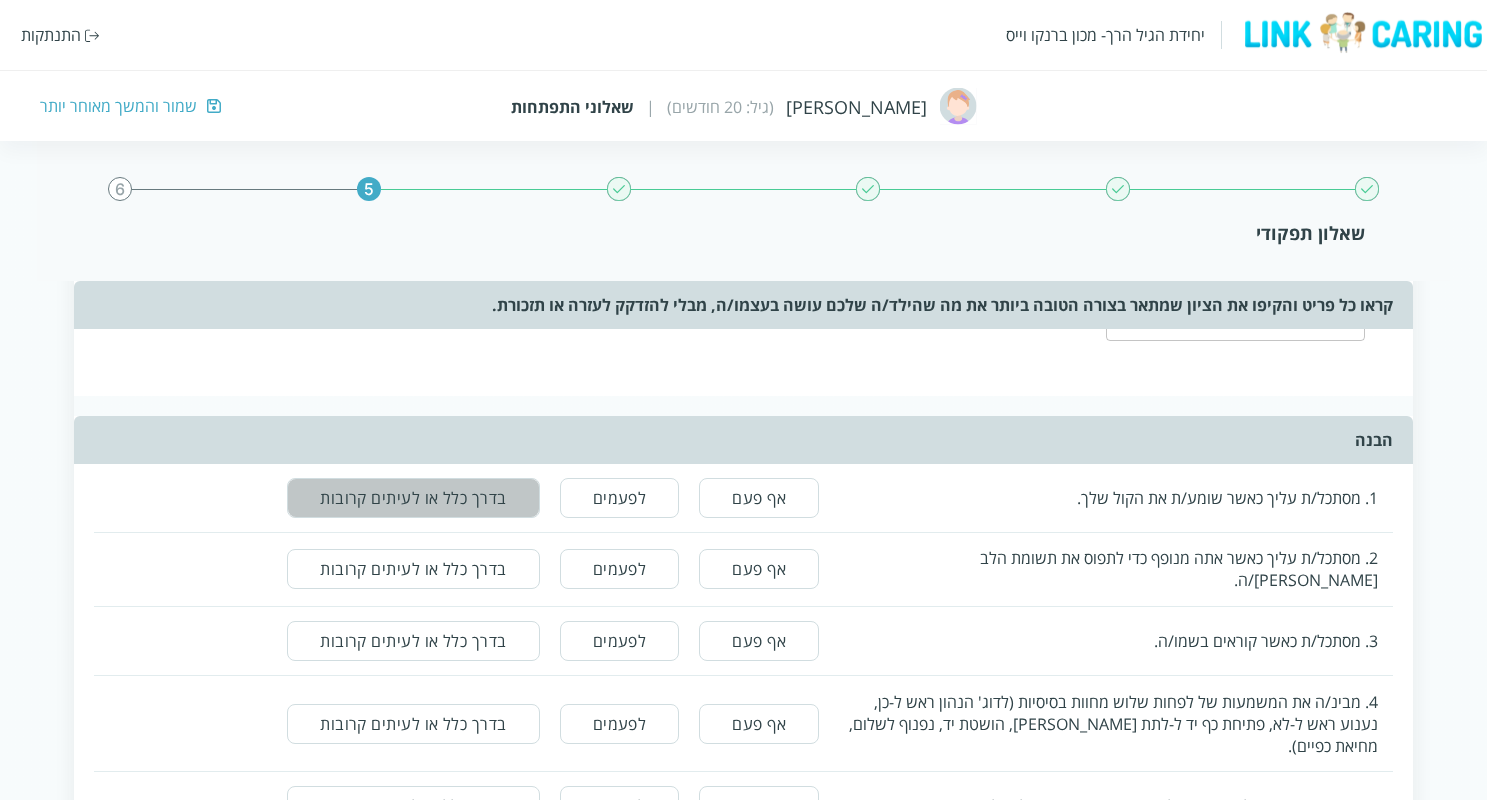 click on "בדרך כלל או לעיתים קרובות" at bounding box center [413, 498] 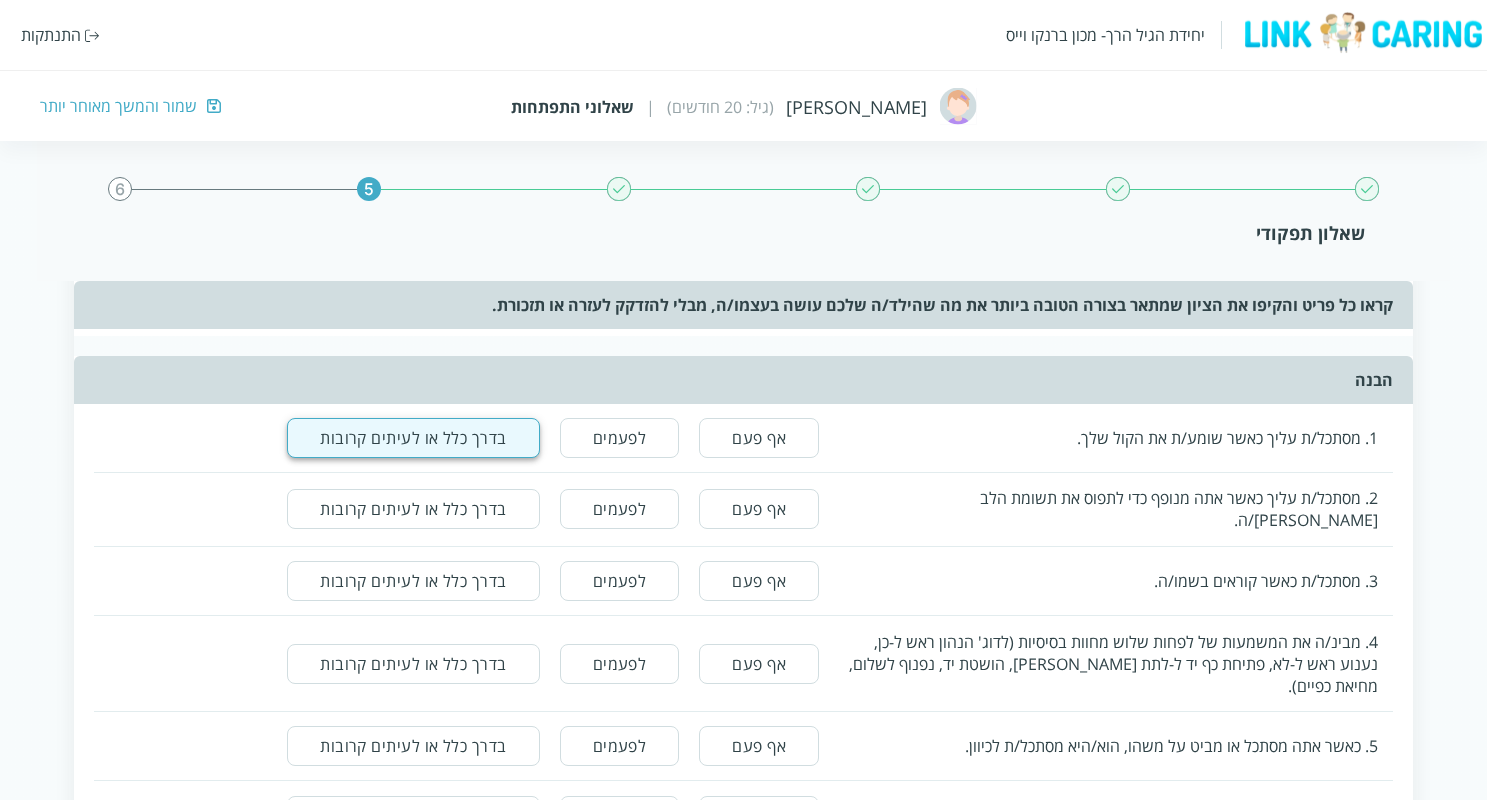 scroll, scrollTop: 143, scrollLeft: 0, axis: vertical 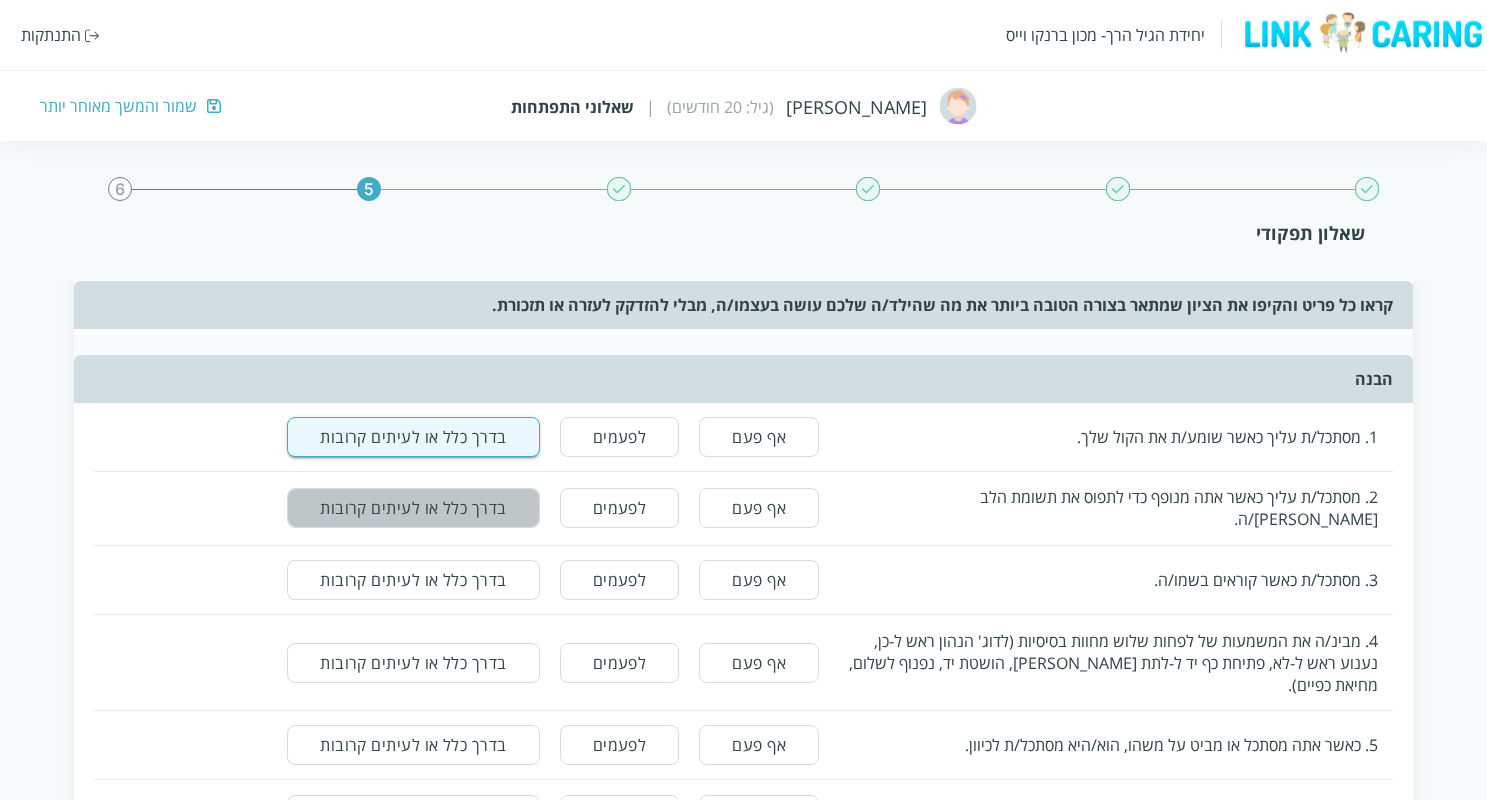 click on "בדרך כלל או לעיתים קרובות" at bounding box center (413, 508) 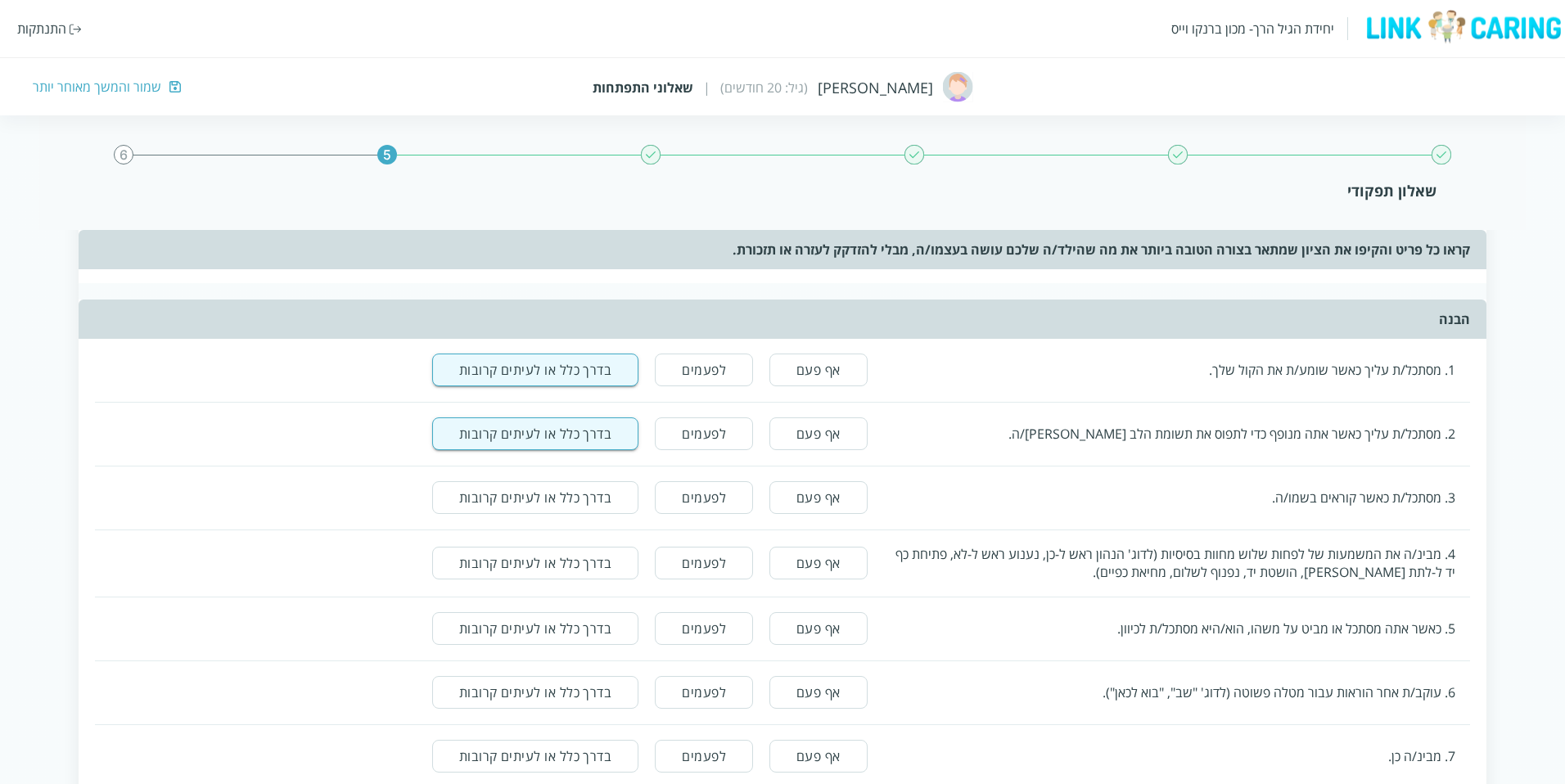 scroll, scrollTop: 119, scrollLeft: 0, axis: vertical 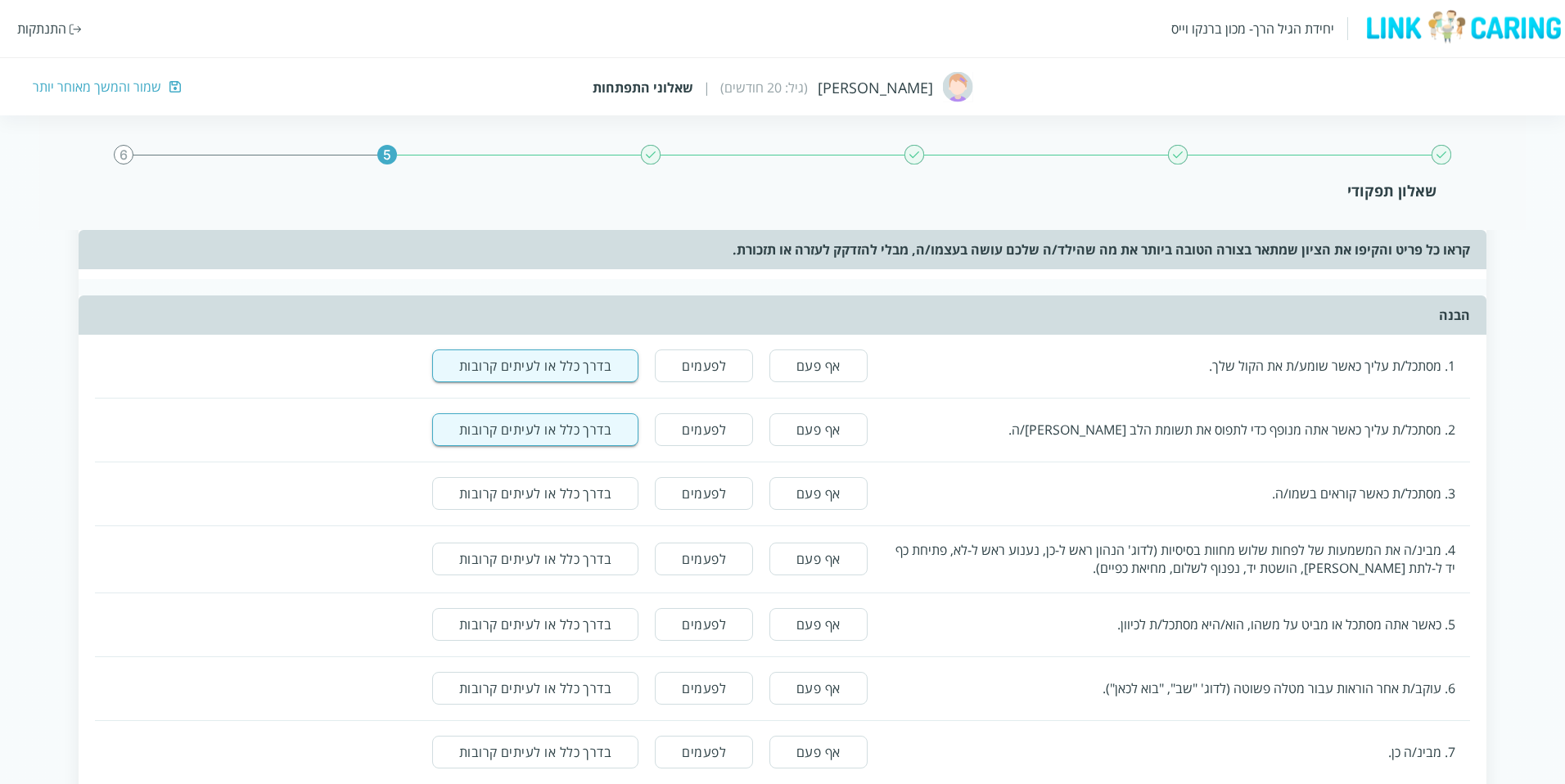 click on "בדרך כלל או לעיתים קרובות" at bounding box center [535, 493] 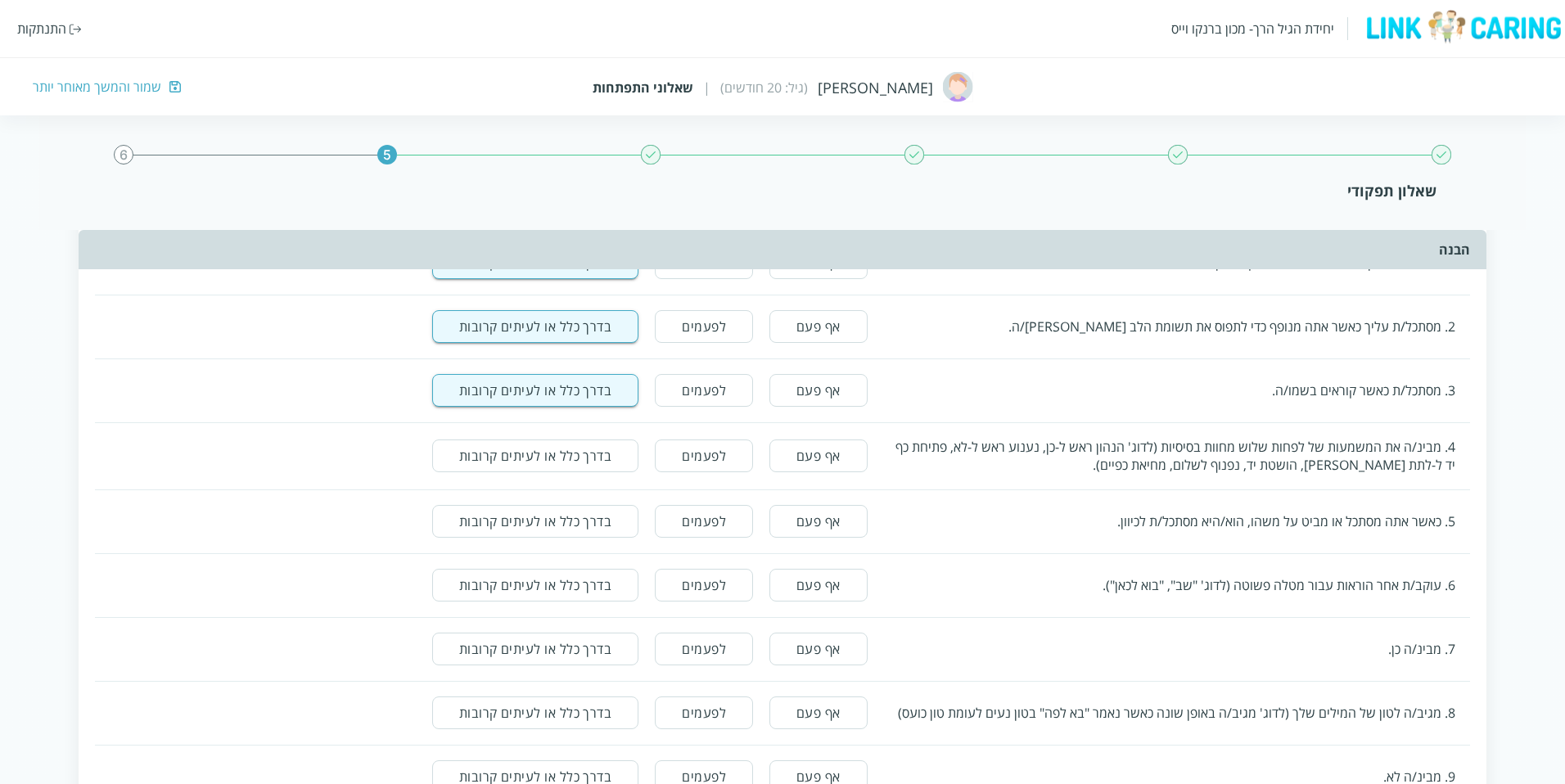 scroll, scrollTop: 221, scrollLeft: 0, axis: vertical 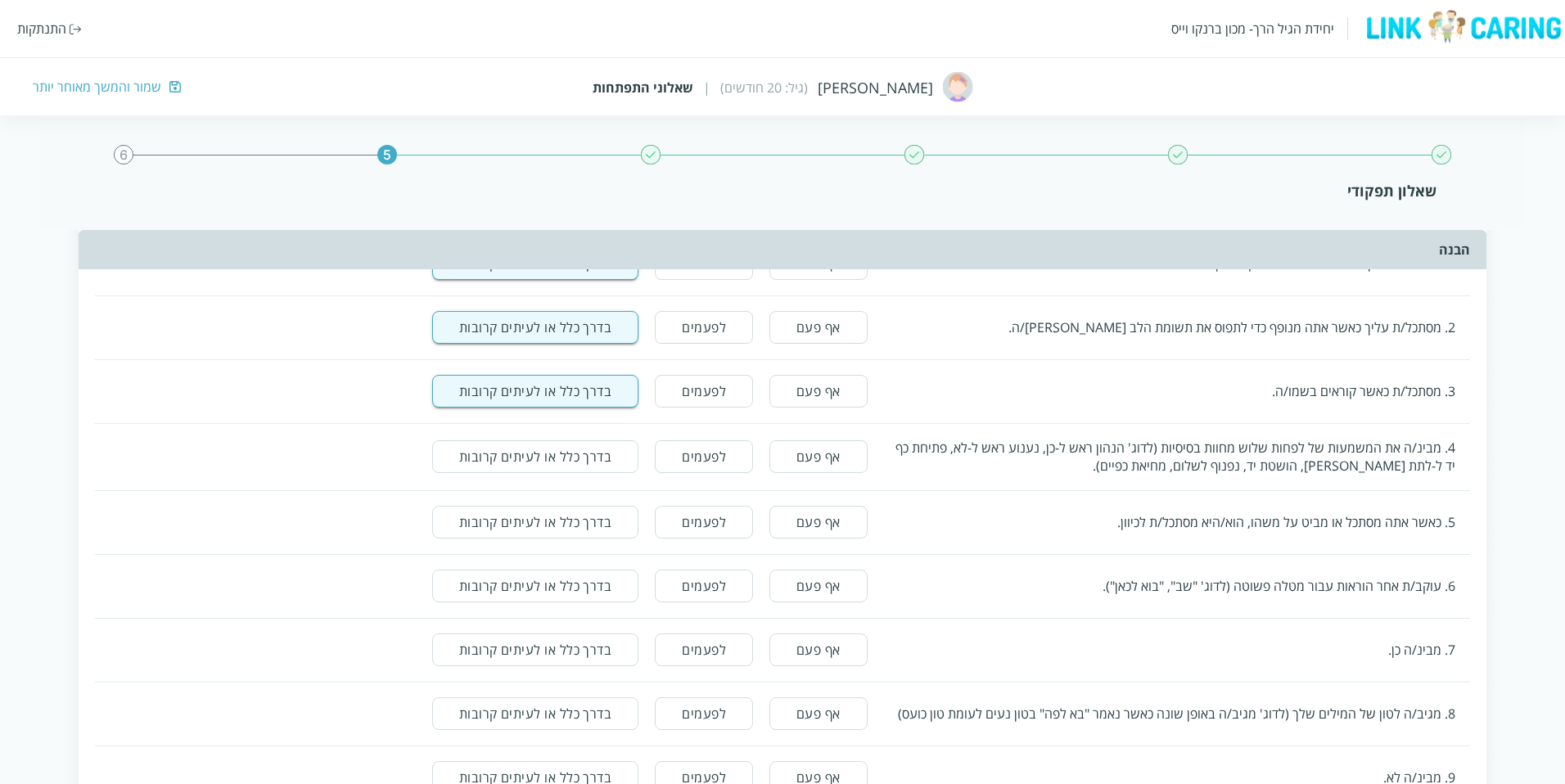 click on "בדרך כלל או לעיתים קרובות" at bounding box center [535, 457] 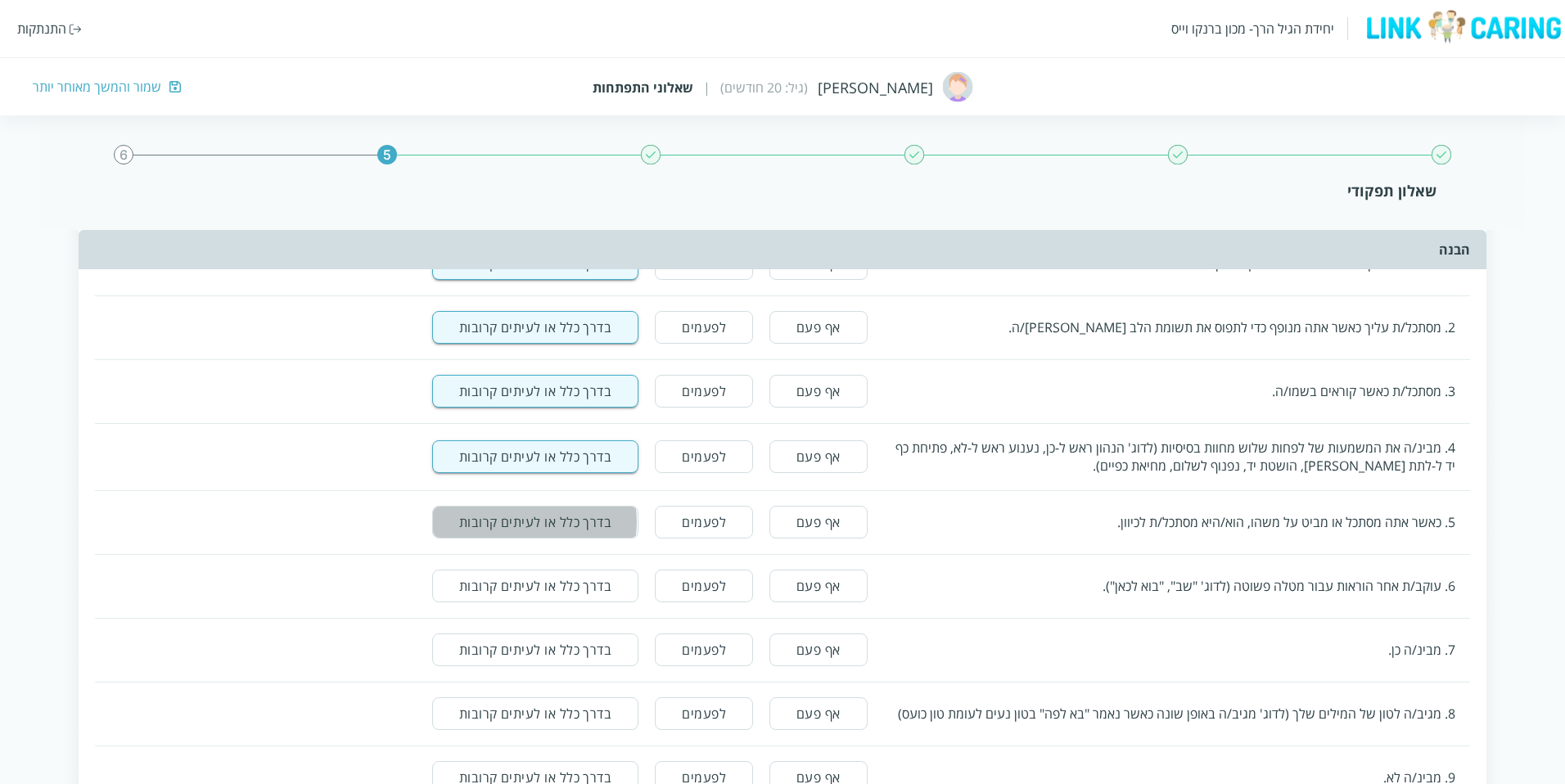 click on "בדרך כלל או לעיתים קרובות" at bounding box center [535, 522] 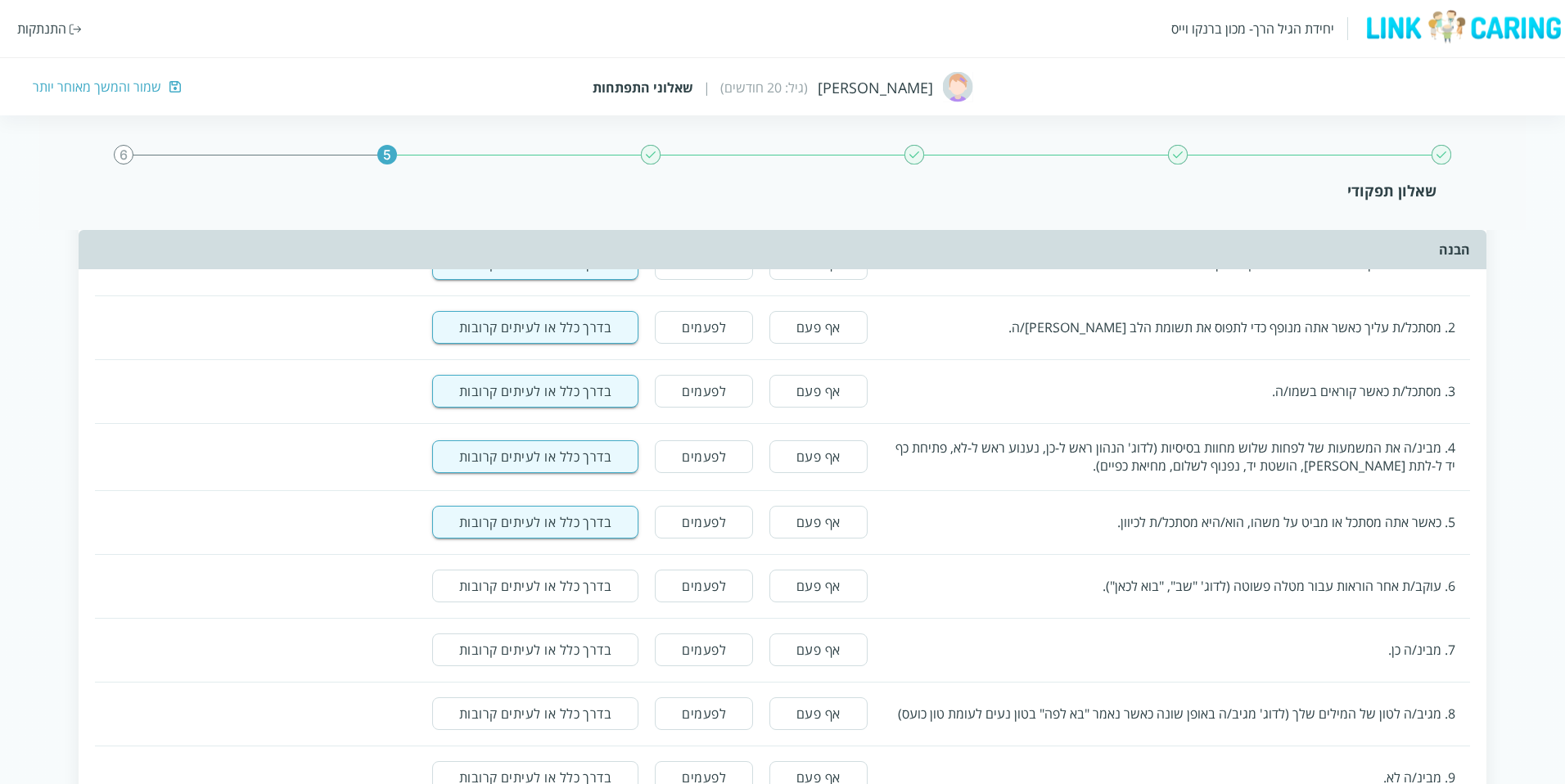 click on "בדרך כלל או לעיתים קרובות" at bounding box center (535, 586) 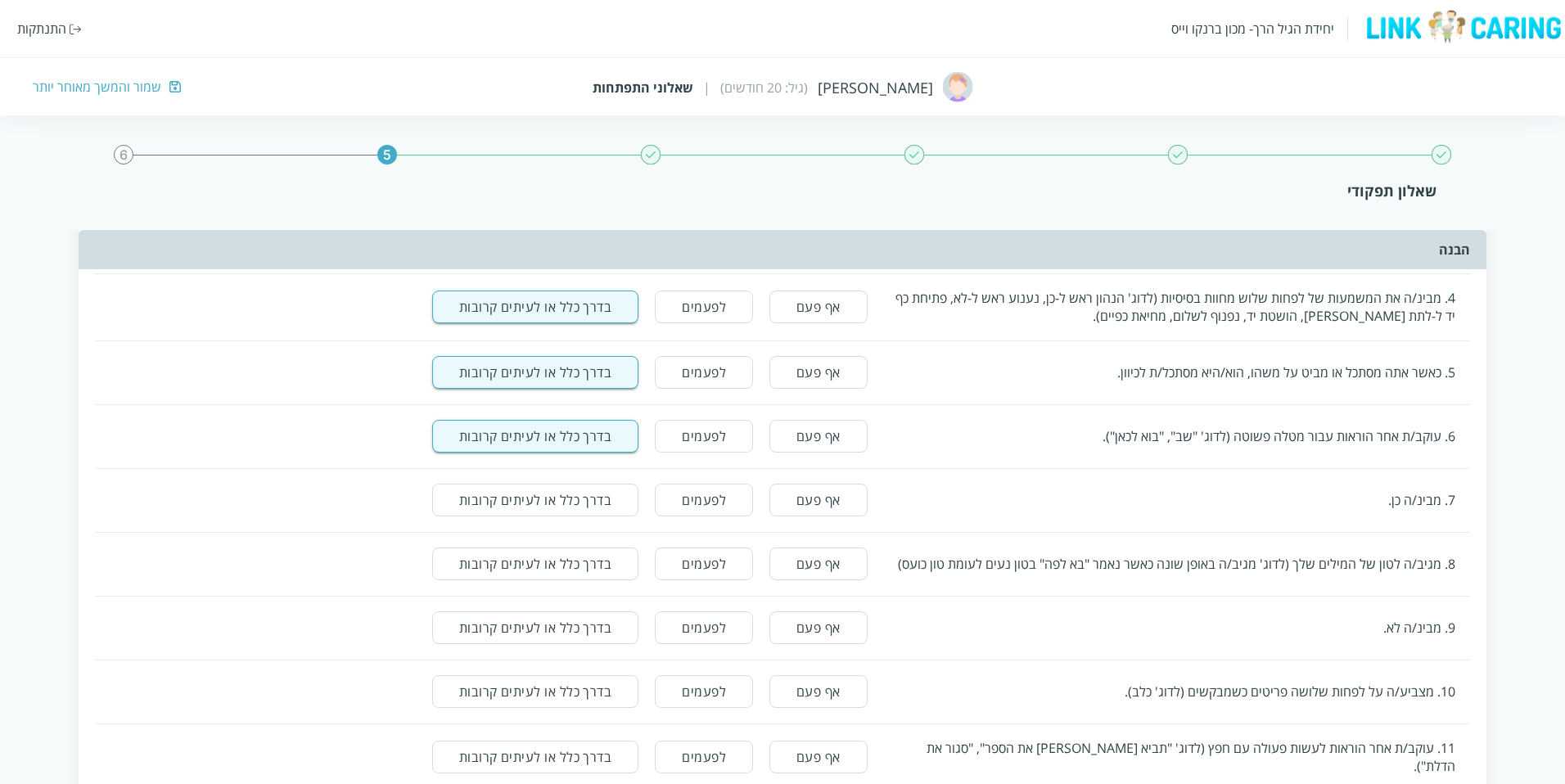 scroll, scrollTop: 372, scrollLeft: 0, axis: vertical 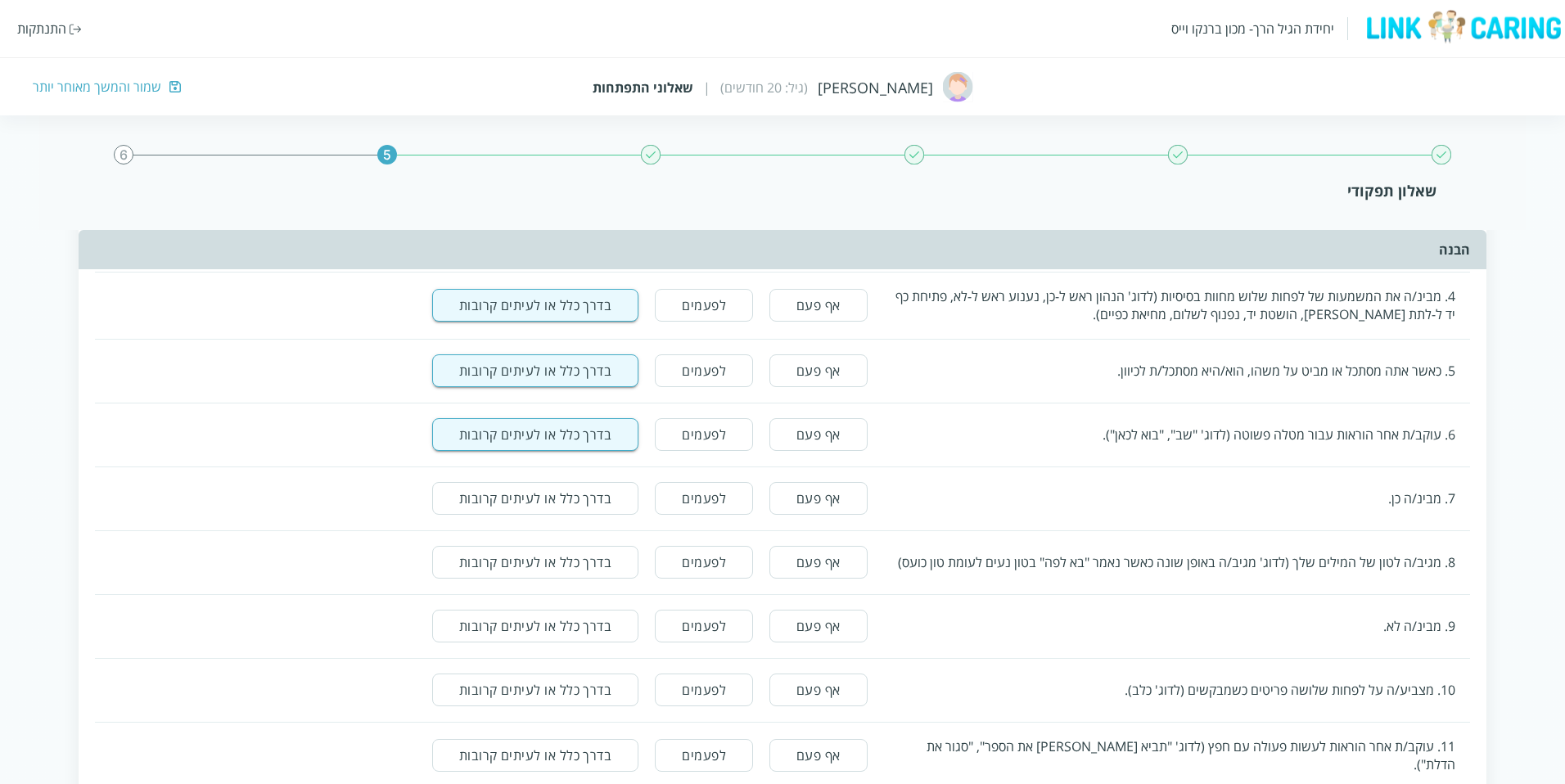 click on "בדרך כלל או לעיתים קרובות" at bounding box center (535, 498) 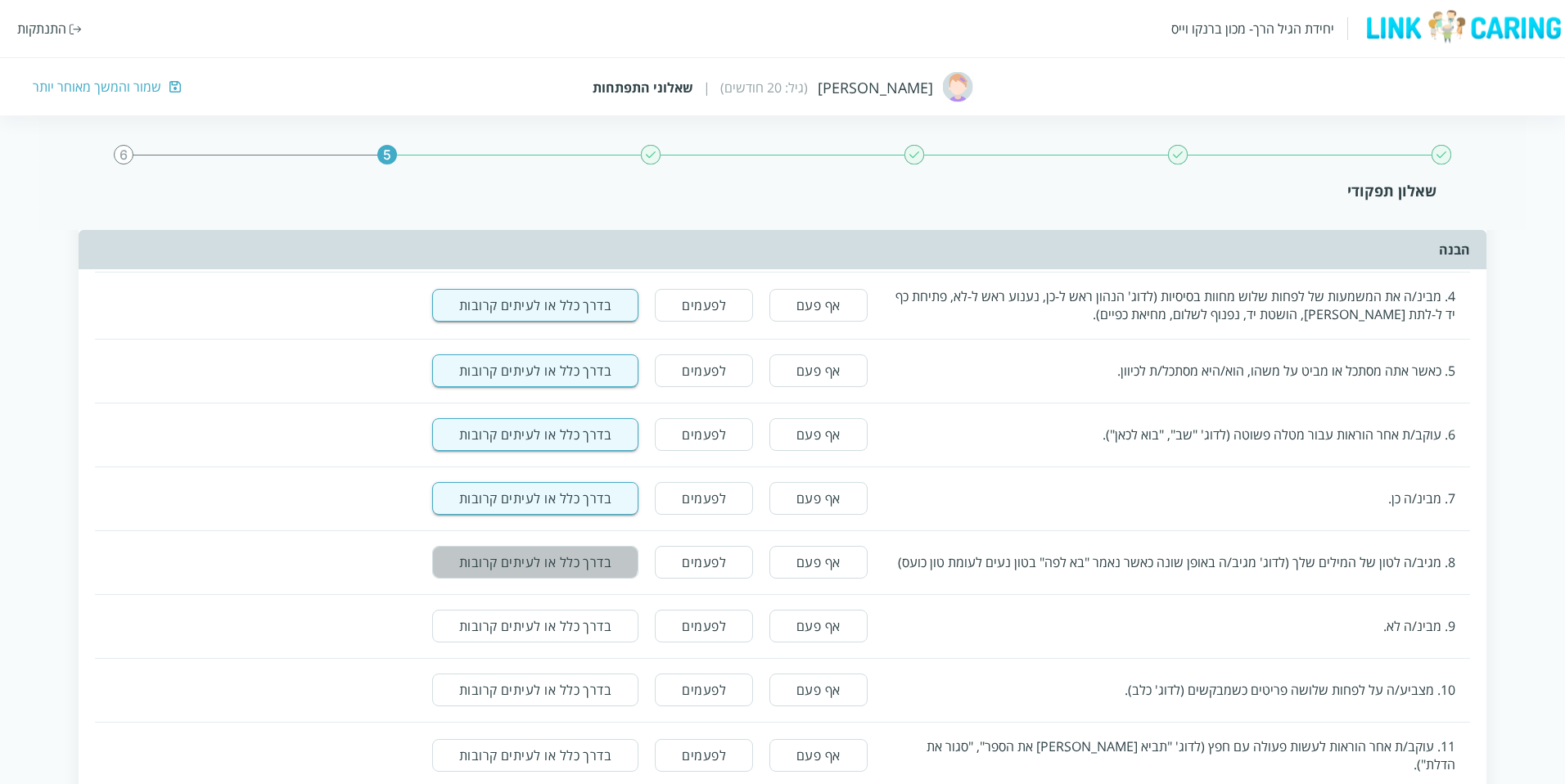 click on "בדרך כלל או לעיתים קרובות" at bounding box center [535, 562] 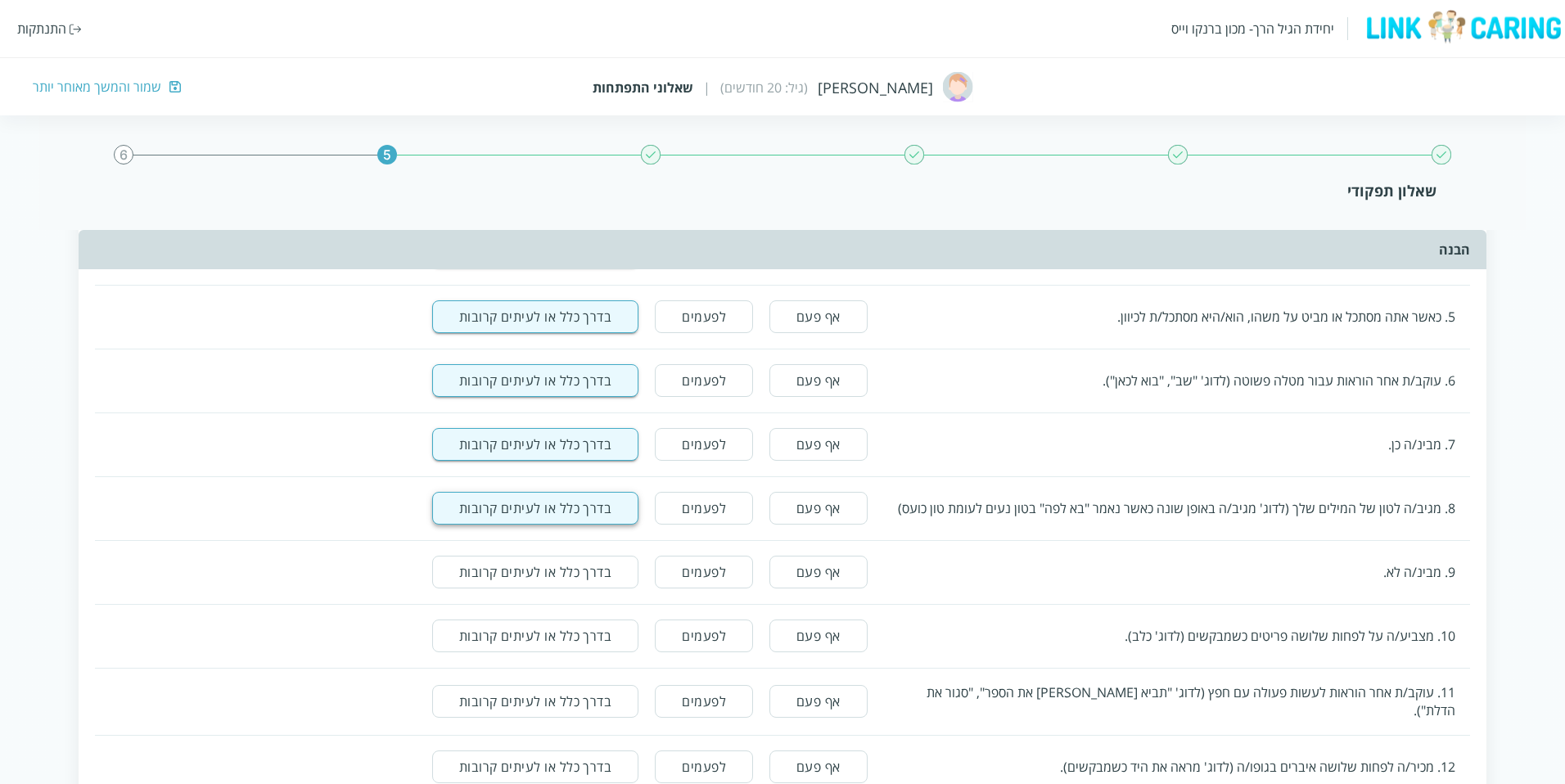 scroll, scrollTop: 430, scrollLeft: 0, axis: vertical 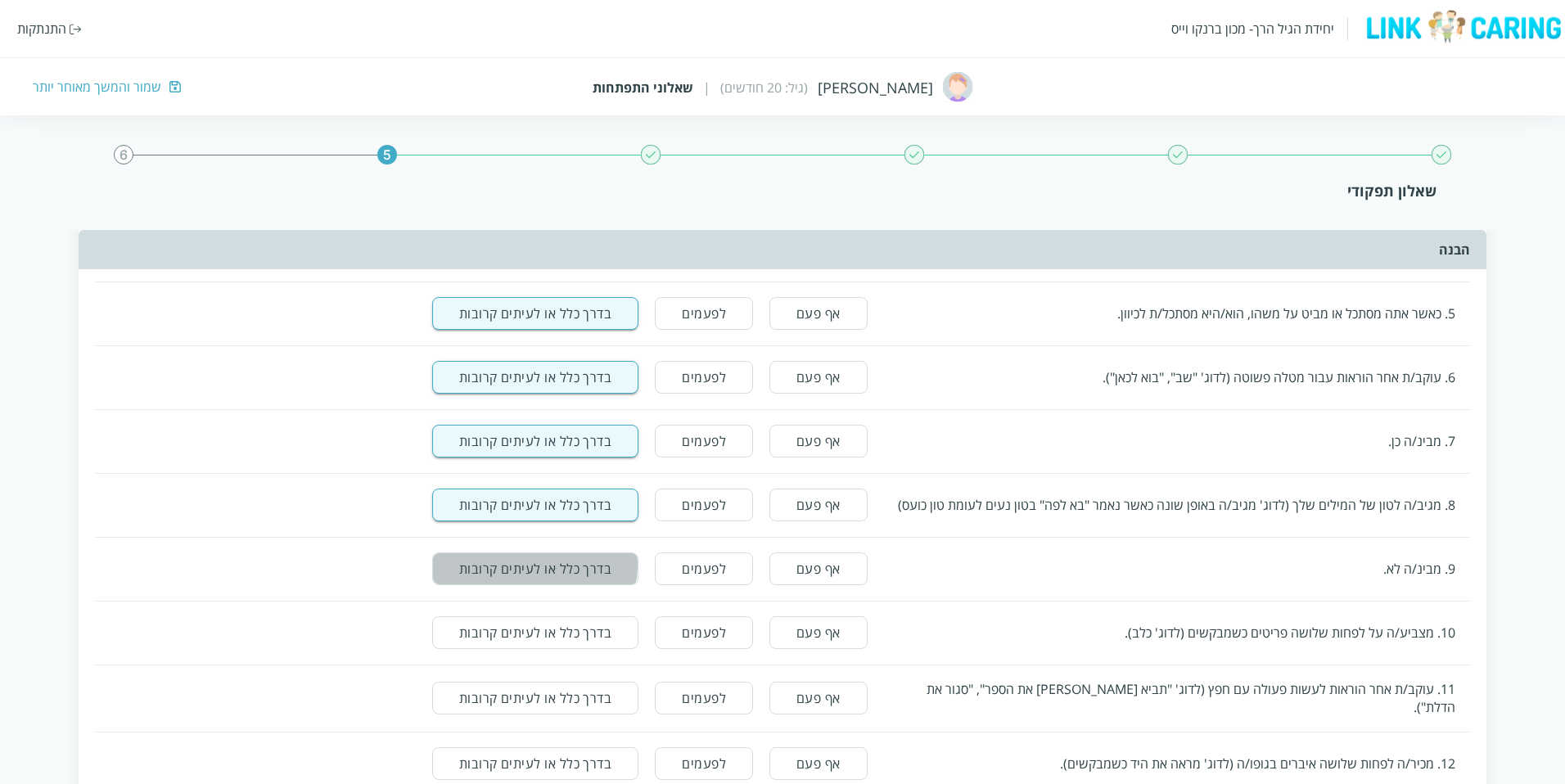 click on "בדרך כלל או לעיתים קרובות" at bounding box center [535, 569] 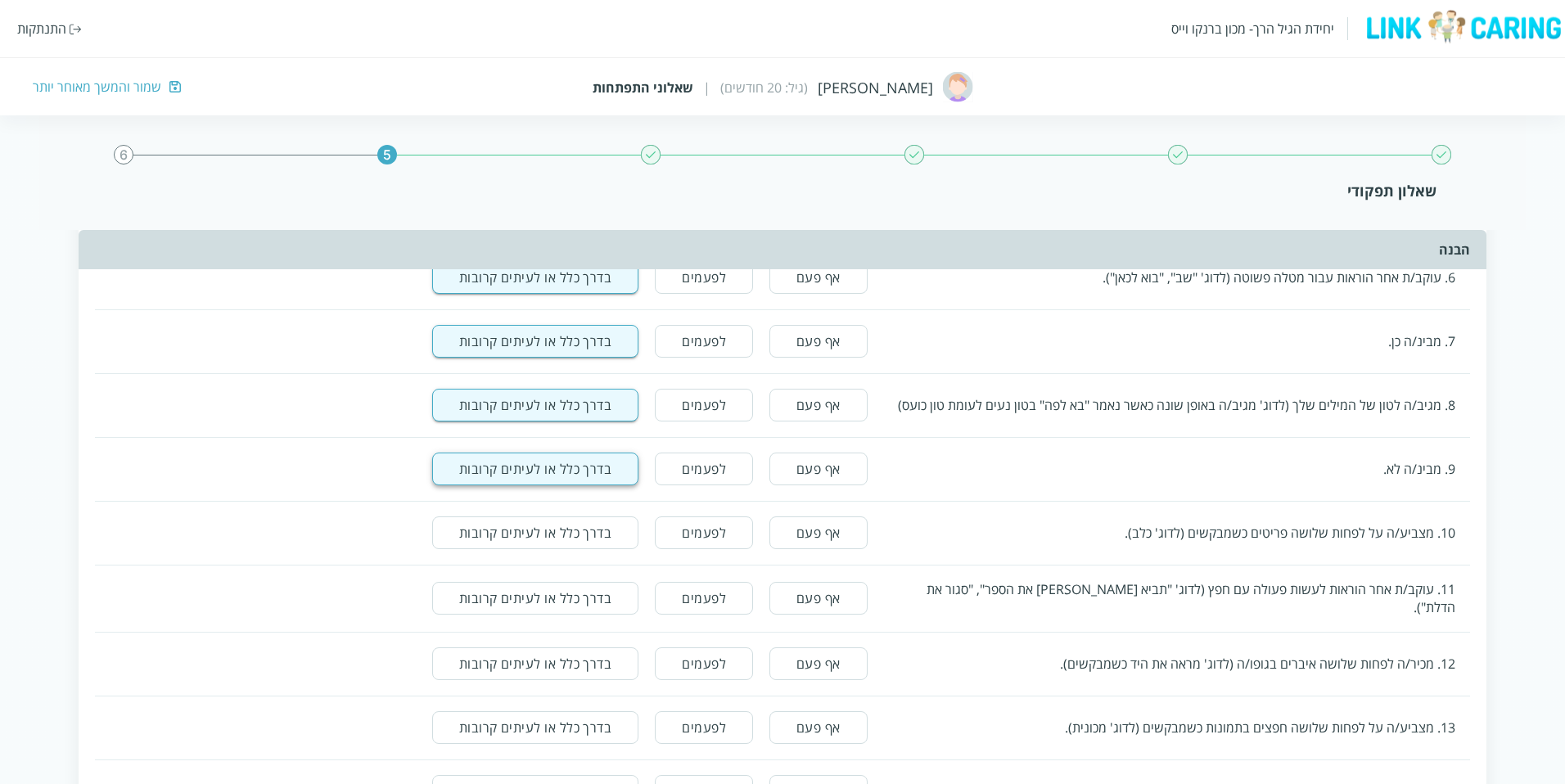 scroll, scrollTop: 532, scrollLeft: 0, axis: vertical 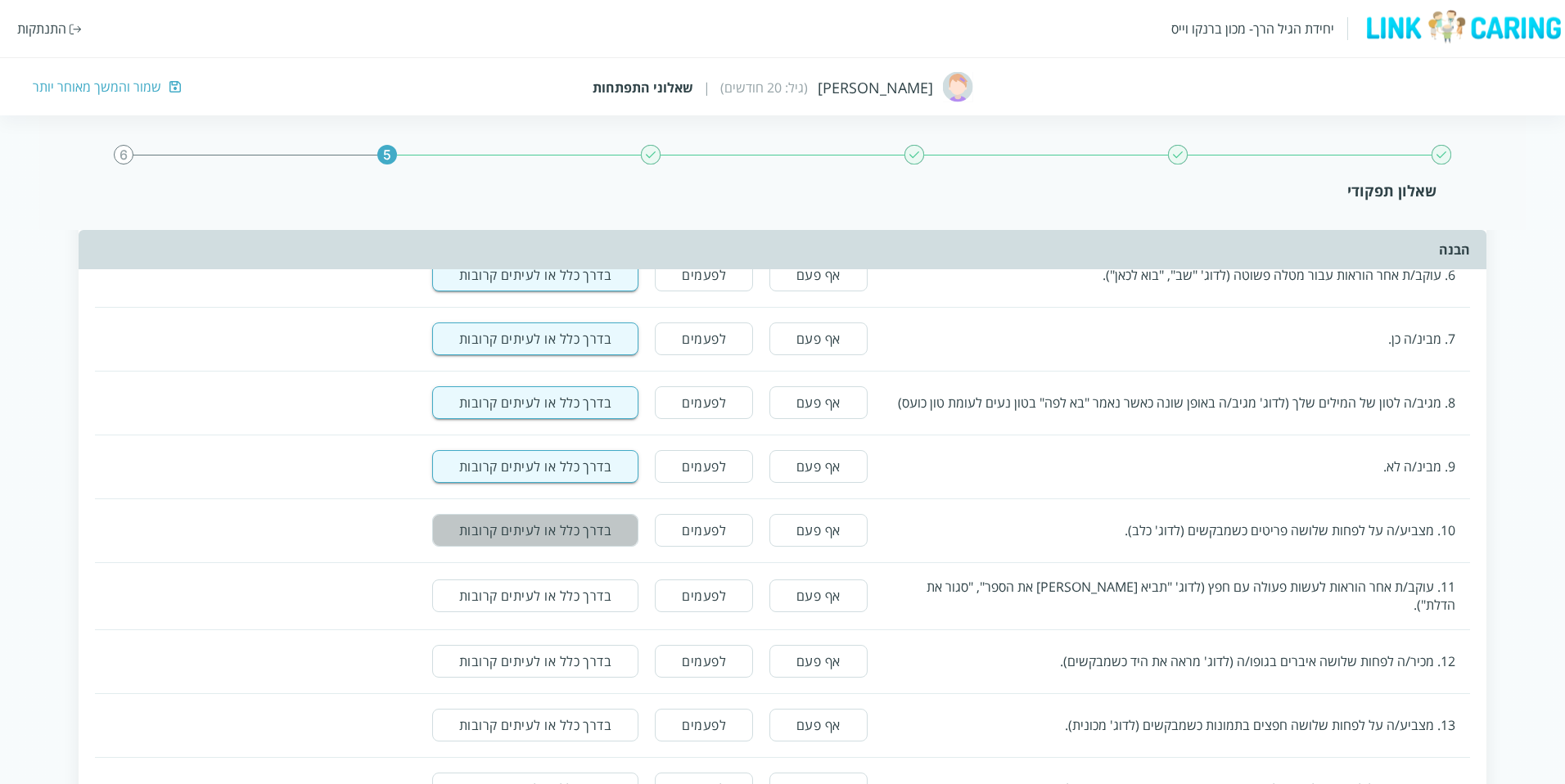 click on "בדרך כלל או לעיתים קרובות" at bounding box center [535, 530] 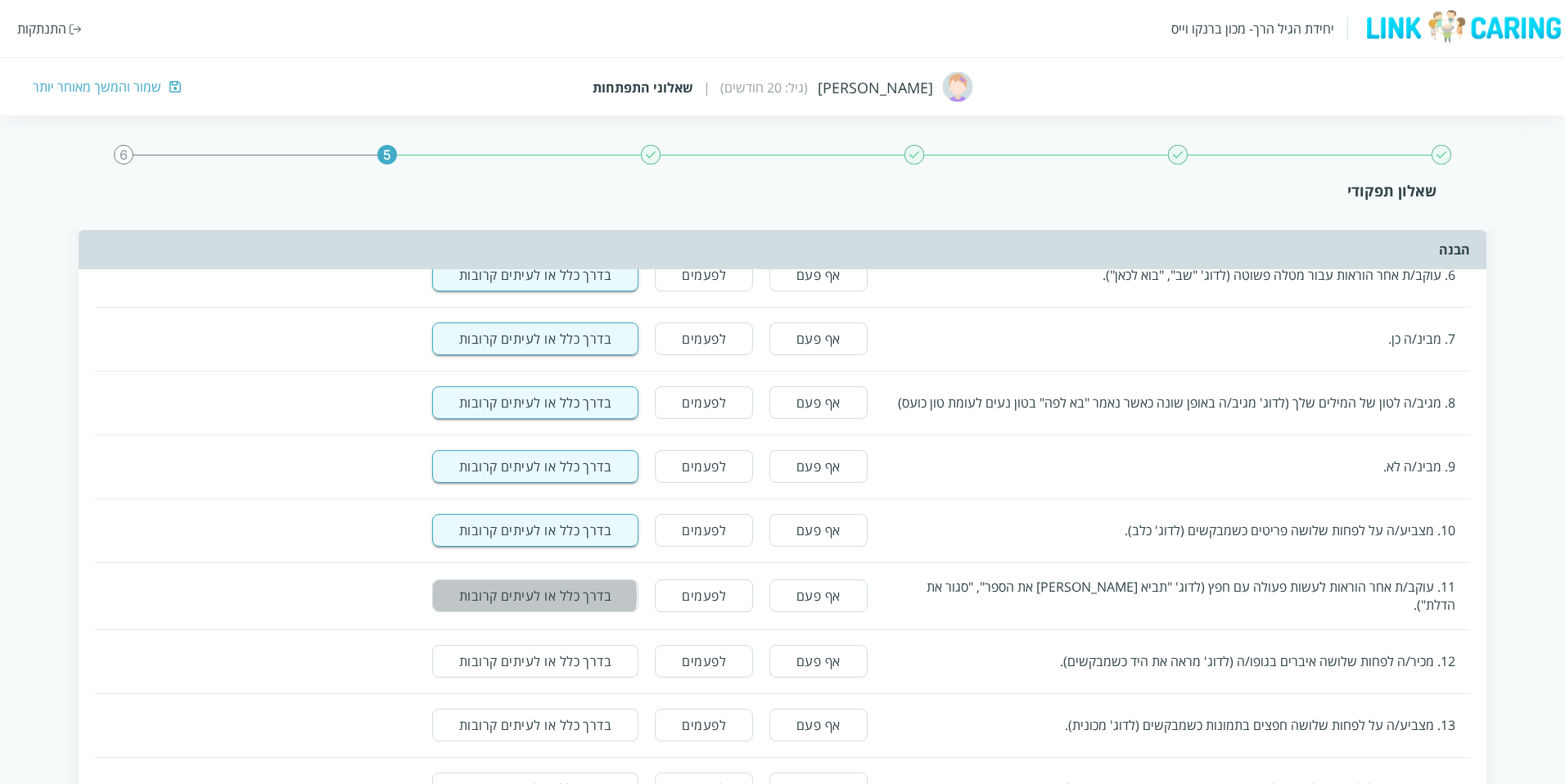click on "בדרך כלל או לעיתים קרובות" at bounding box center [535, 596] 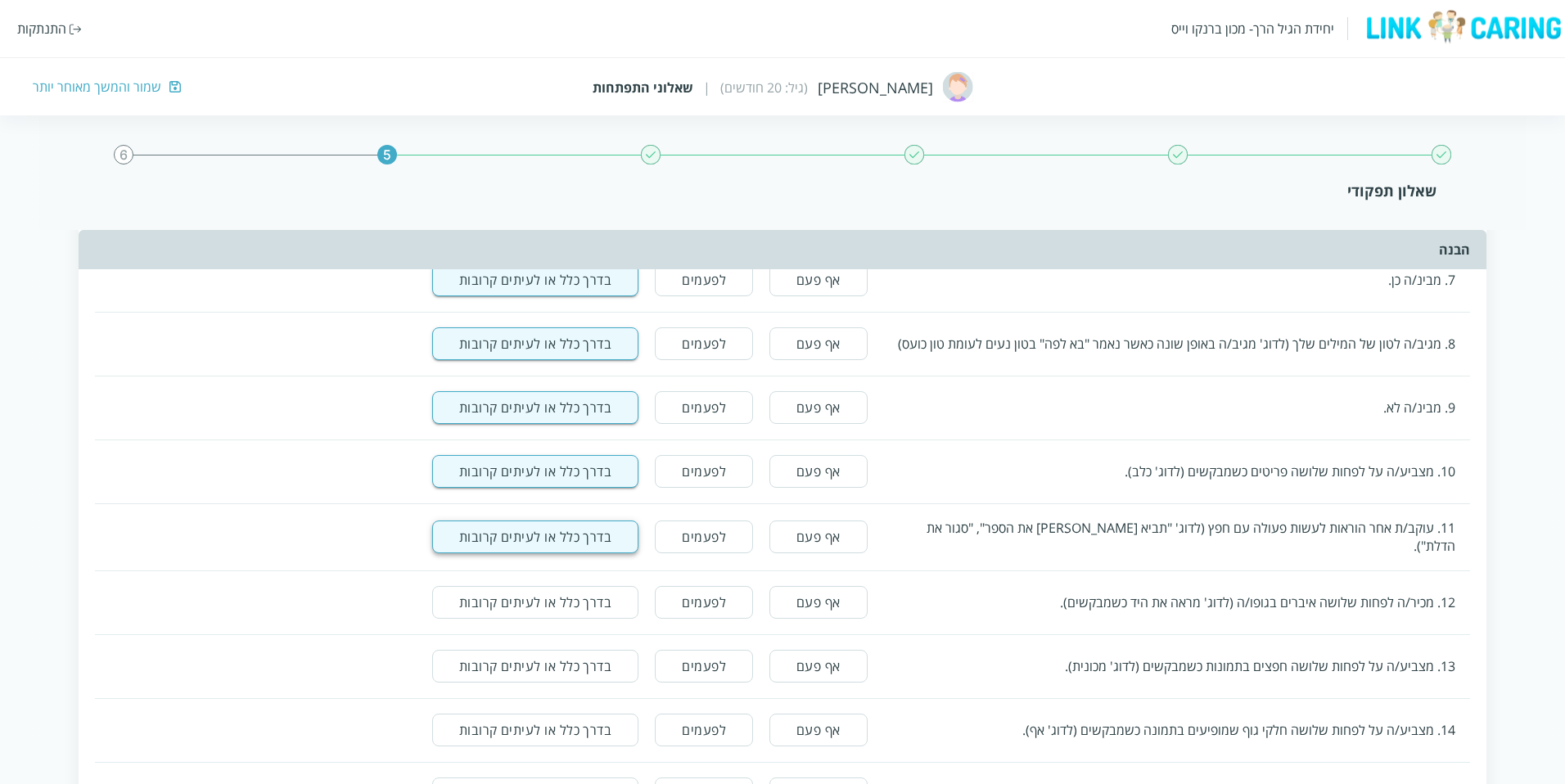 scroll, scrollTop: 597, scrollLeft: 0, axis: vertical 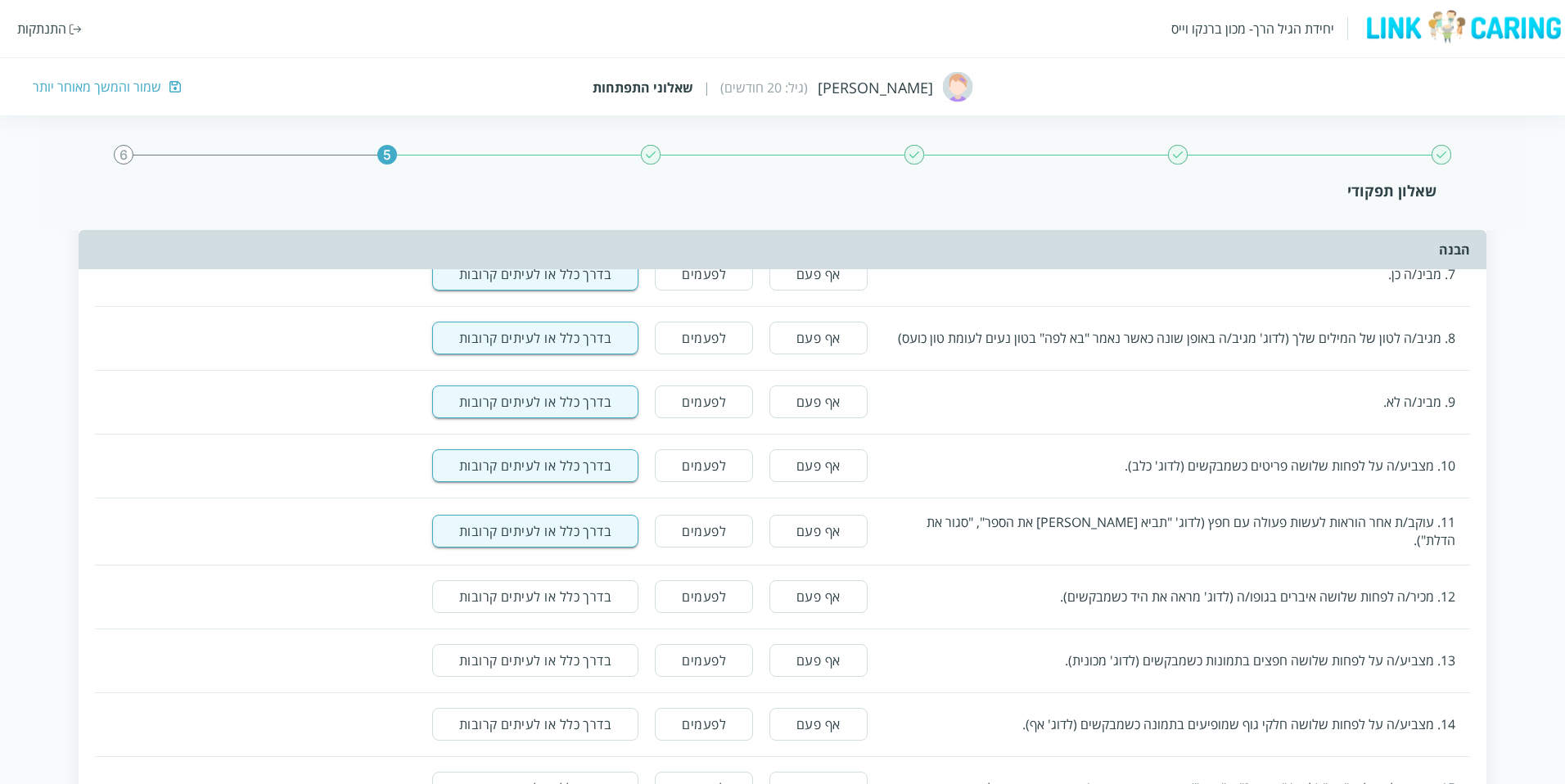 click on "בדרך כלל או לעיתים קרובות" at bounding box center (535, 597) 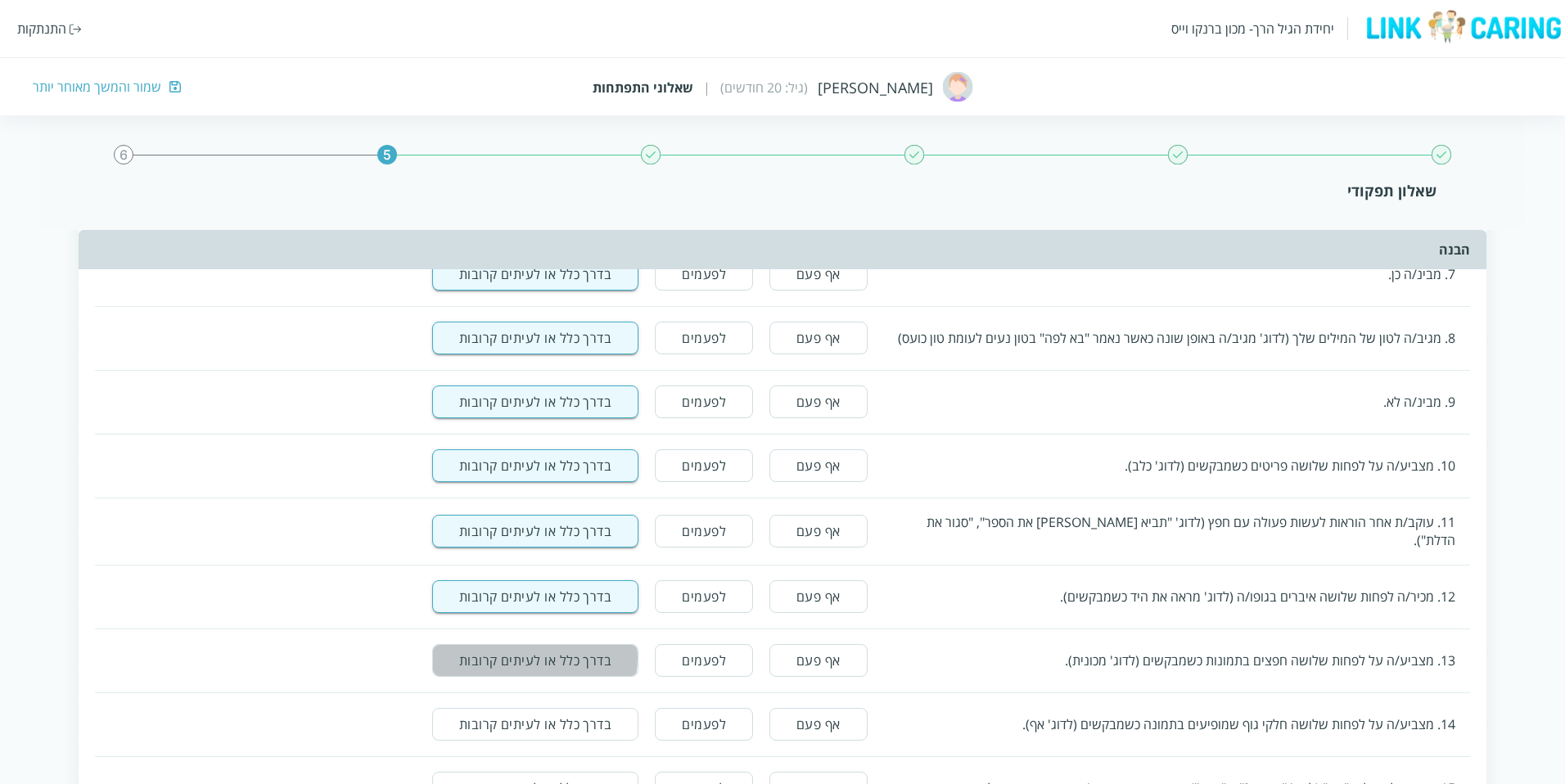 click on "בדרך כלל או לעיתים קרובות" at bounding box center (535, 660) 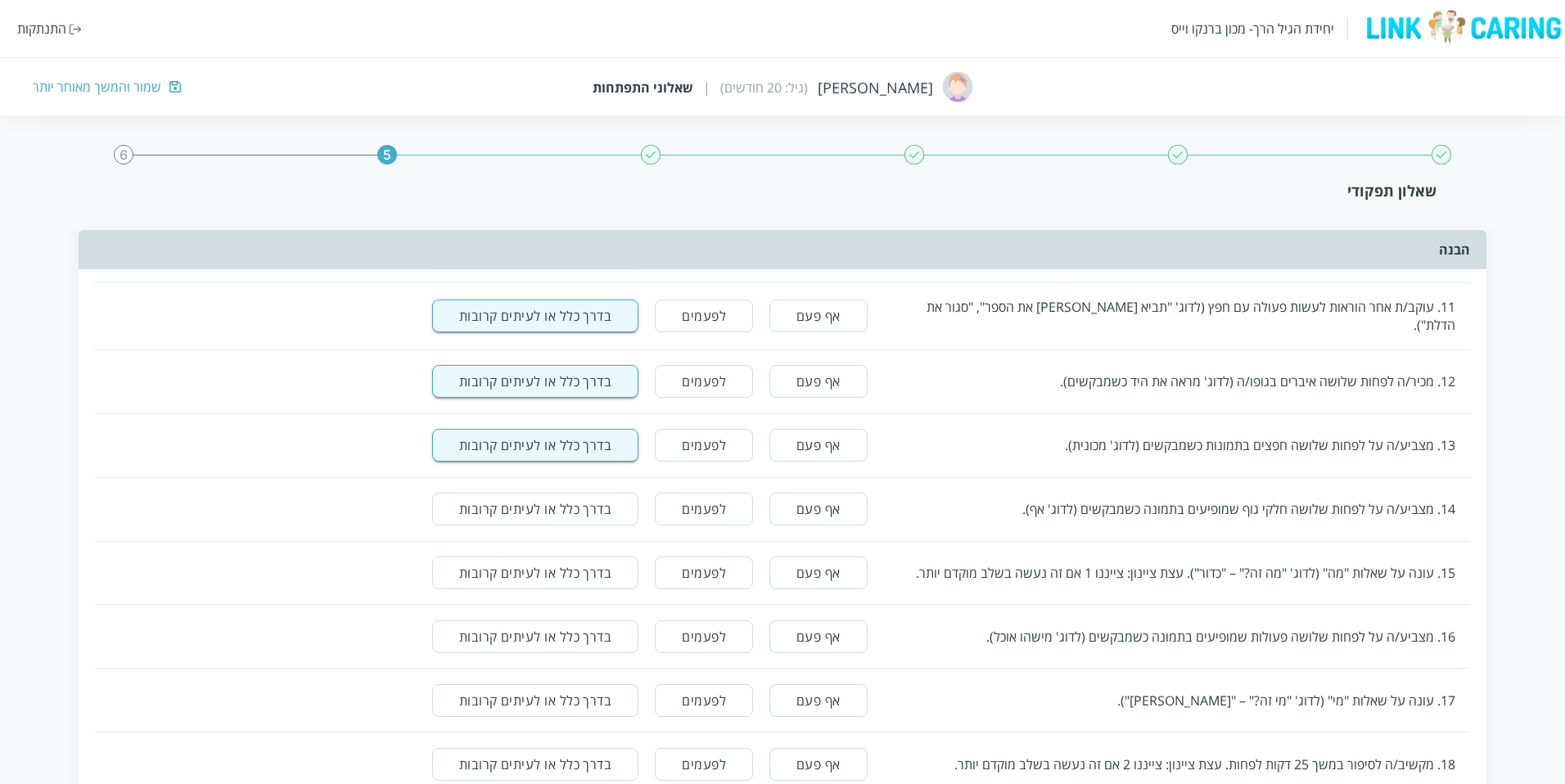 scroll, scrollTop: 816, scrollLeft: 0, axis: vertical 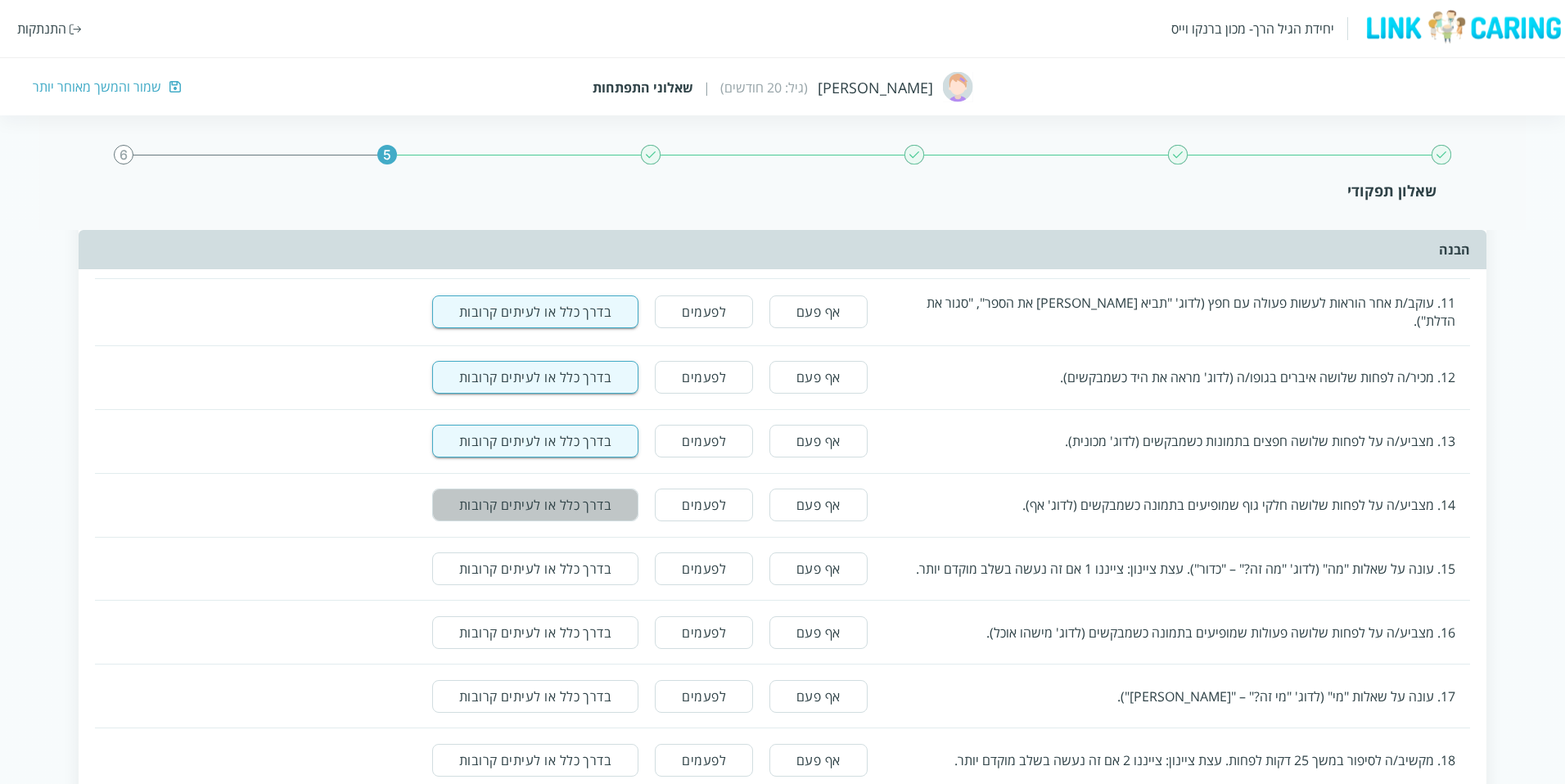click on "בדרך כלל או לעיתים קרובות" at bounding box center [535, 505] 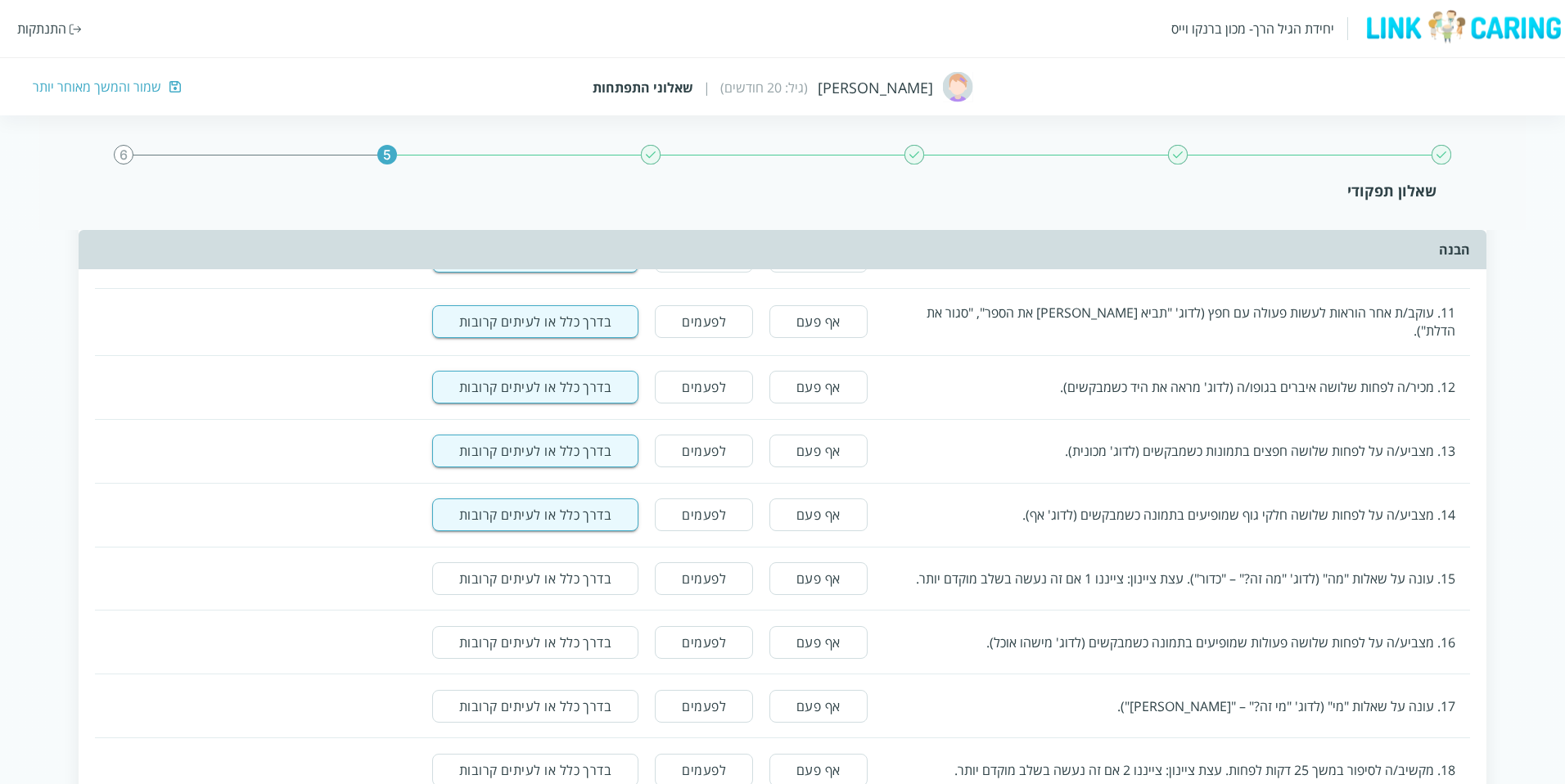 scroll, scrollTop: 803, scrollLeft: 0, axis: vertical 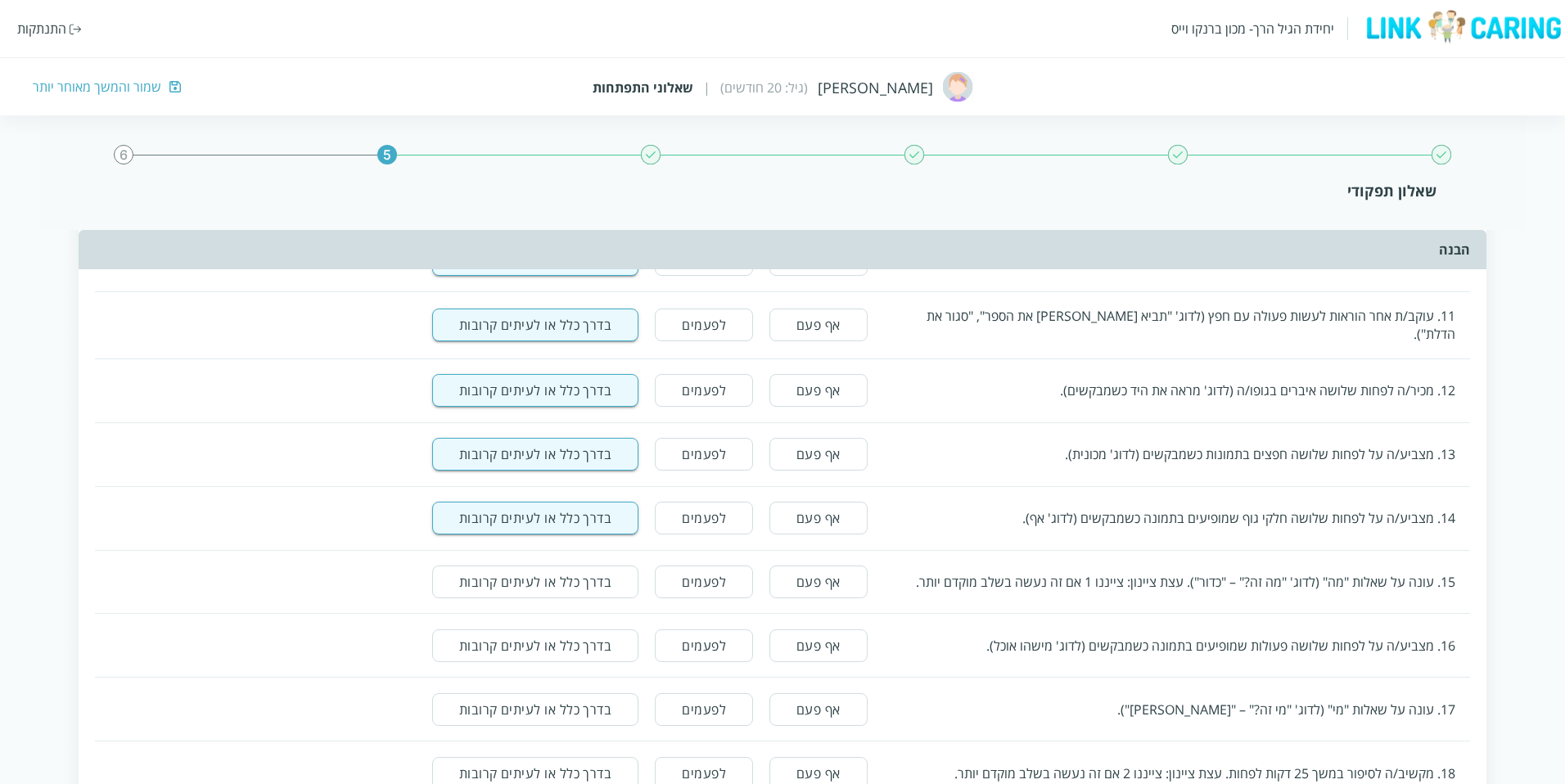 click on "בדרך כלל או לעיתים קרובות" at bounding box center (535, 582) 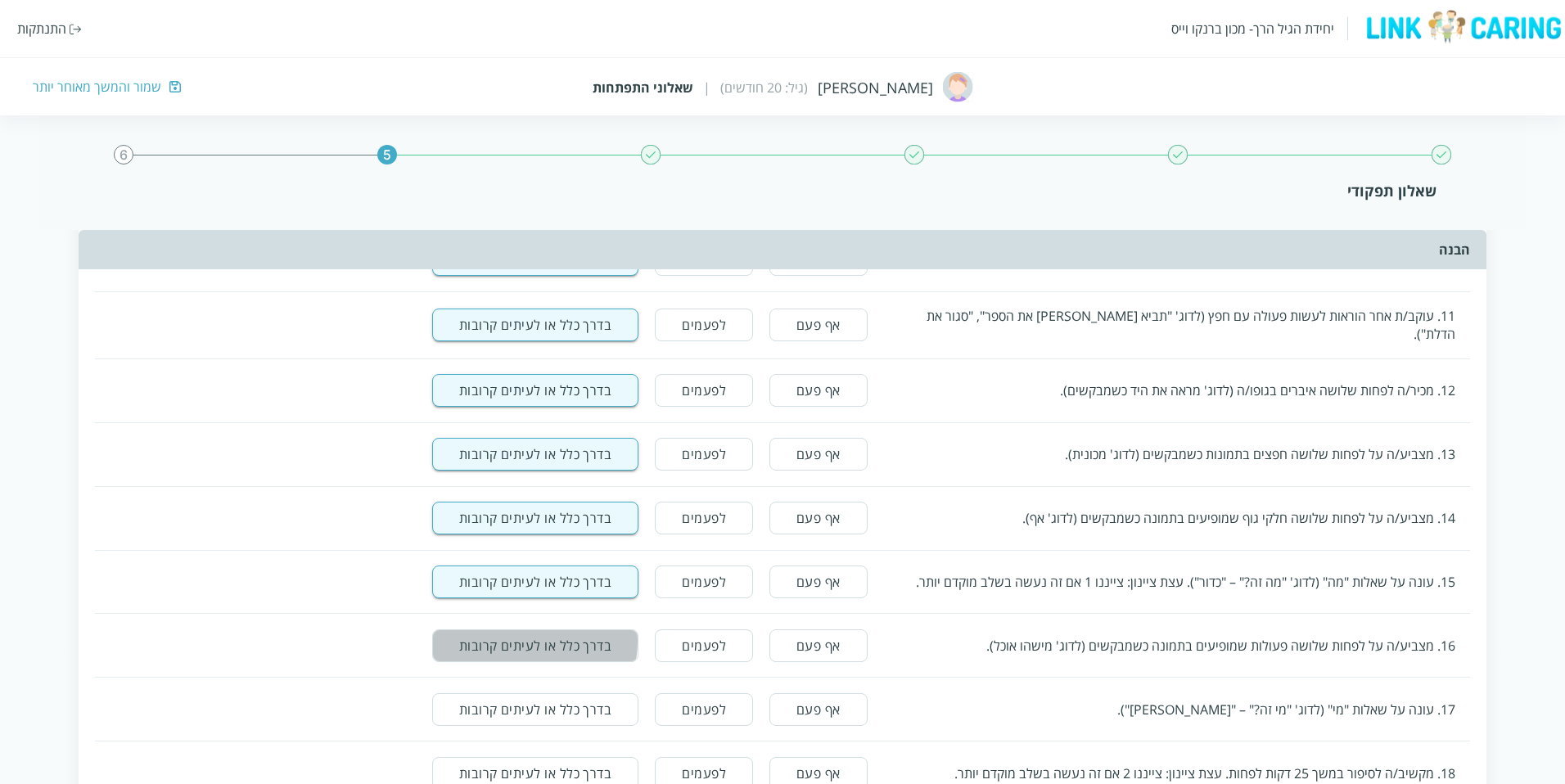 click on "בדרך כלל או לעיתים קרובות" at bounding box center (535, 646) 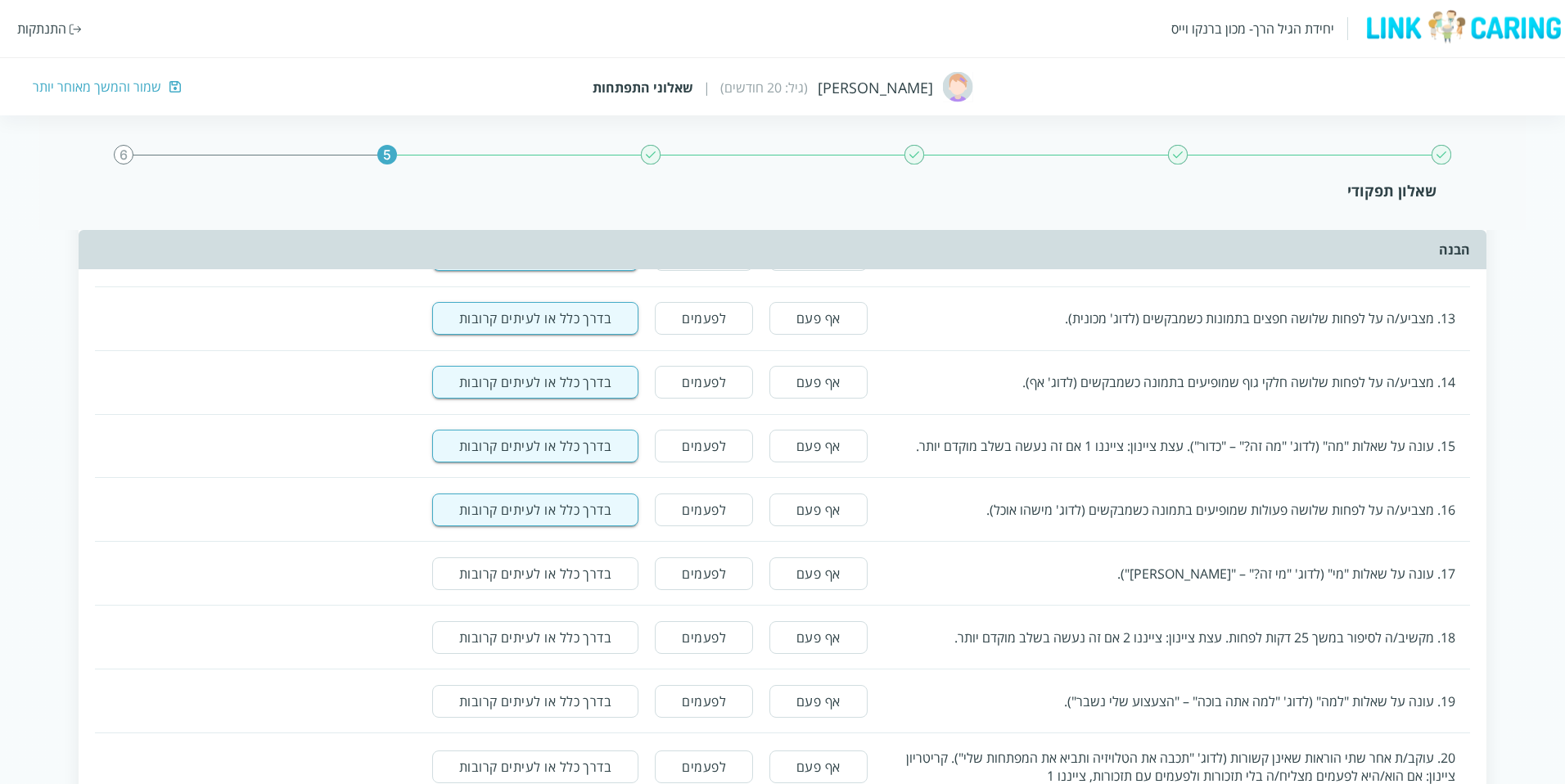 scroll, scrollTop: 945, scrollLeft: 0, axis: vertical 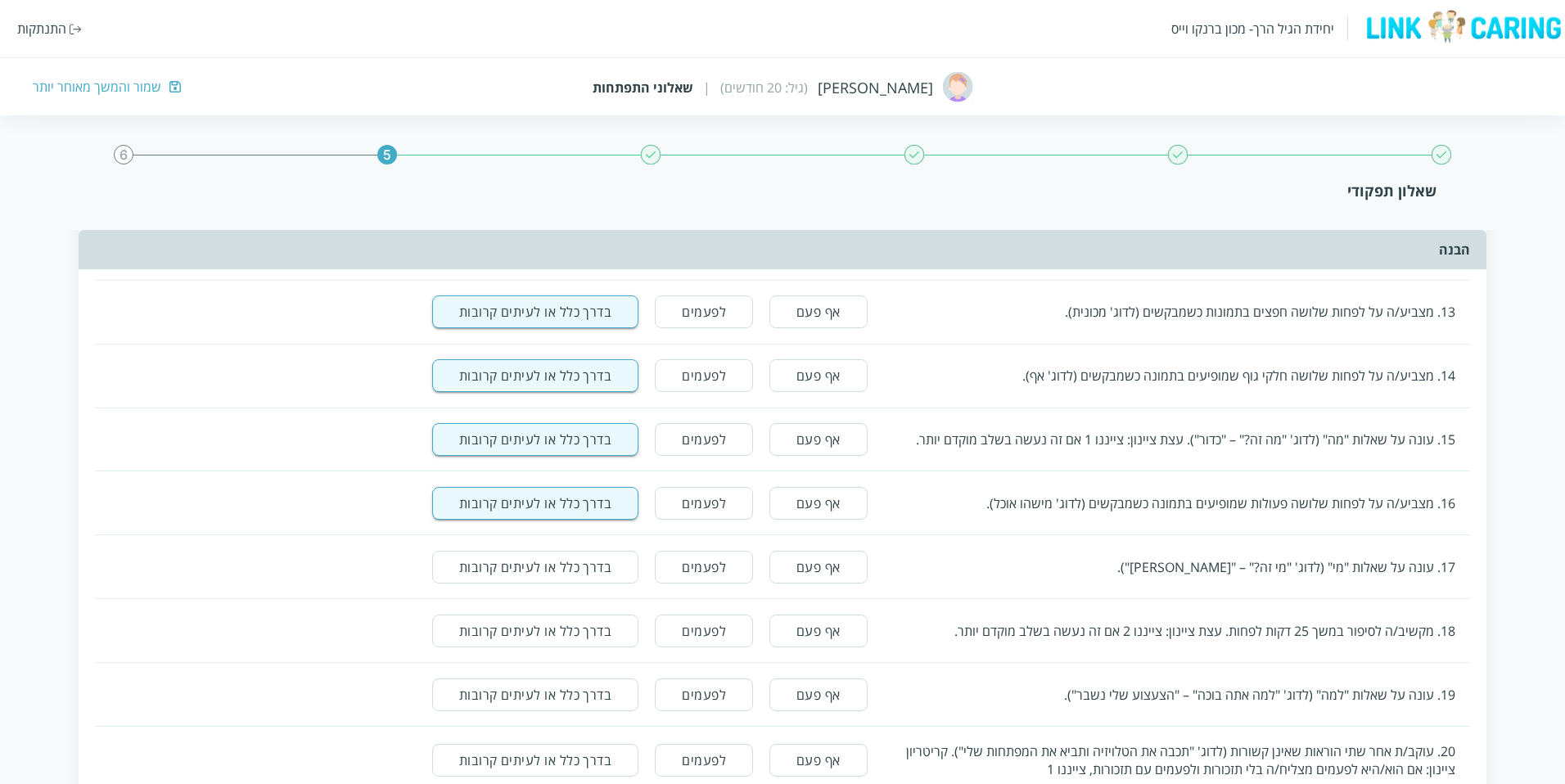 drag, startPoint x: 522, startPoint y: 574, endPoint x: 520, endPoint y: 588, distance: 14.142136 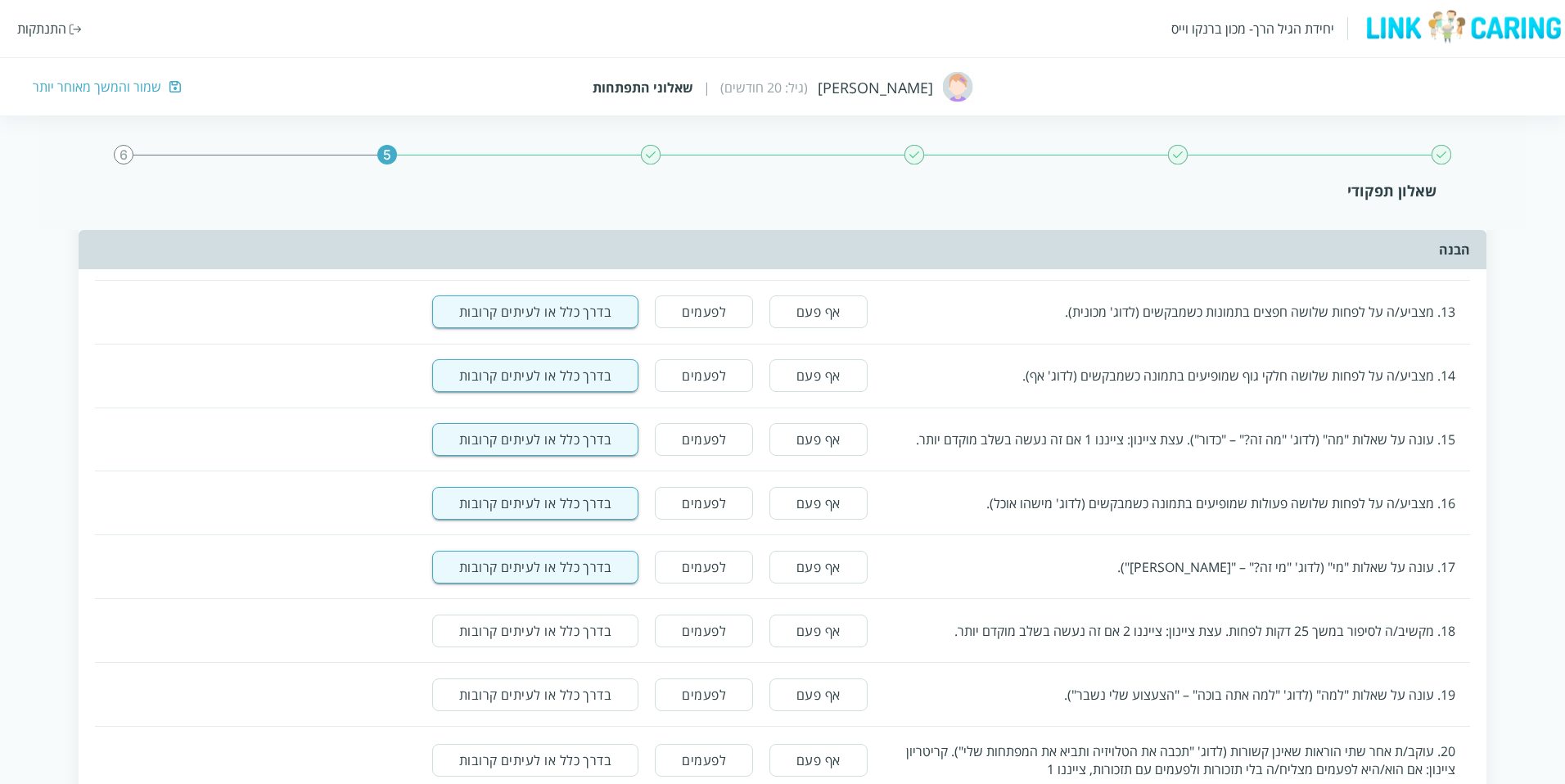 click on "בדרך כלל או לעיתים קרובות" at bounding box center (535, 631) 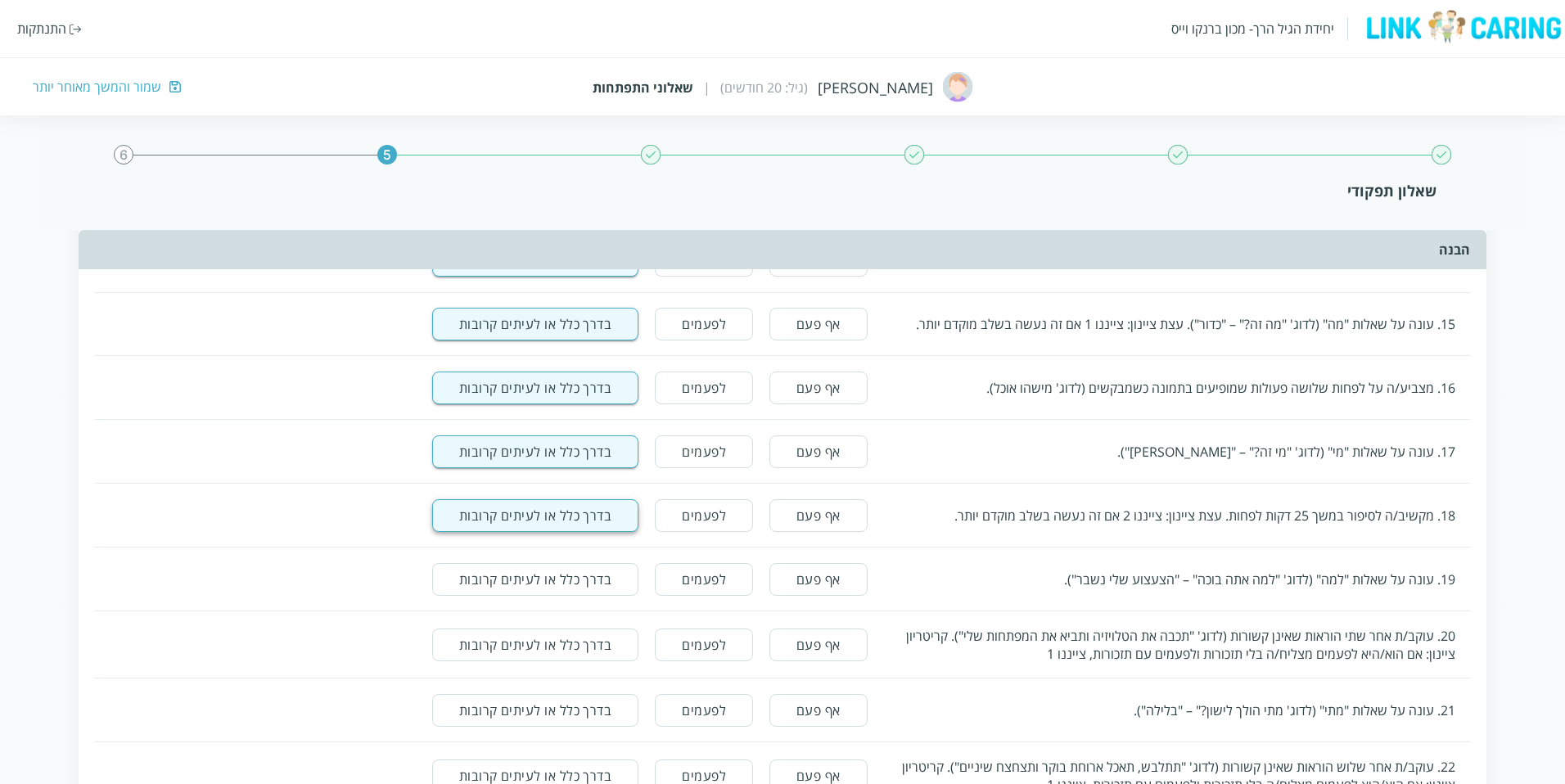 scroll, scrollTop: 1064, scrollLeft: 0, axis: vertical 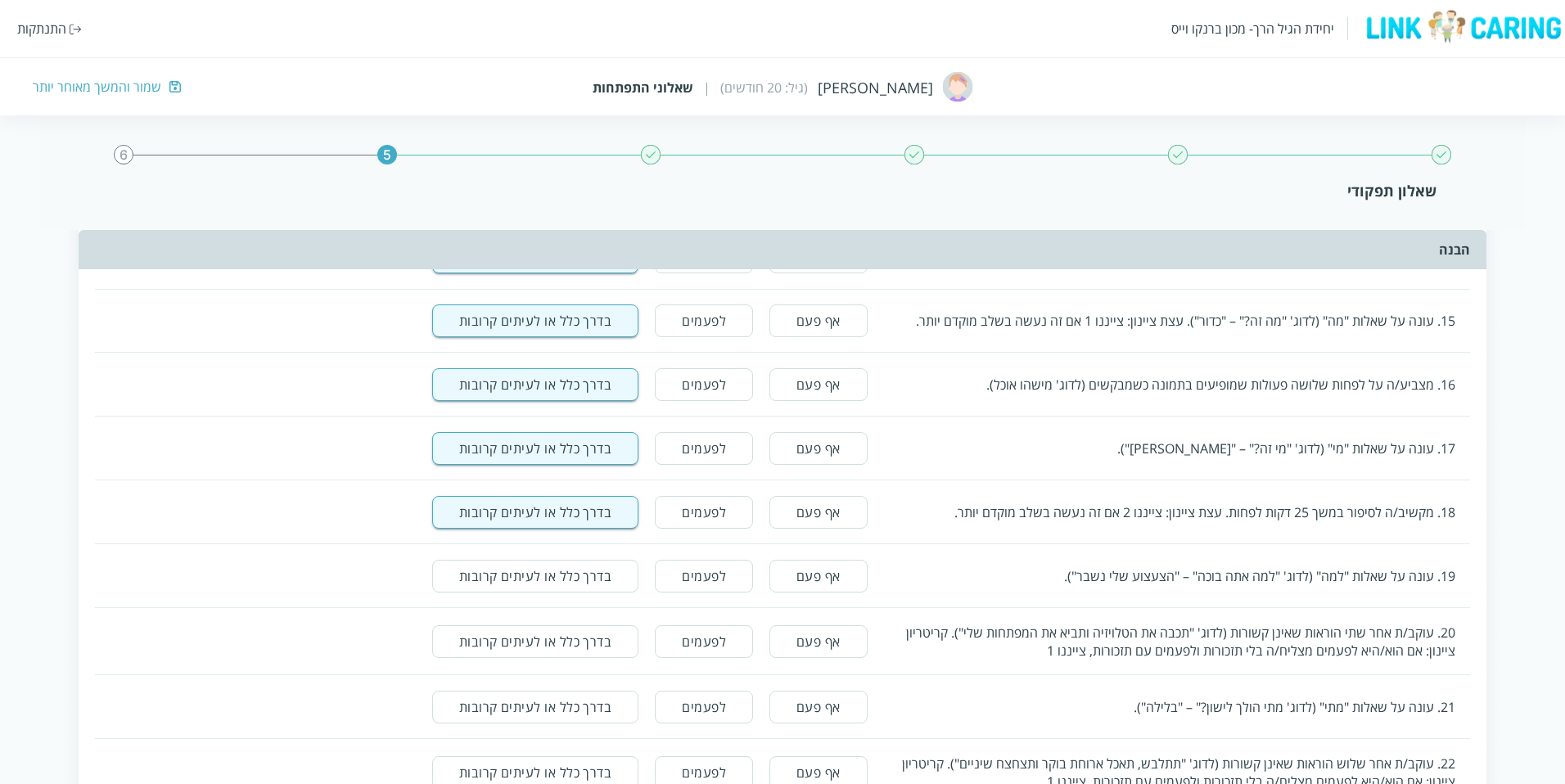click on "בדרך כלל או לעיתים קרובות" at bounding box center (535, 576) 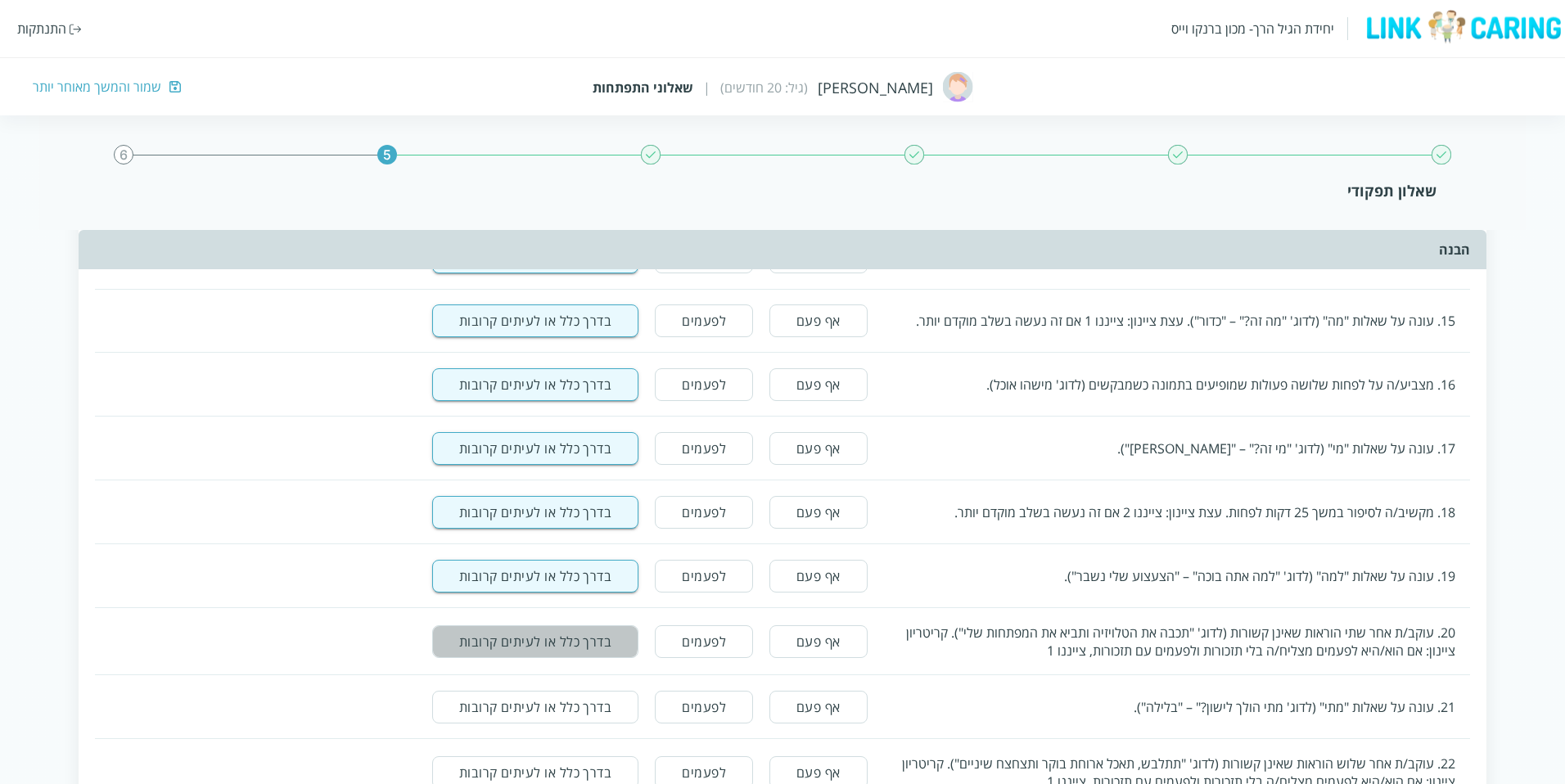 click on "בדרך כלל או לעיתים קרובות" at bounding box center [535, 642] 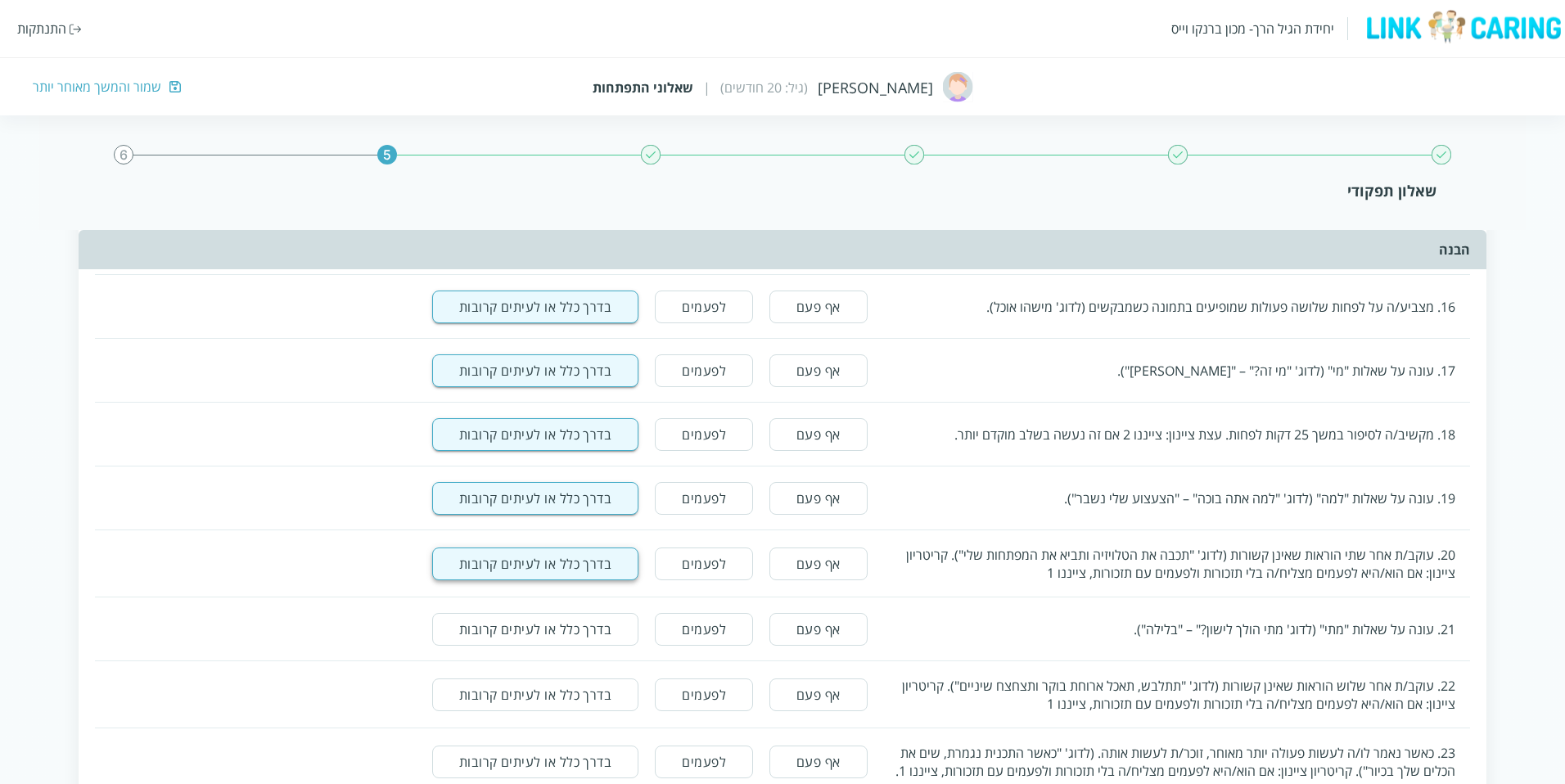 scroll, scrollTop: 1145, scrollLeft: 0, axis: vertical 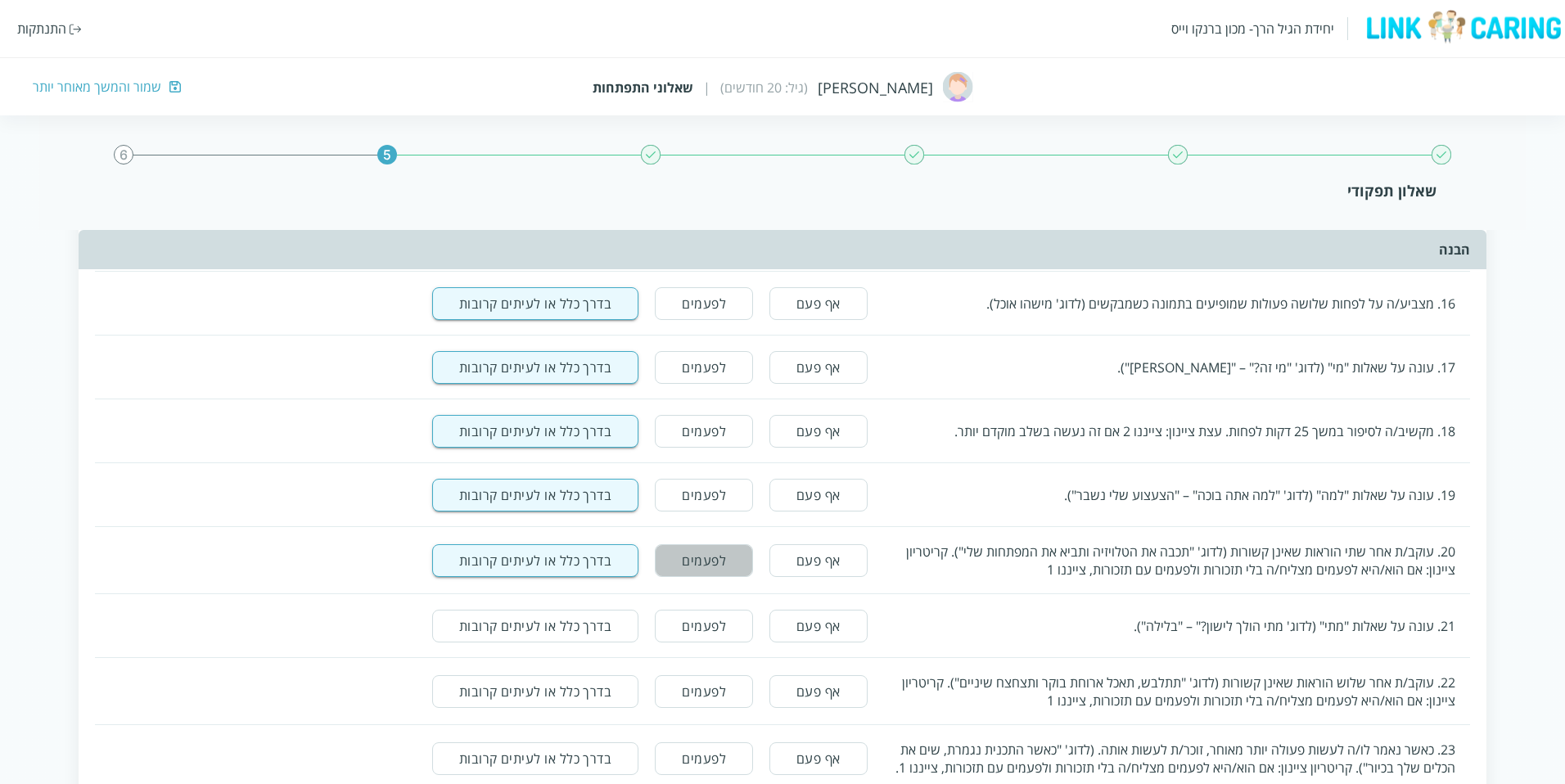 click on "לפעמים" at bounding box center (704, 561) 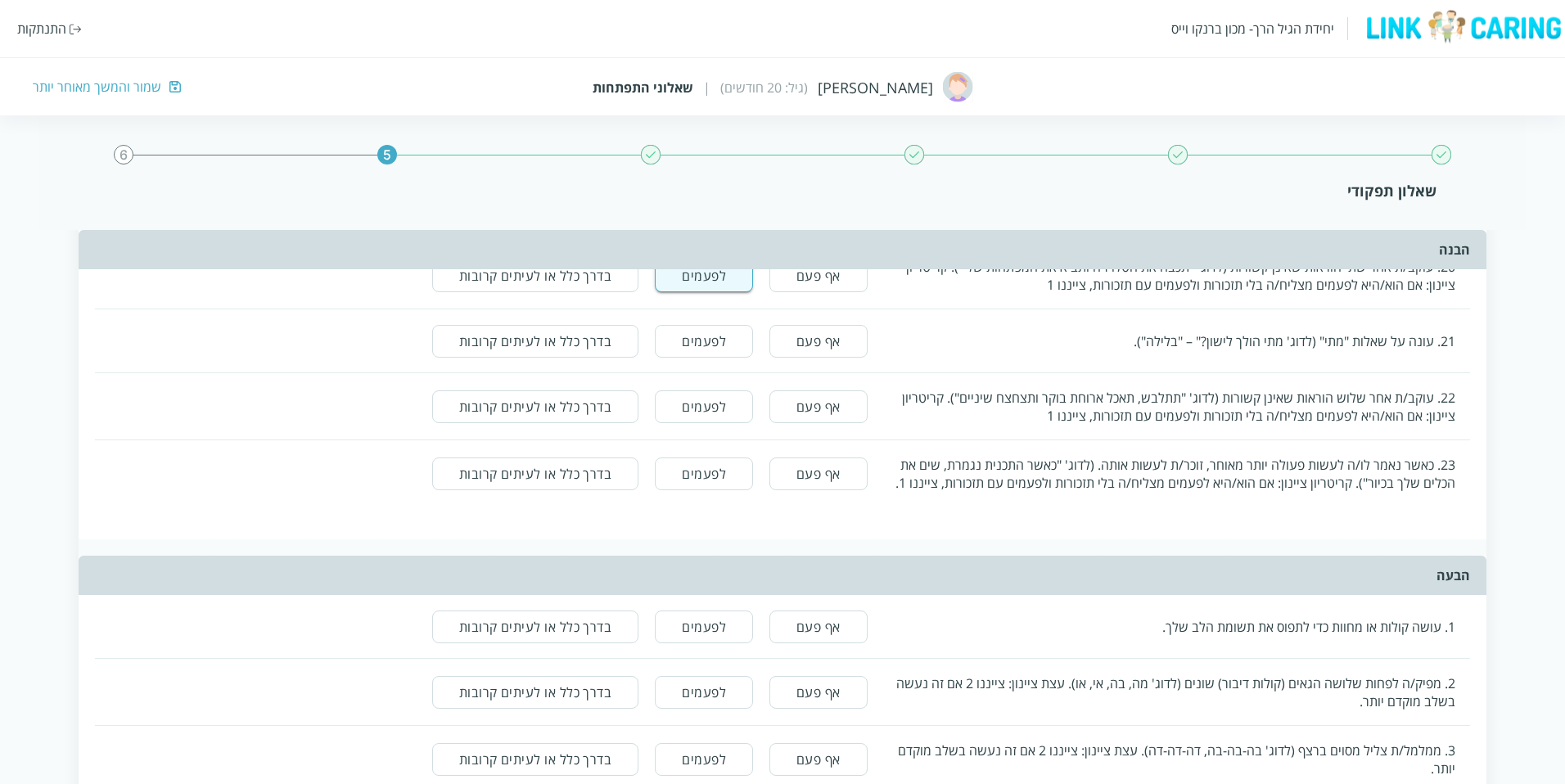scroll, scrollTop: 1079, scrollLeft: 0, axis: vertical 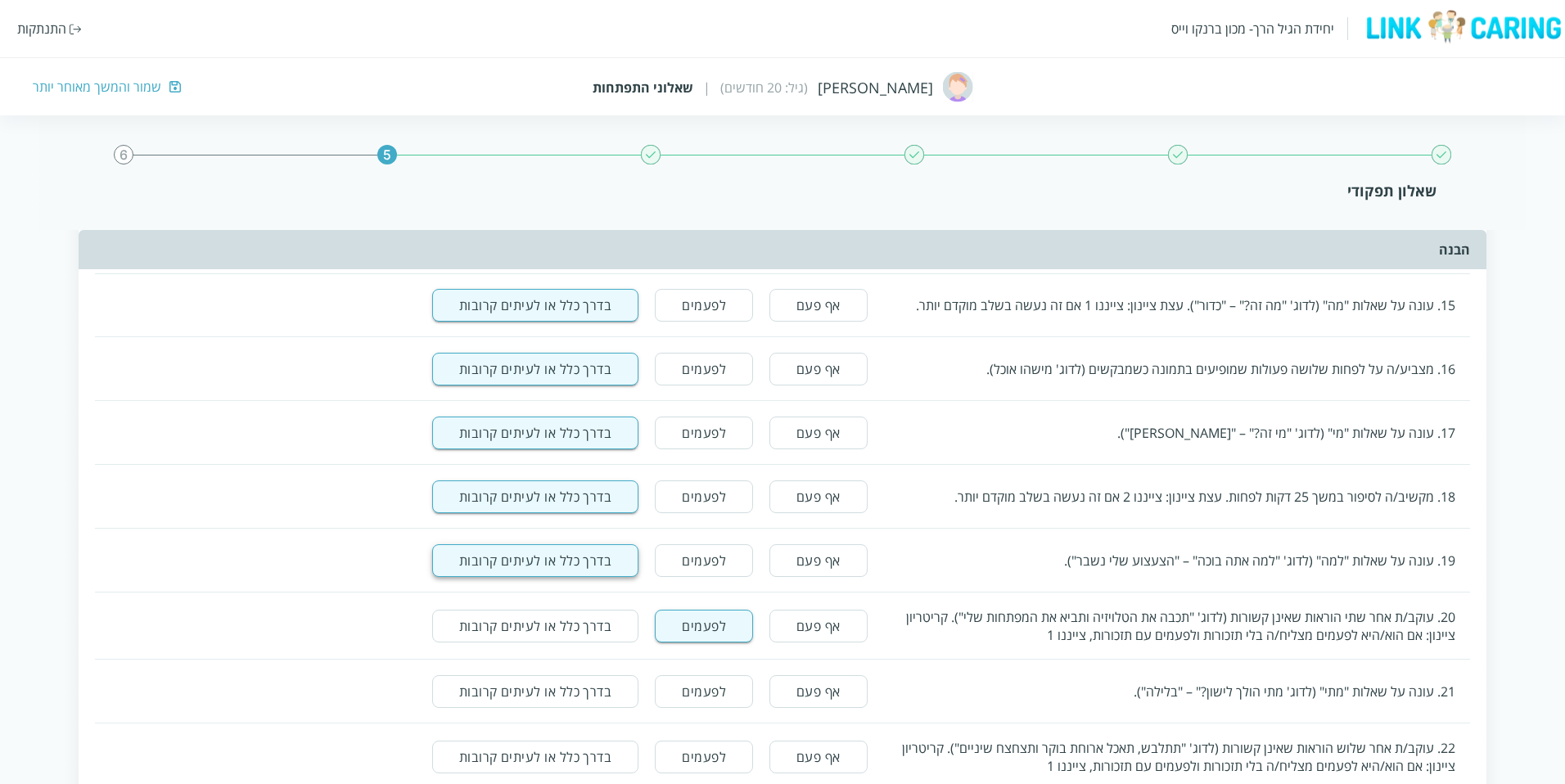 click on "בדרך כלל או לעיתים קרובות" at bounding box center [535, 561] 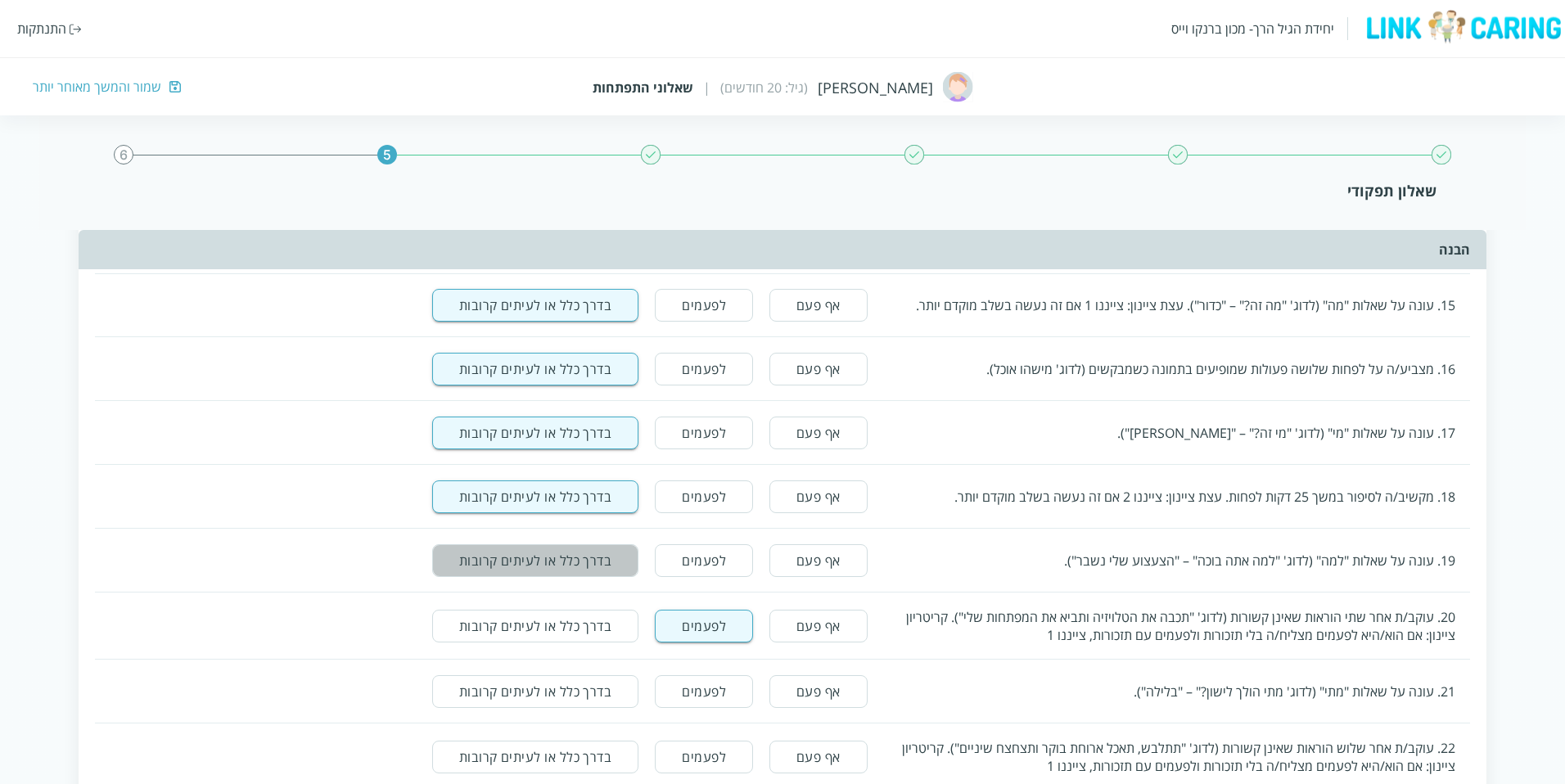 click on "בדרך כלל או לעיתים קרובות" at bounding box center [535, 561] 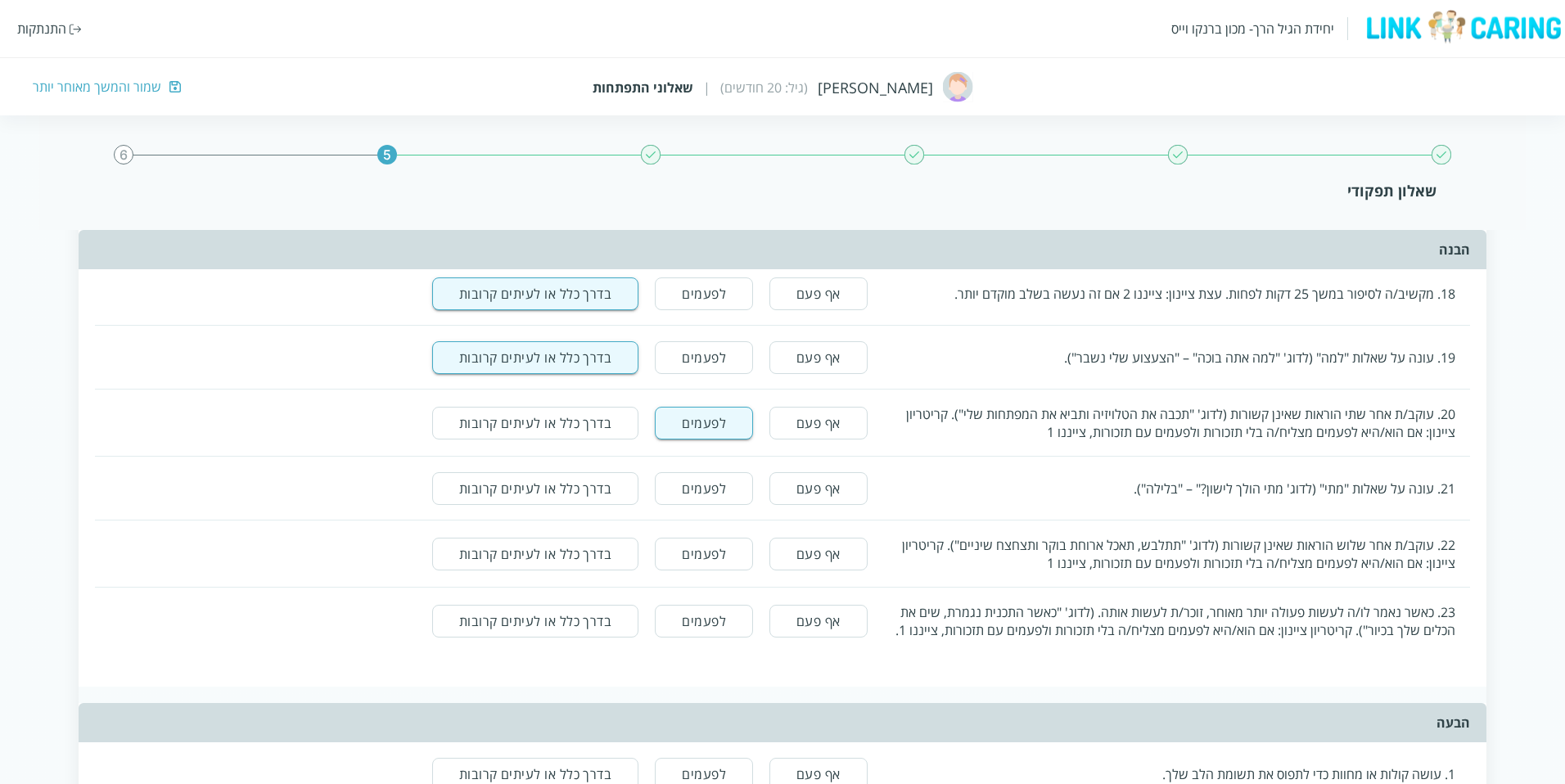 scroll, scrollTop: 1281, scrollLeft: 0, axis: vertical 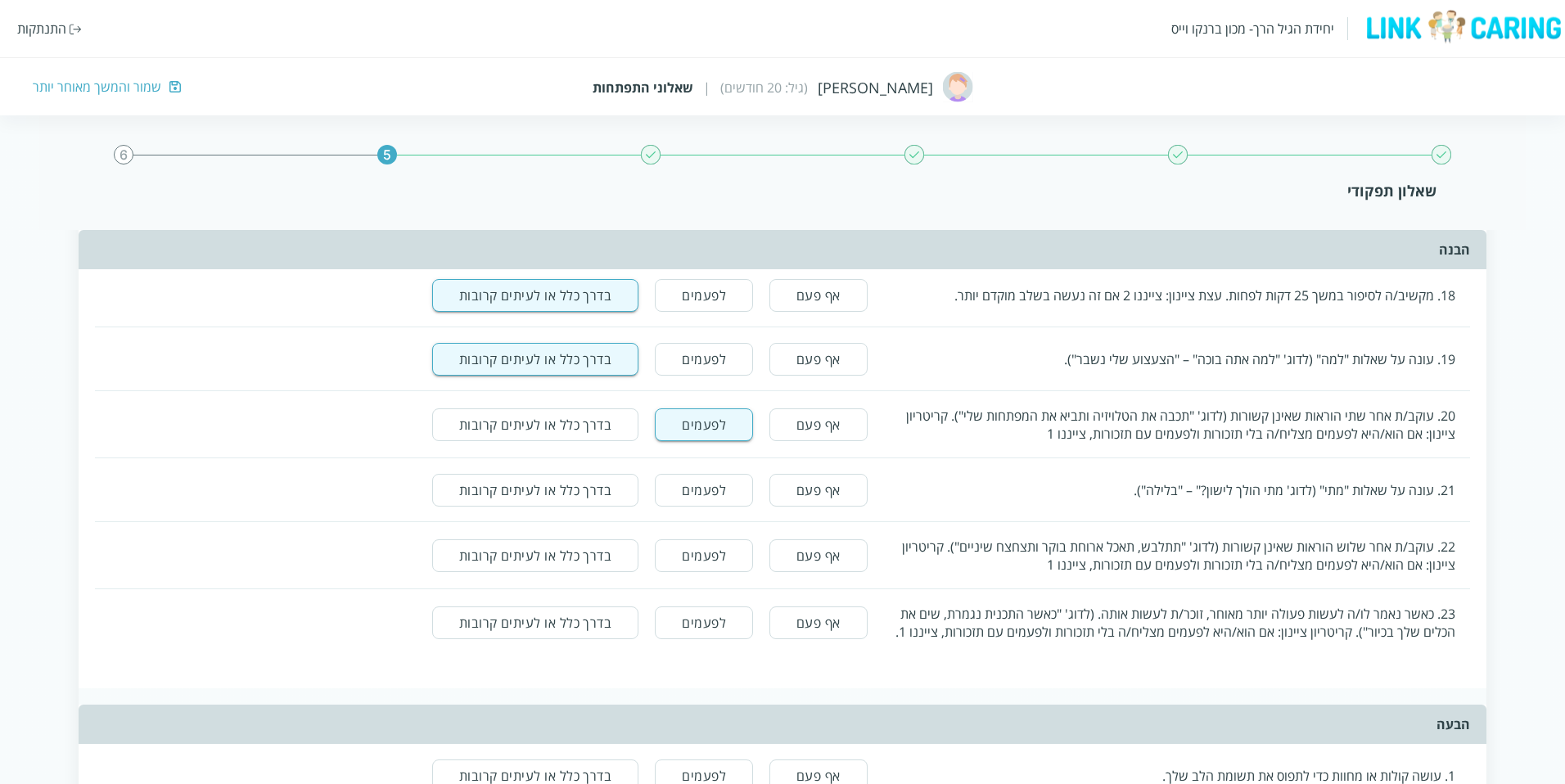 click on "בדרך כלל או לעיתים קרובות" at bounding box center (535, 490) 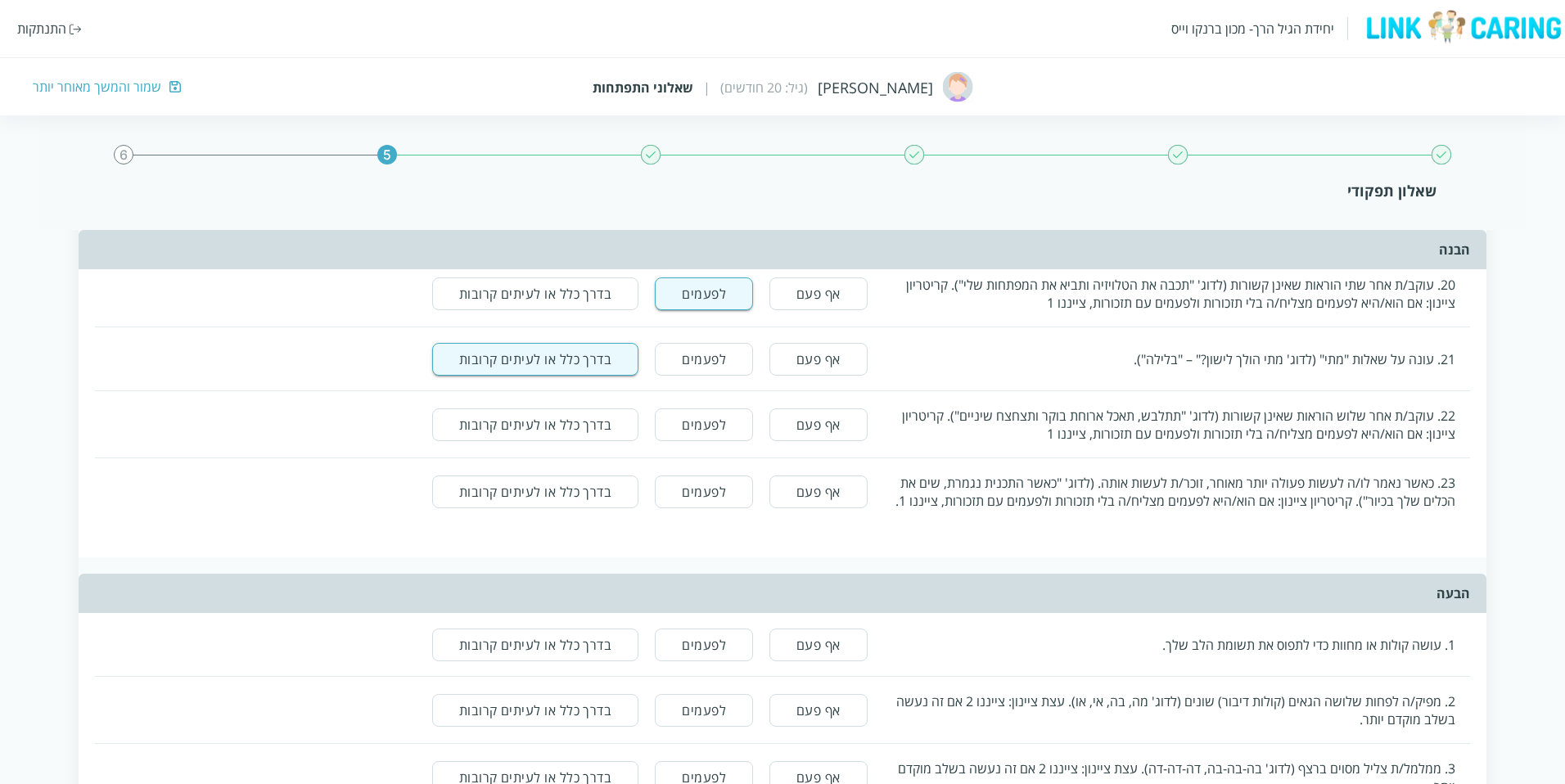 scroll, scrollTop: 1404, scrollLeft: 0, axis: vertical 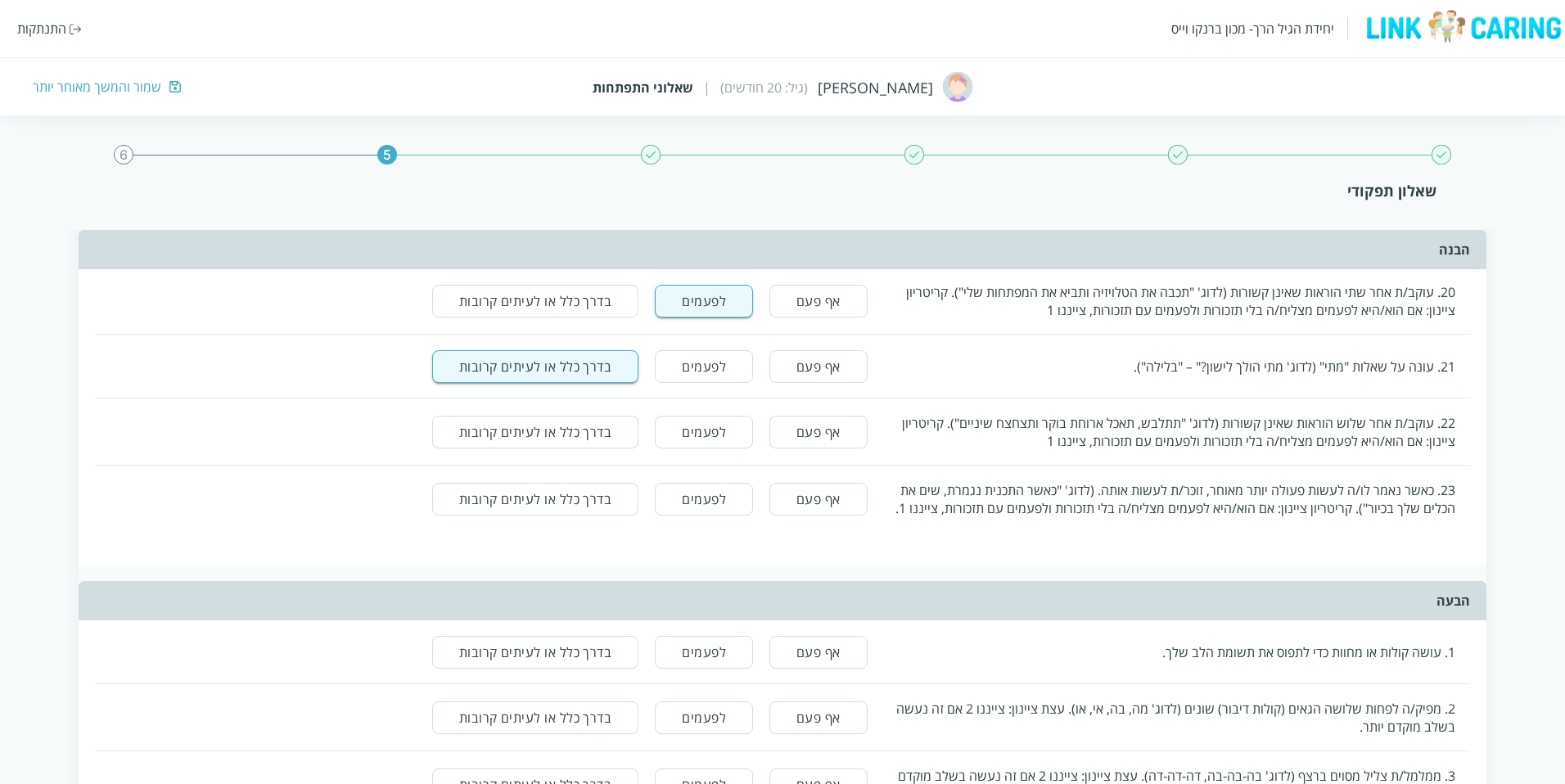 click on "אף פעם   לפעמים   בדרך כלל או לעיתים קרובות" at bounding box center [527, 432] 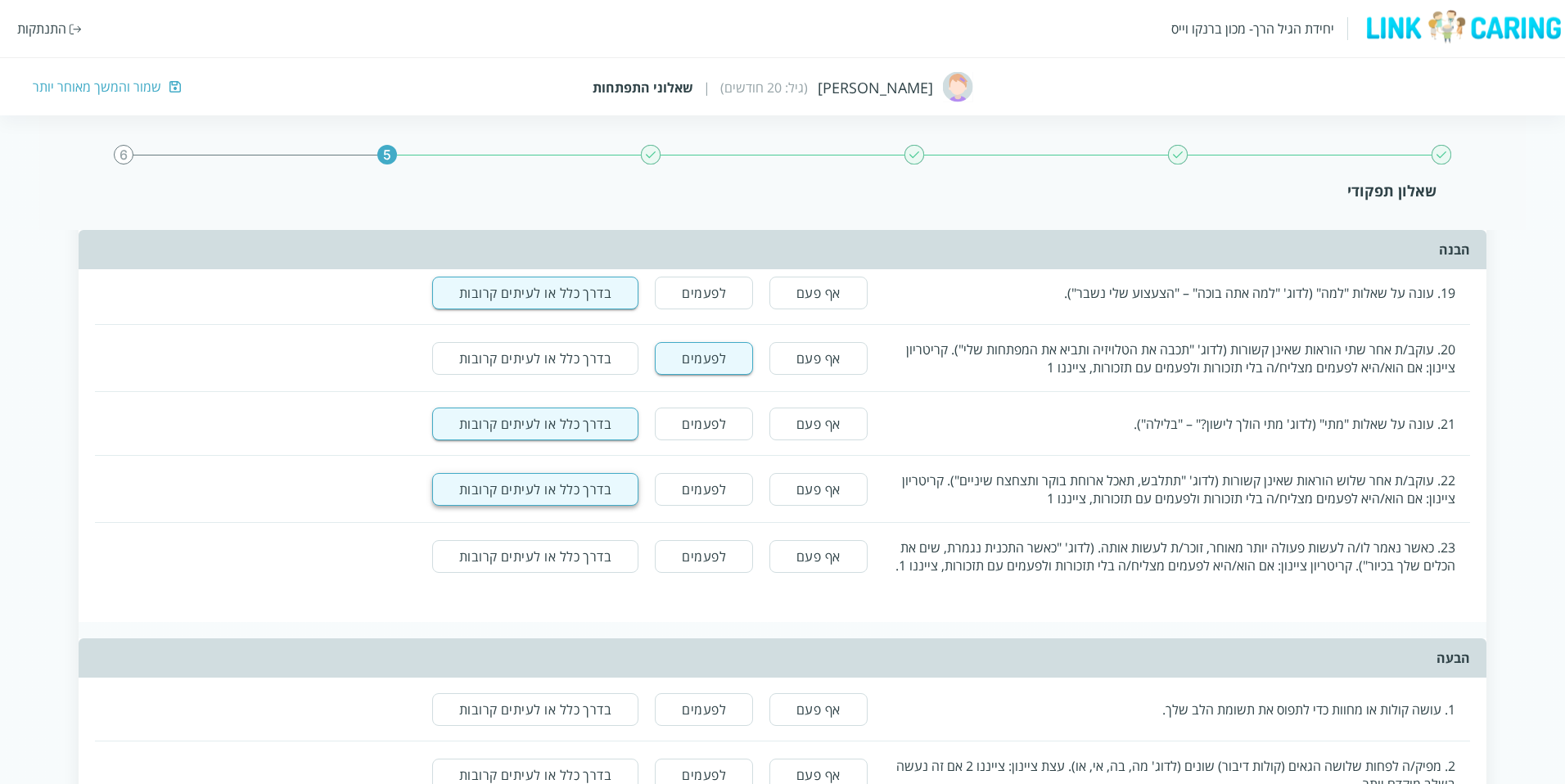 scroll, scrollTop: 1321, scrollLeft: 0, axis: vertical 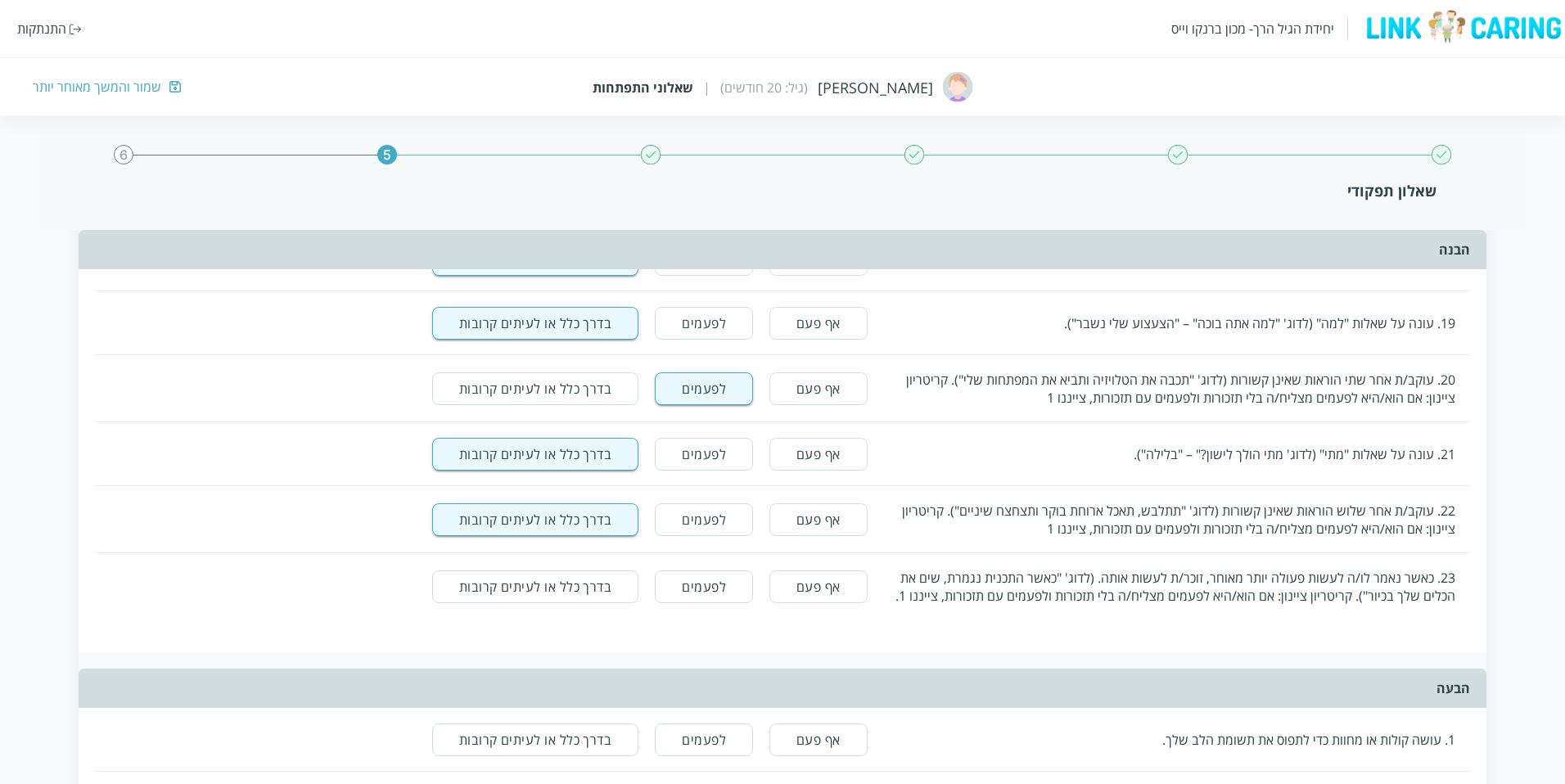 click on "לפעמים" at bounding box center (704, 520) 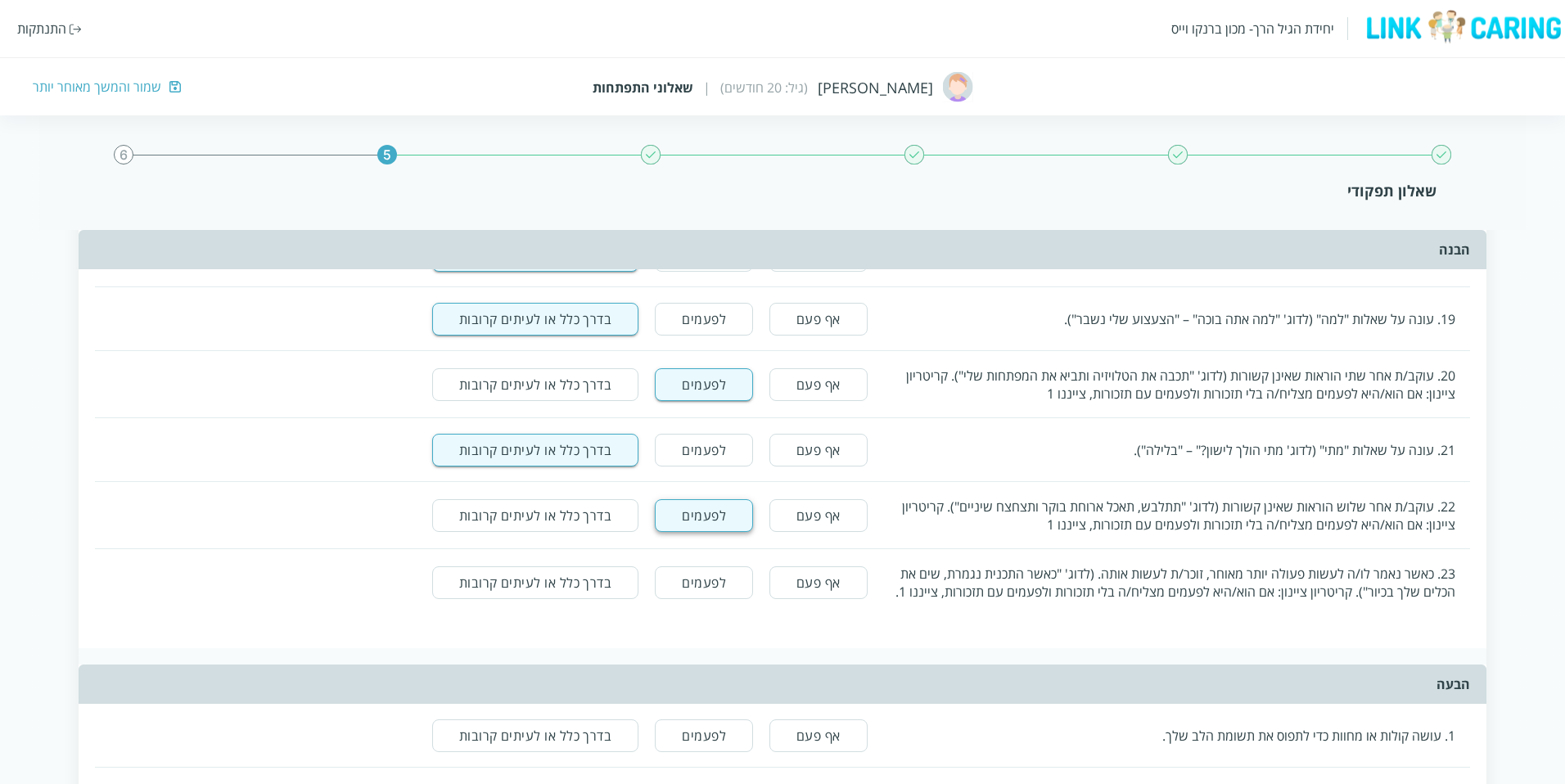 scroll, scrollTop: 1323, scrollLeft: 0, axis: vertical 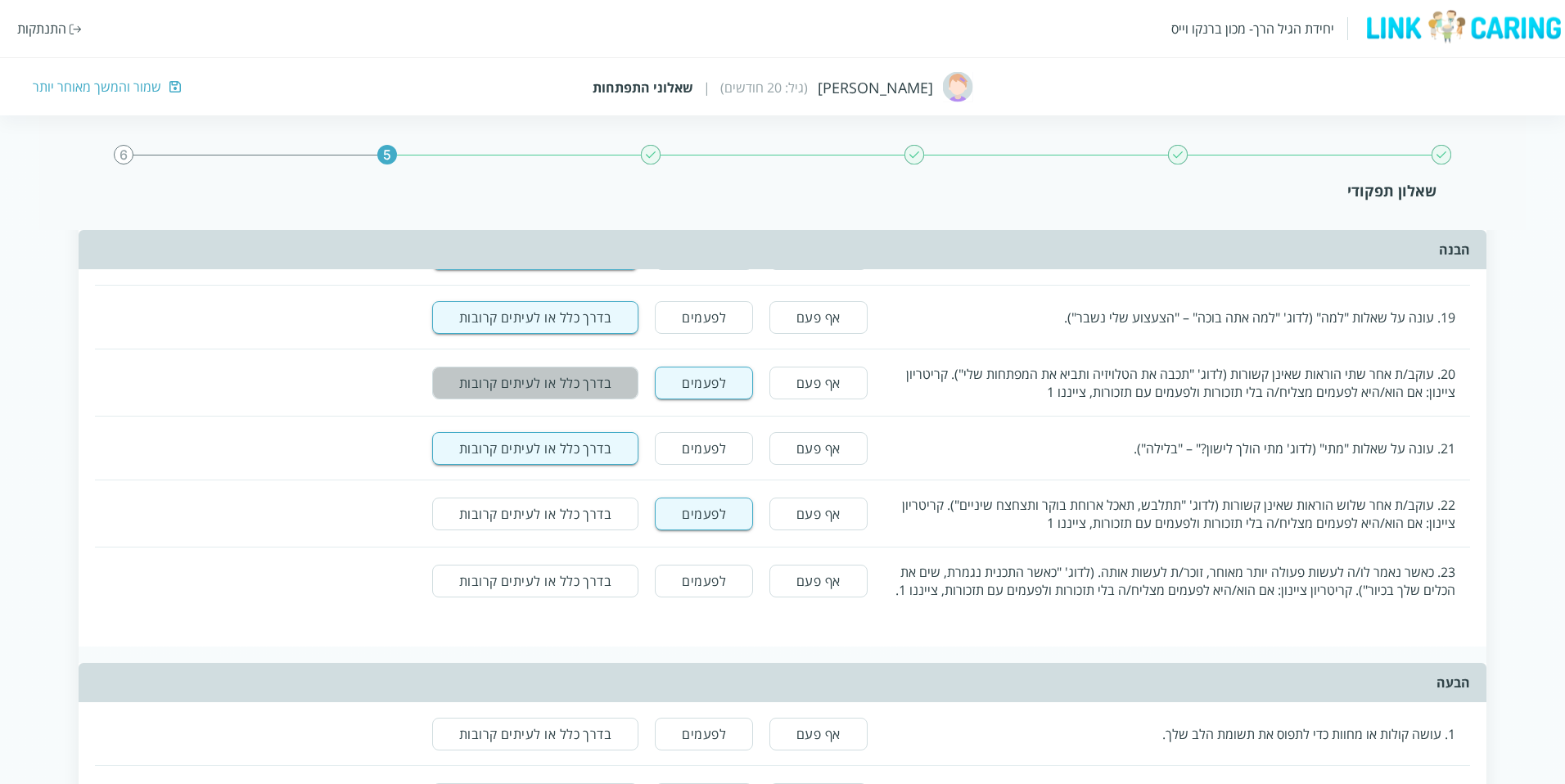 click on "בדרך כלל או לעיתים קרובות" at bounding box center (535, 383) 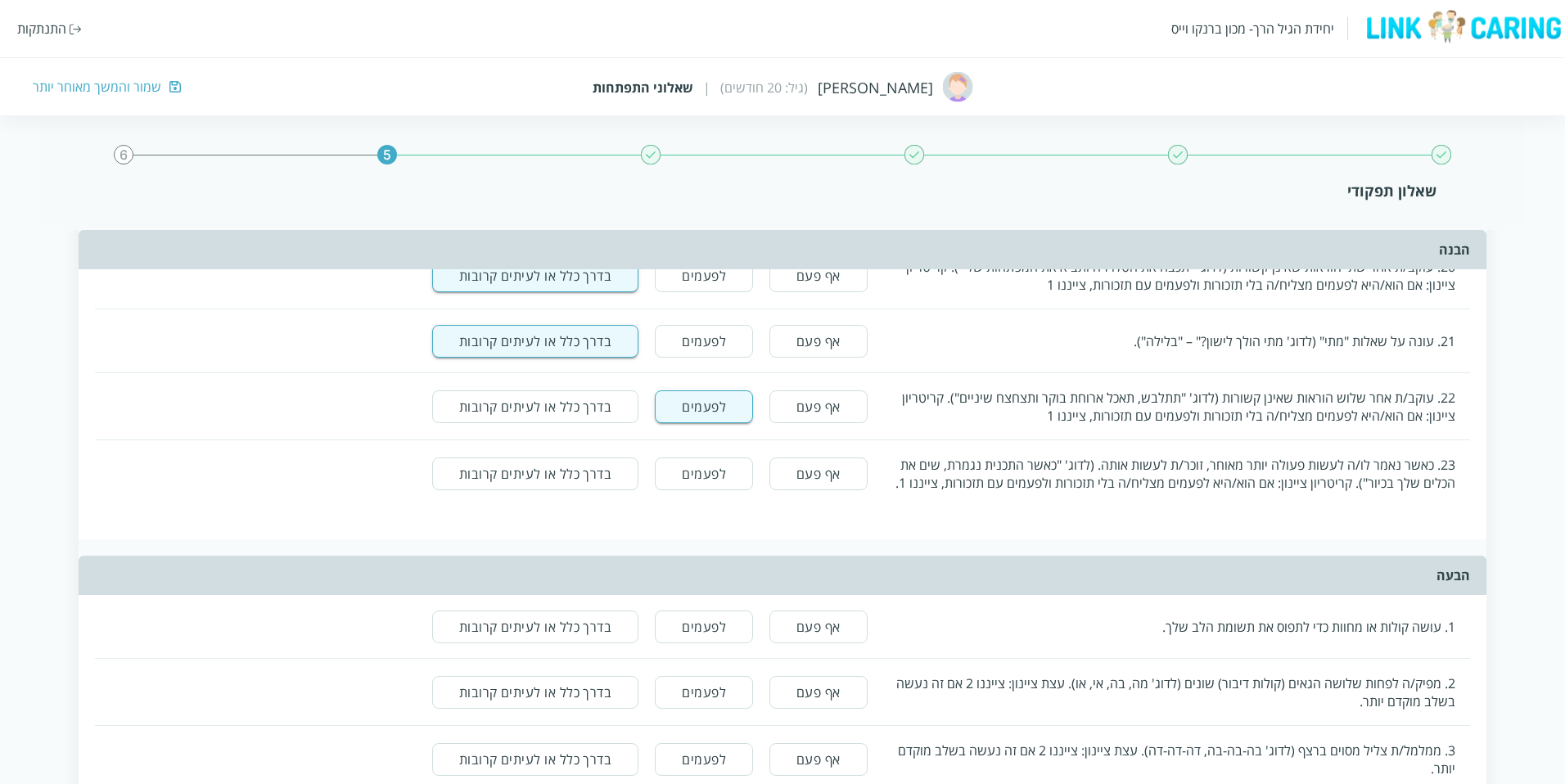 scroll, scrollTop: 1432, scrollLeft: 0, axis: vertical 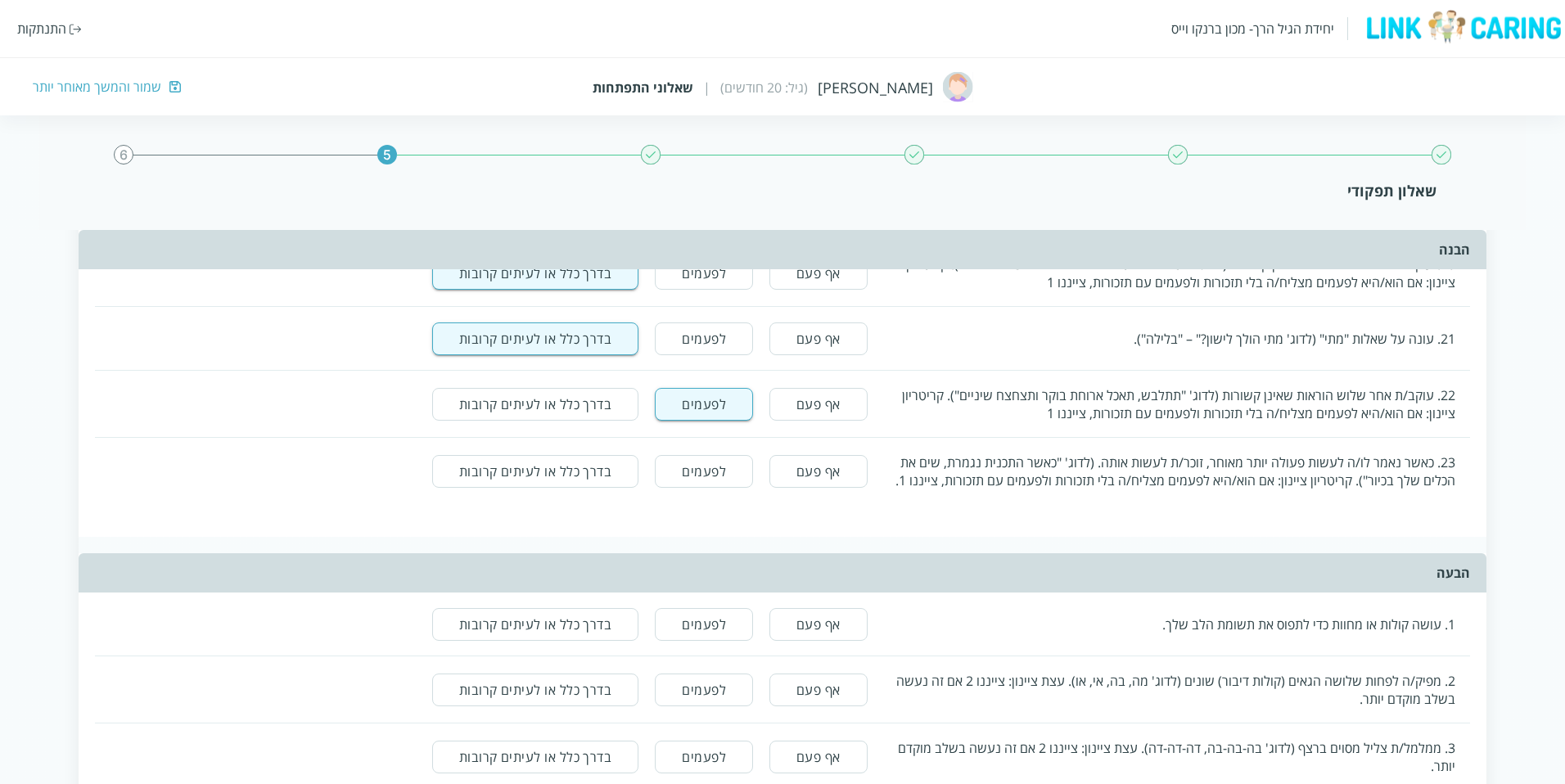 click on "לפעמים" at bounding box center (704, 471) 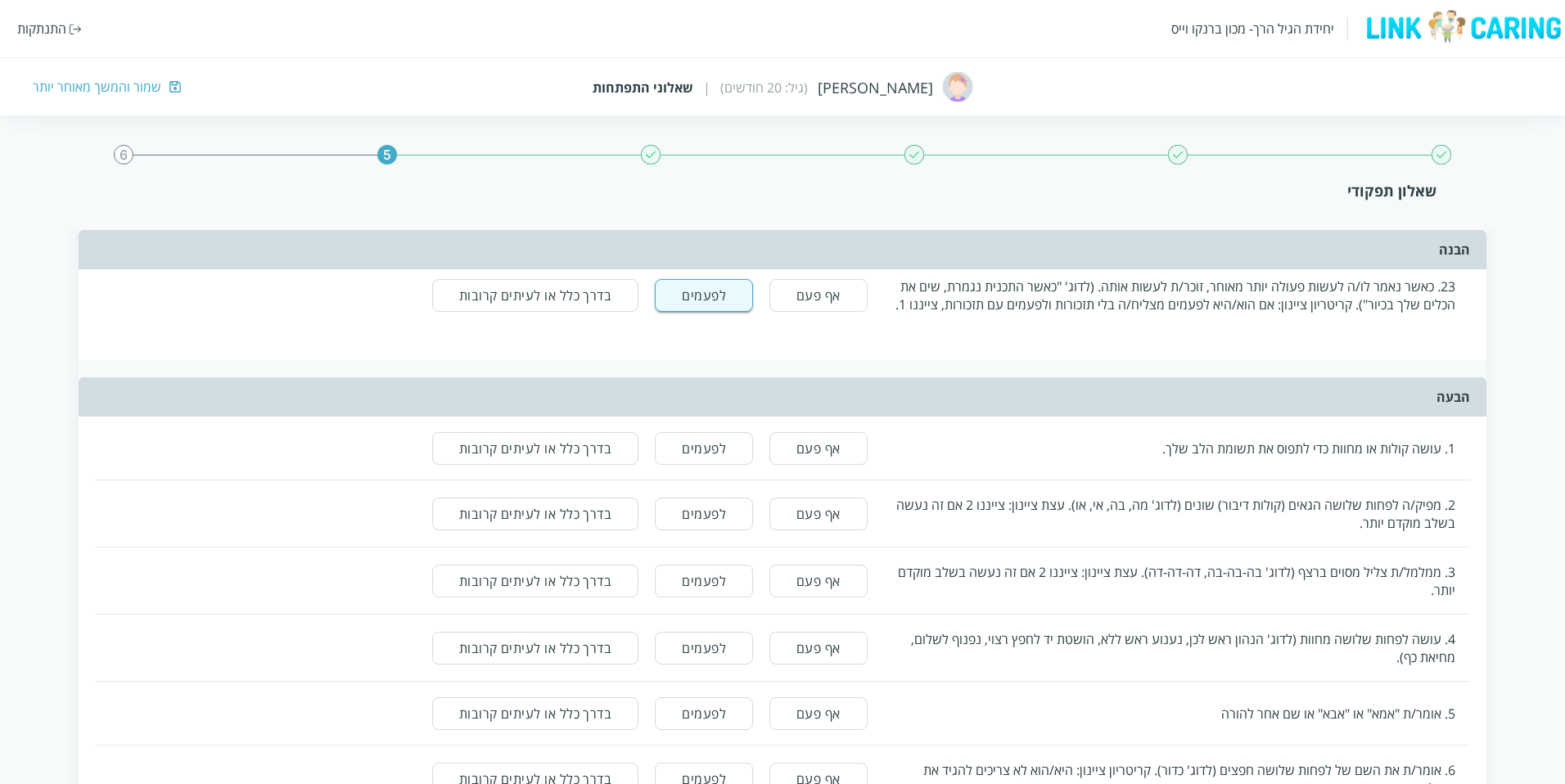 scroll, scrollTop: 1610, scrollLeft: 0, axis: vertical 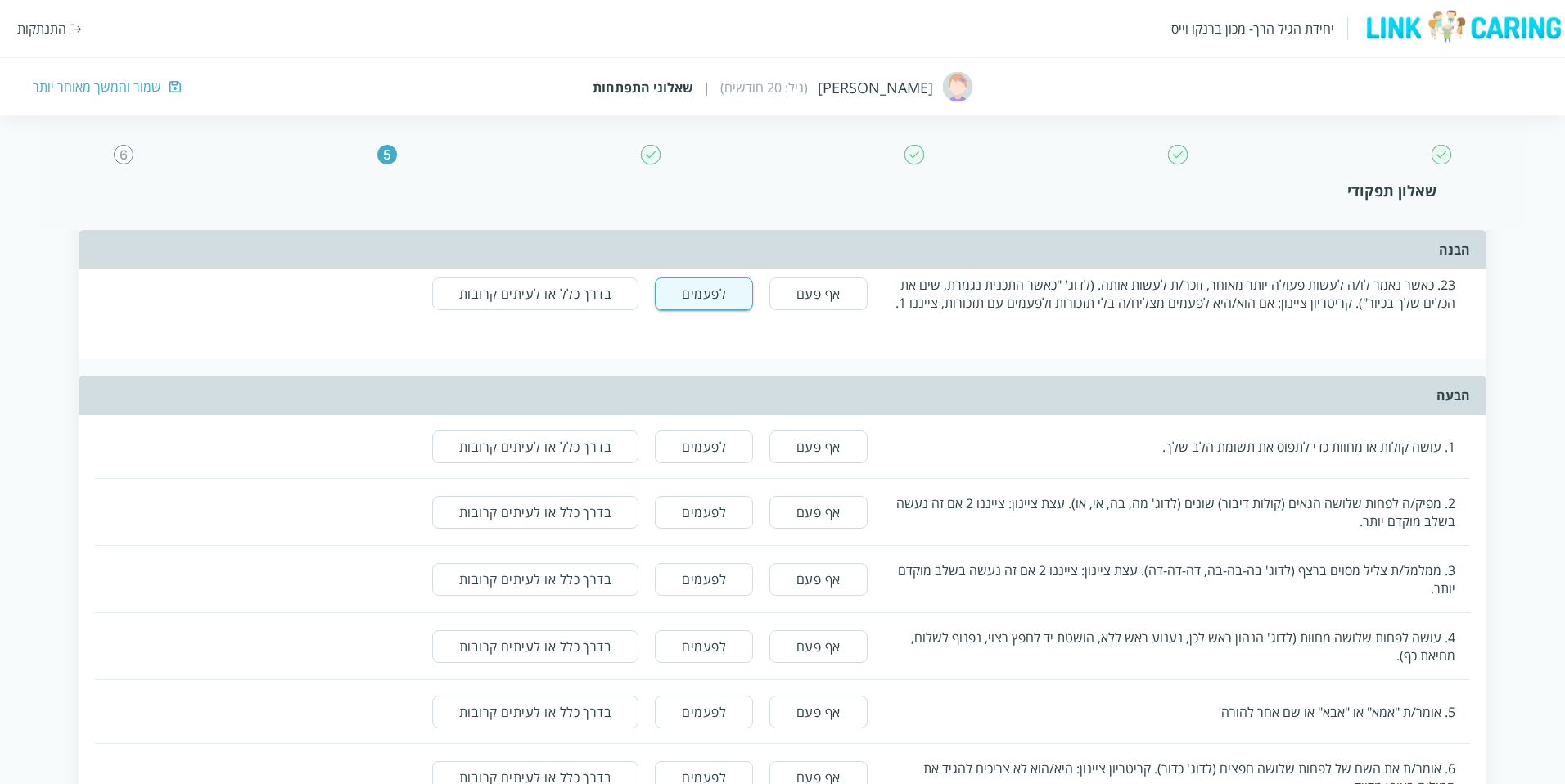 drag, startPoint x: 593, startPoint y: 453, endPoint x: 589, endPoint y: 464, distance: 11.7047 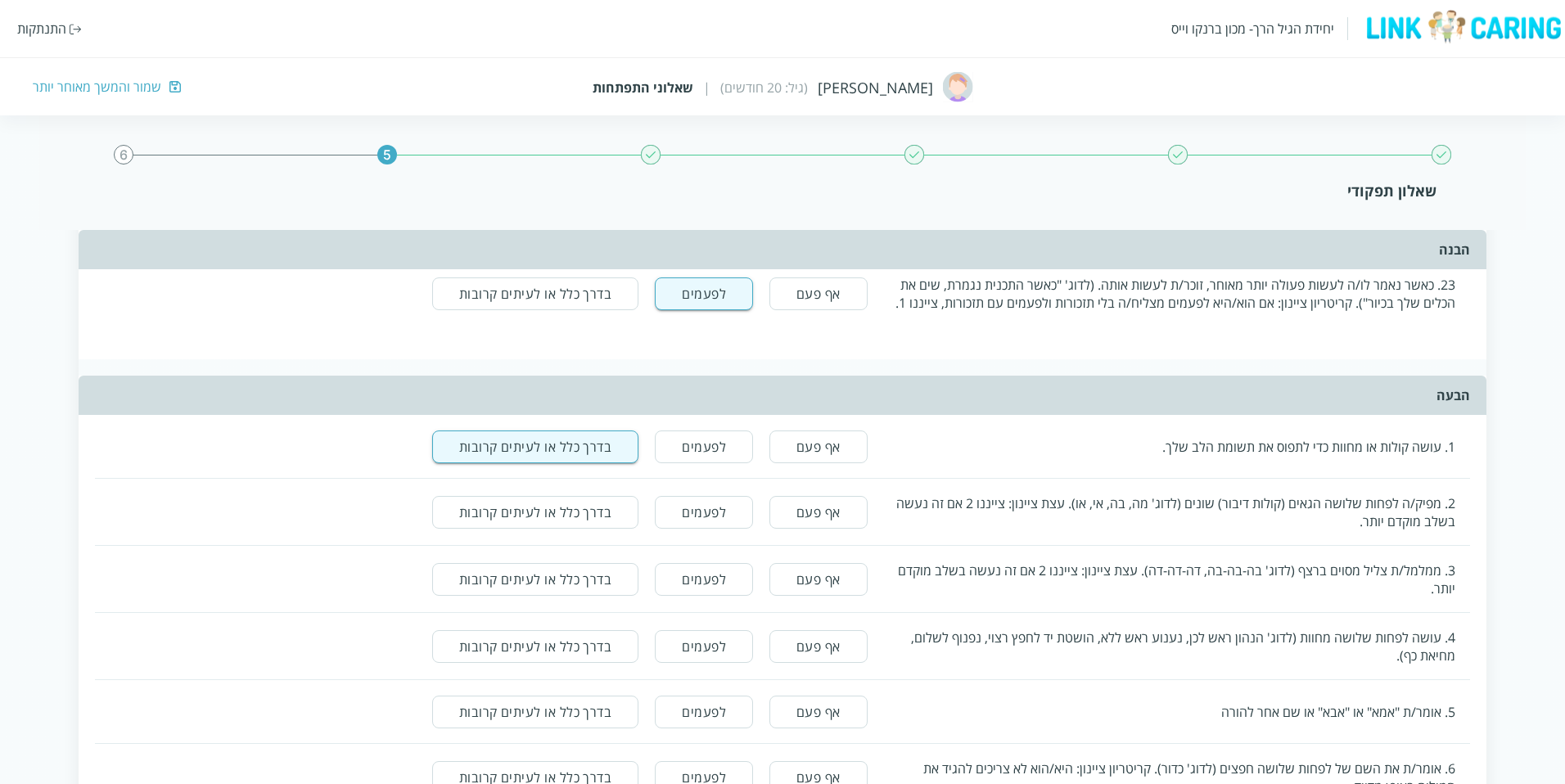 click on "בדרך כלל או לעיתים קרובות" at bounding box center [535, 512] 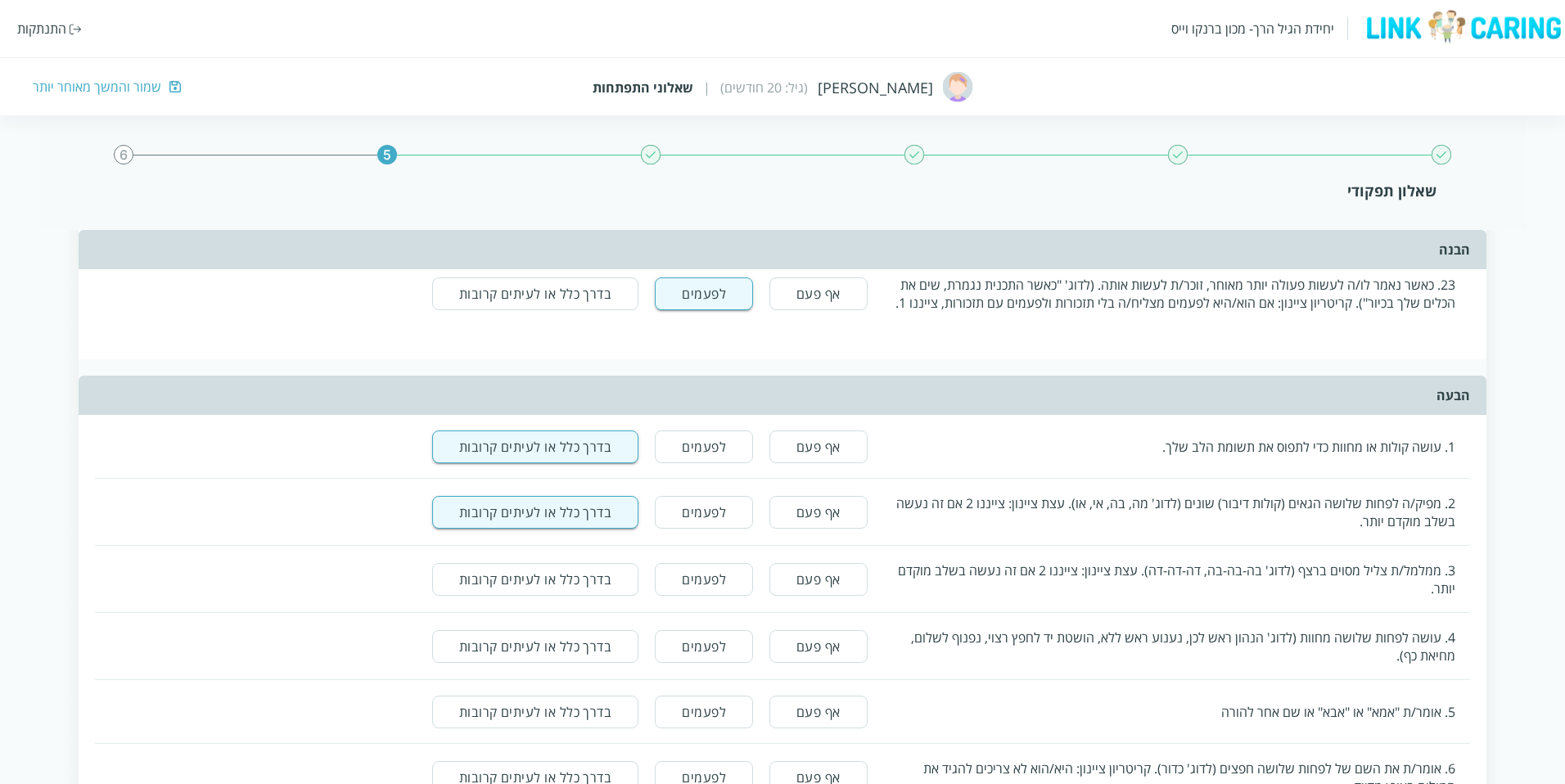 click on "בדרך כלל או לעיתים קרובות" at bounding box center [535, 579] 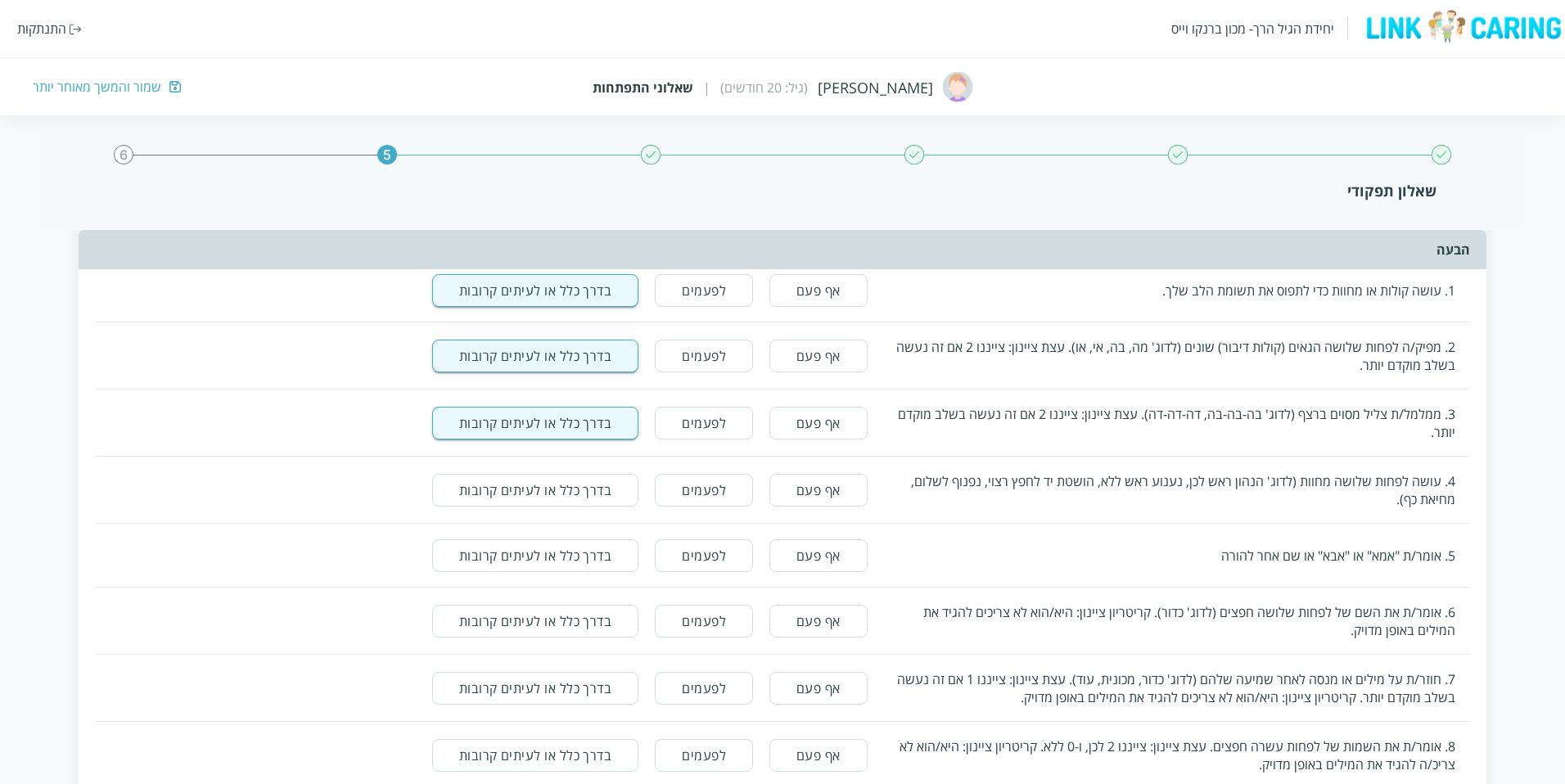 scroll, scrollTop: 1770, scrollLeft: 0, axis: vertical 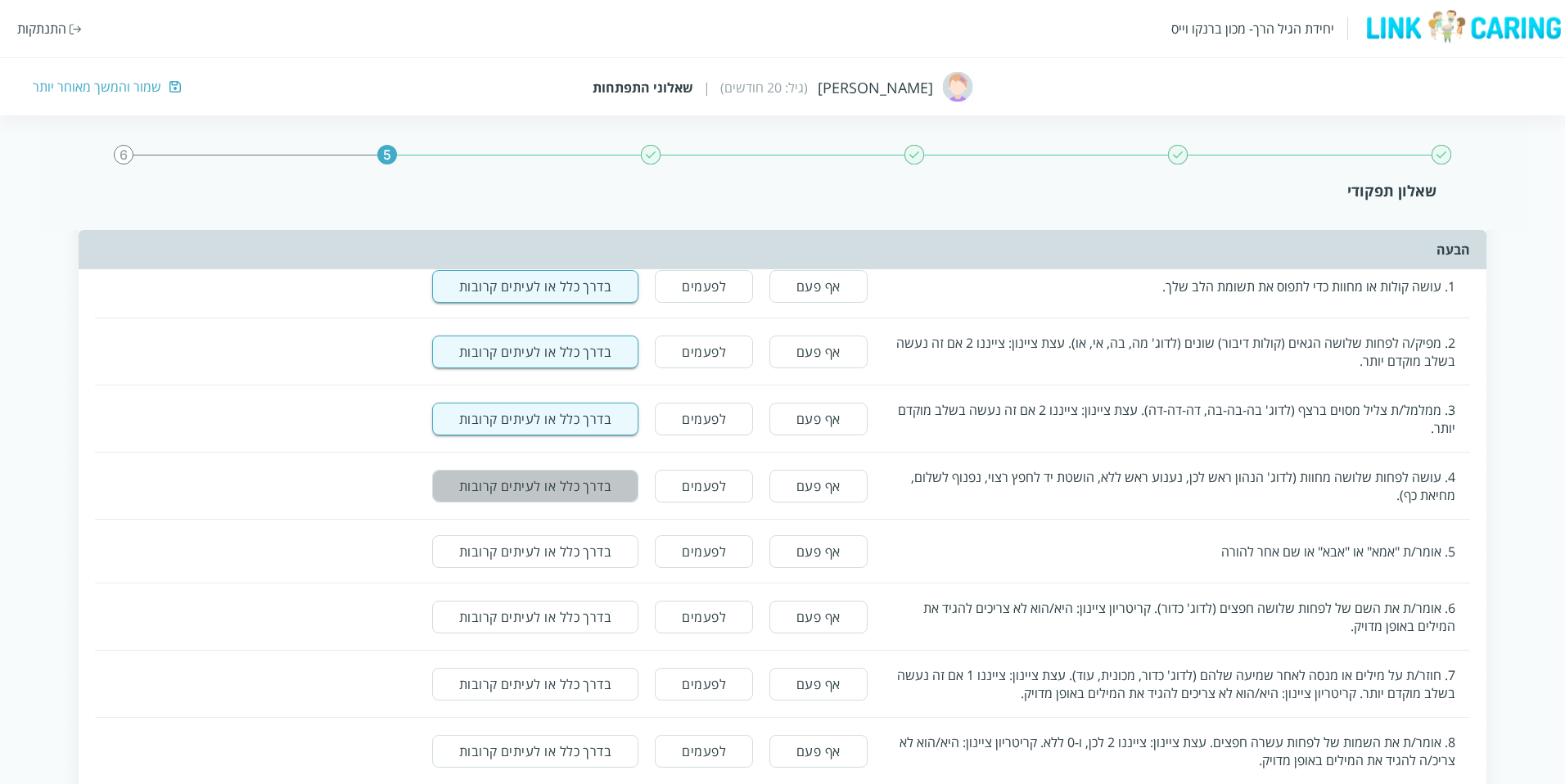 drag, startPoint x: 566, startPoint y: 487, endPoint x: 564, endPoint y: 508, distance: 21.095023 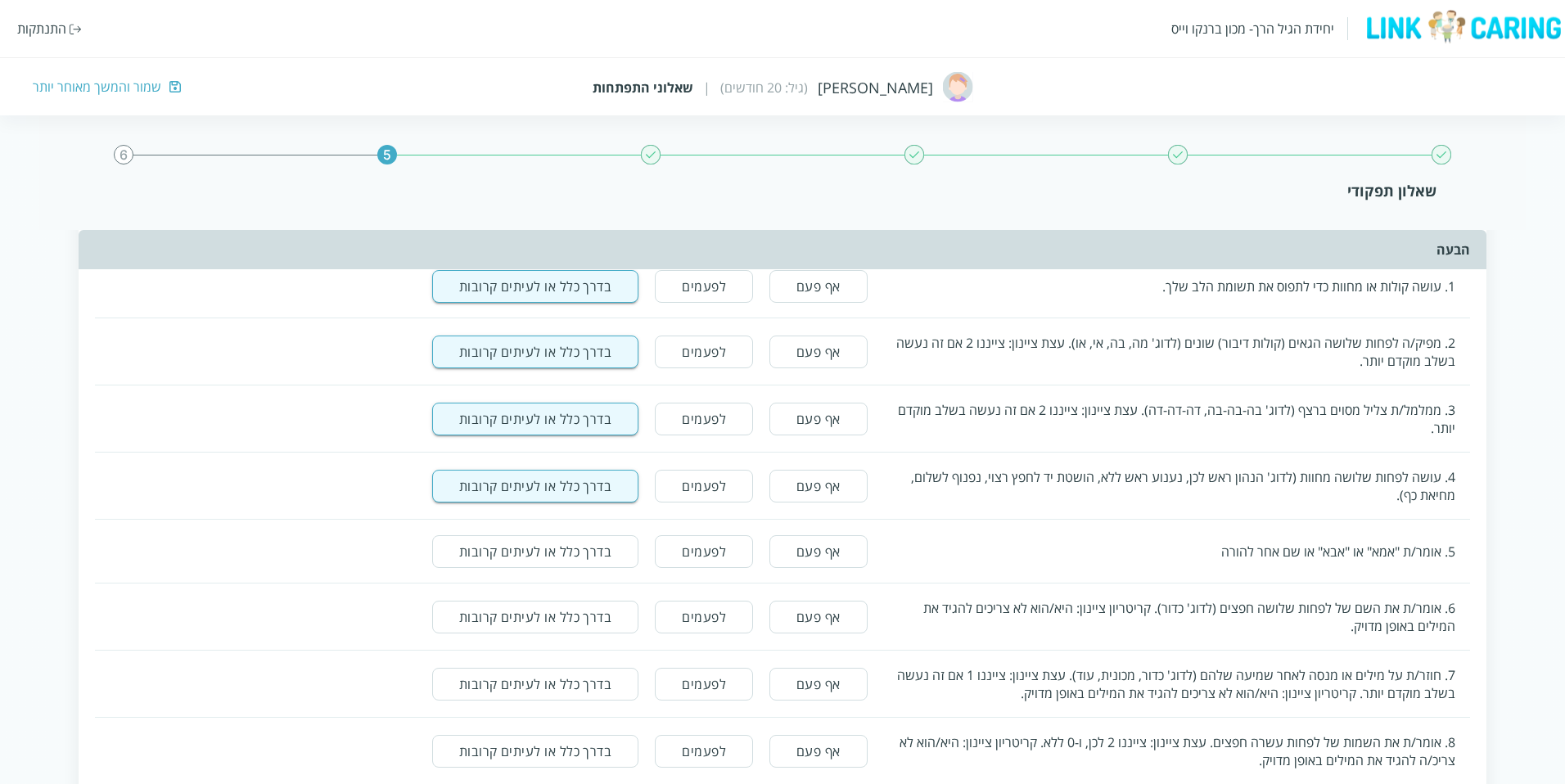 click on "5. אומר/ת "אמא" או "אבא" או שם אחר להורה אף פעם   לפעמים   בדרך כלל או לעיתים קרובות" at bounding box center (782, 551) 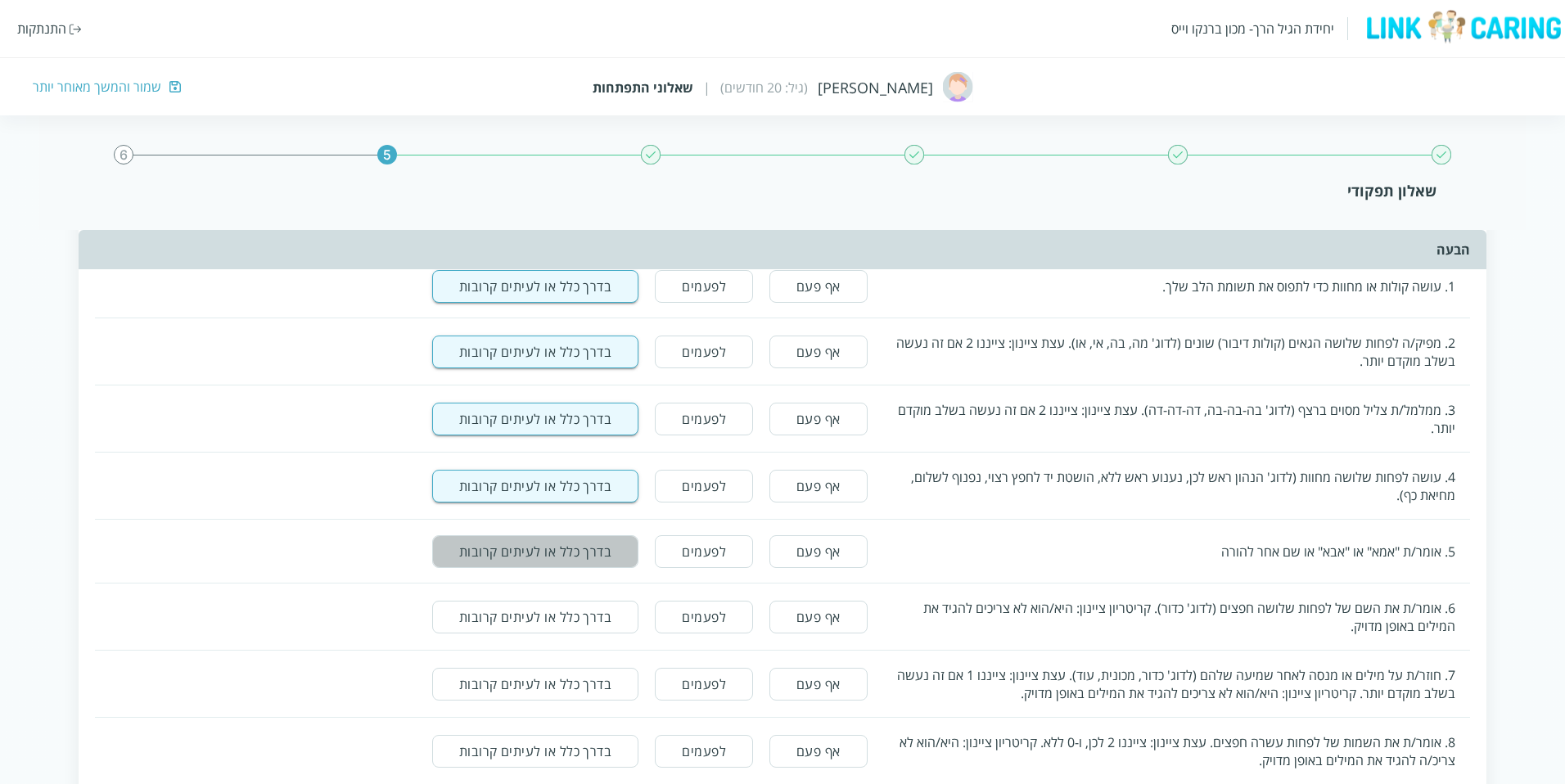 click on "בדרך כלל או לעיתים קרובות" at bounding box center (535, 552) 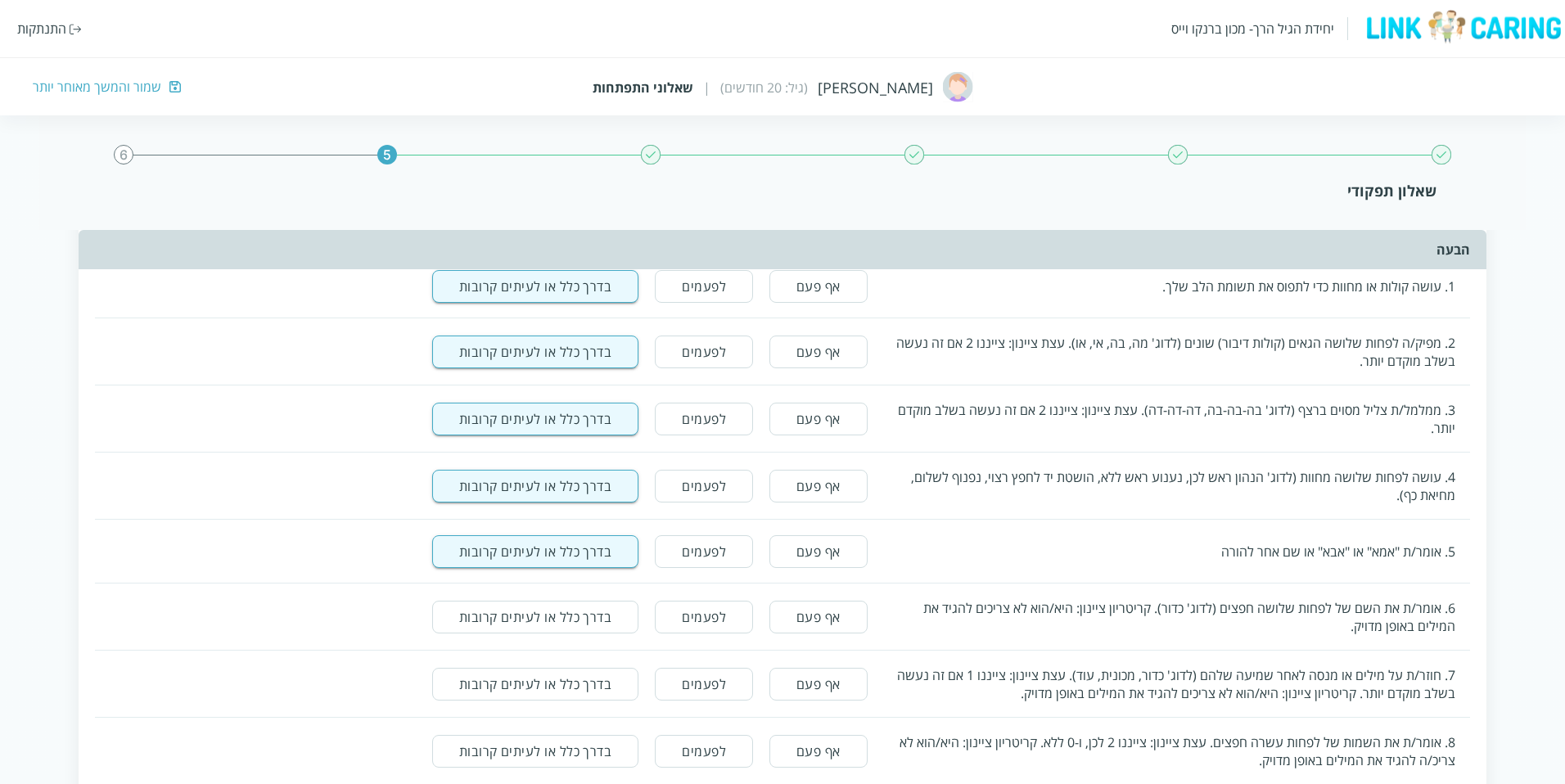 click on "אף פעם   לפעמים   בדרך כלל או לעיתים קרובות" at bounding box center (527, 419) 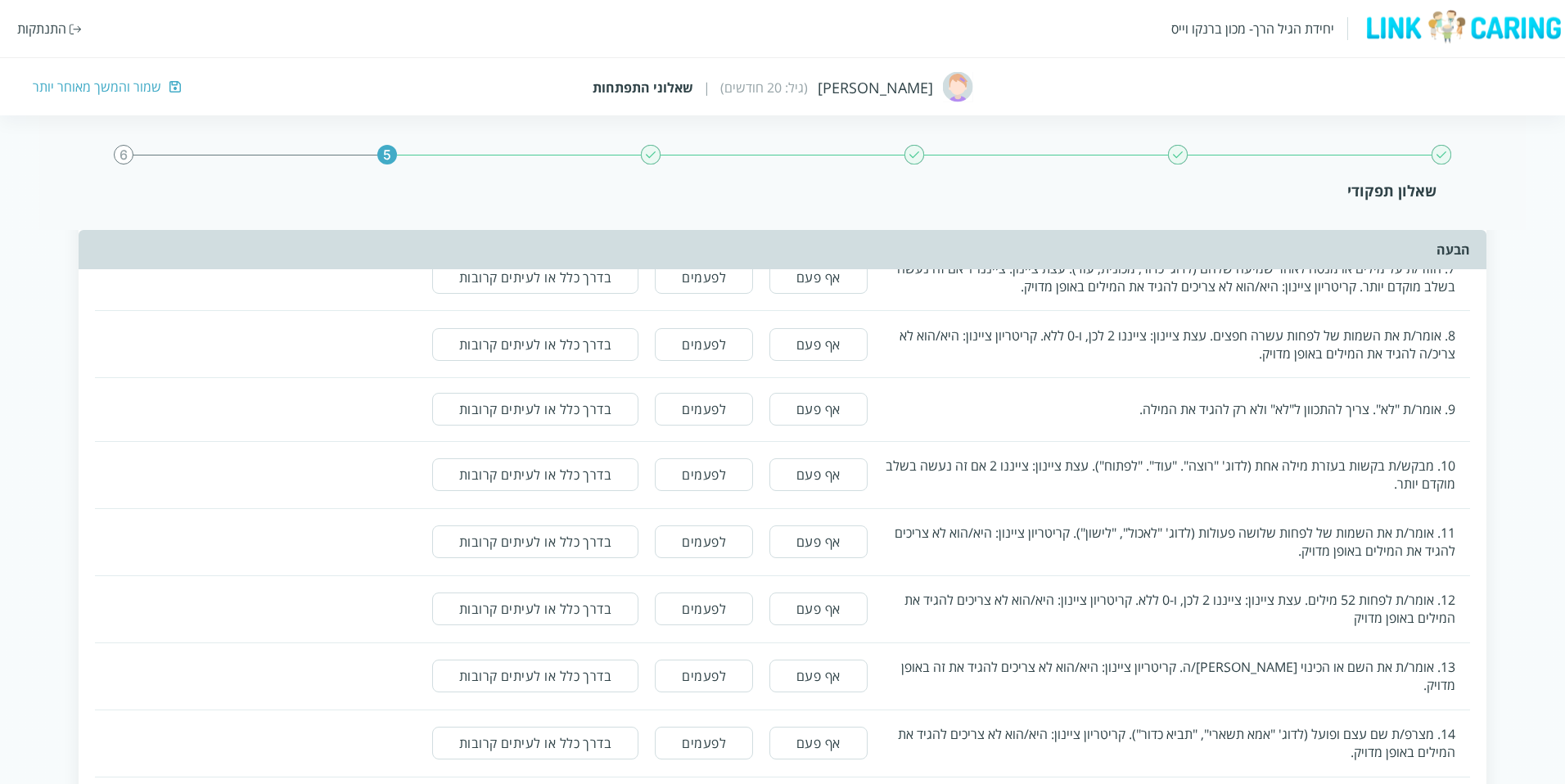 scroll, scrollTop: 1846, scrollLeft: 0, axis: vertical 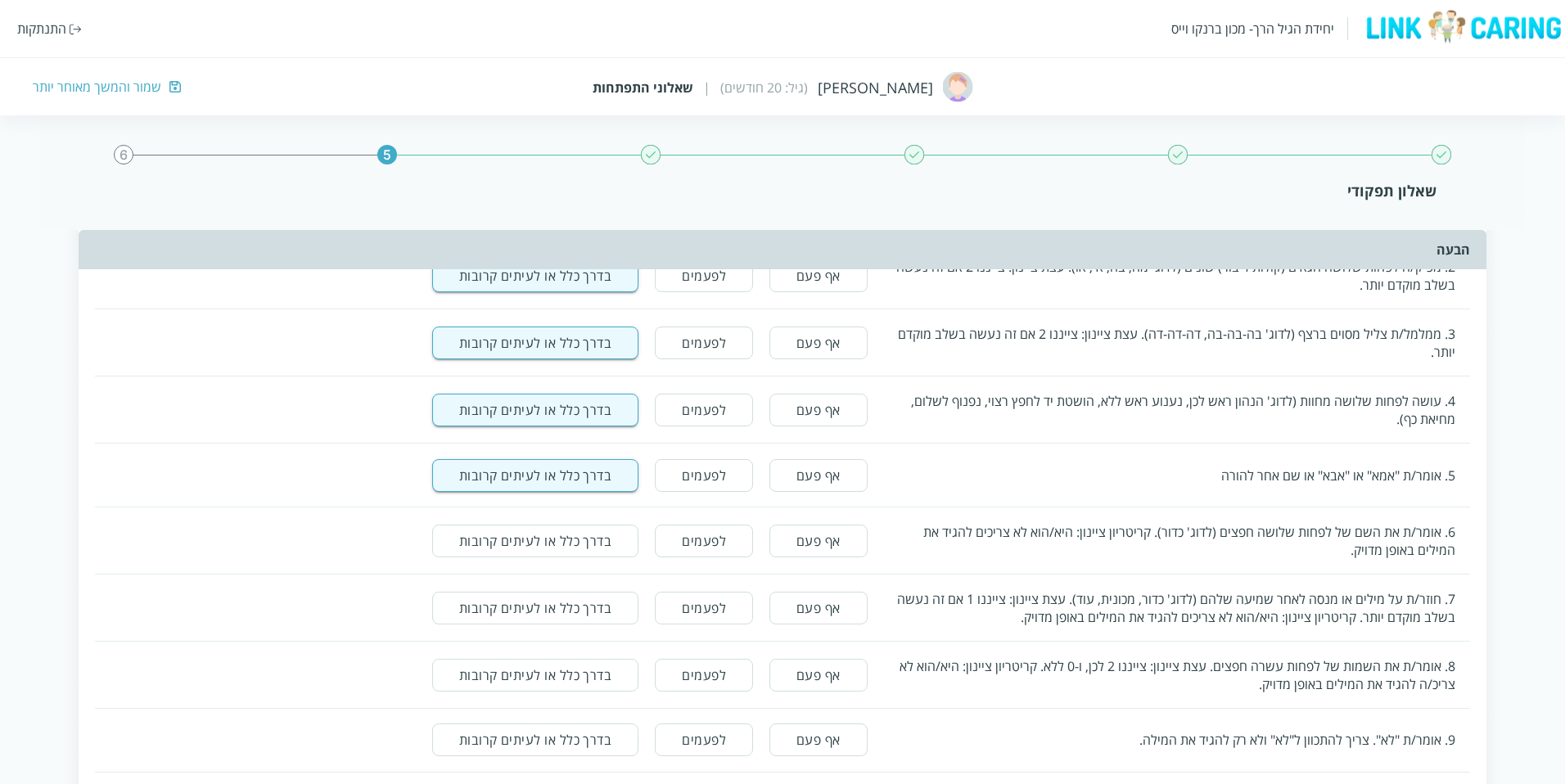 click on "בדרך כלל או לעיתים קרובות" at bounding box center (535, 541) 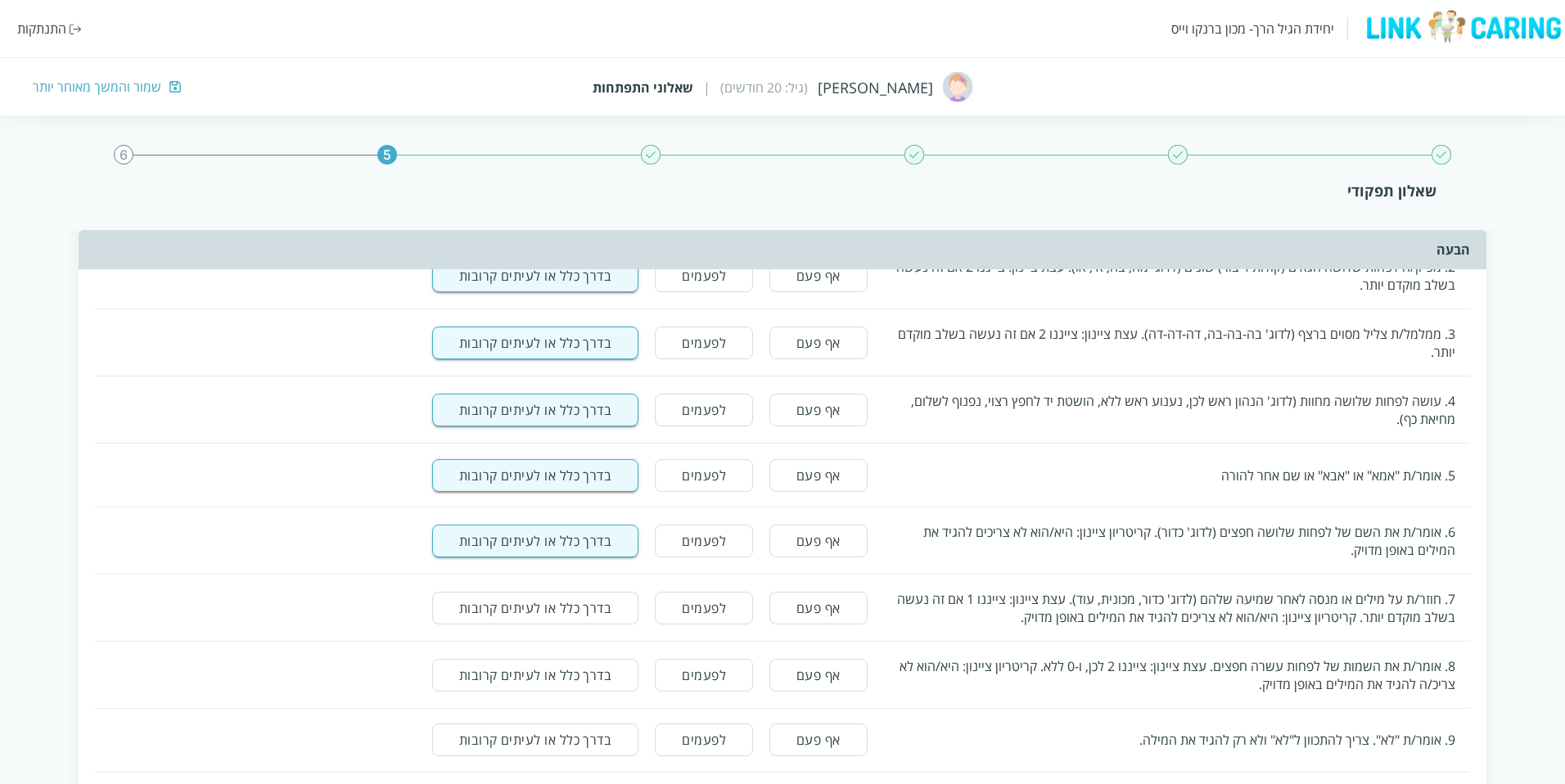 drag, startPoint x: 516, startPoint y: 590, endPoint x: 516, endPoint y: 603, distance: 13 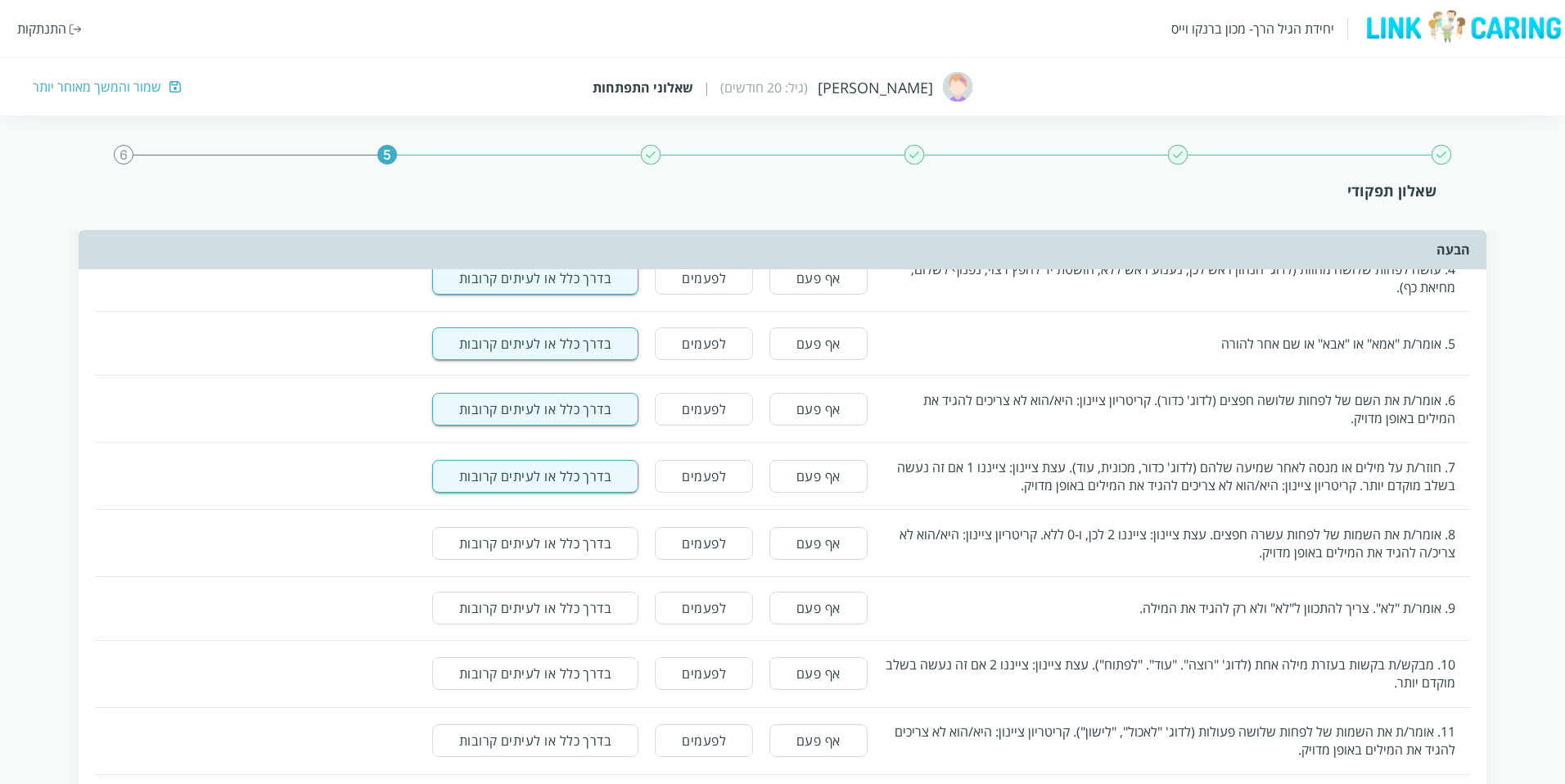 scroll, scrollTop: 1988, scrollLeft: 0, axis: vertical 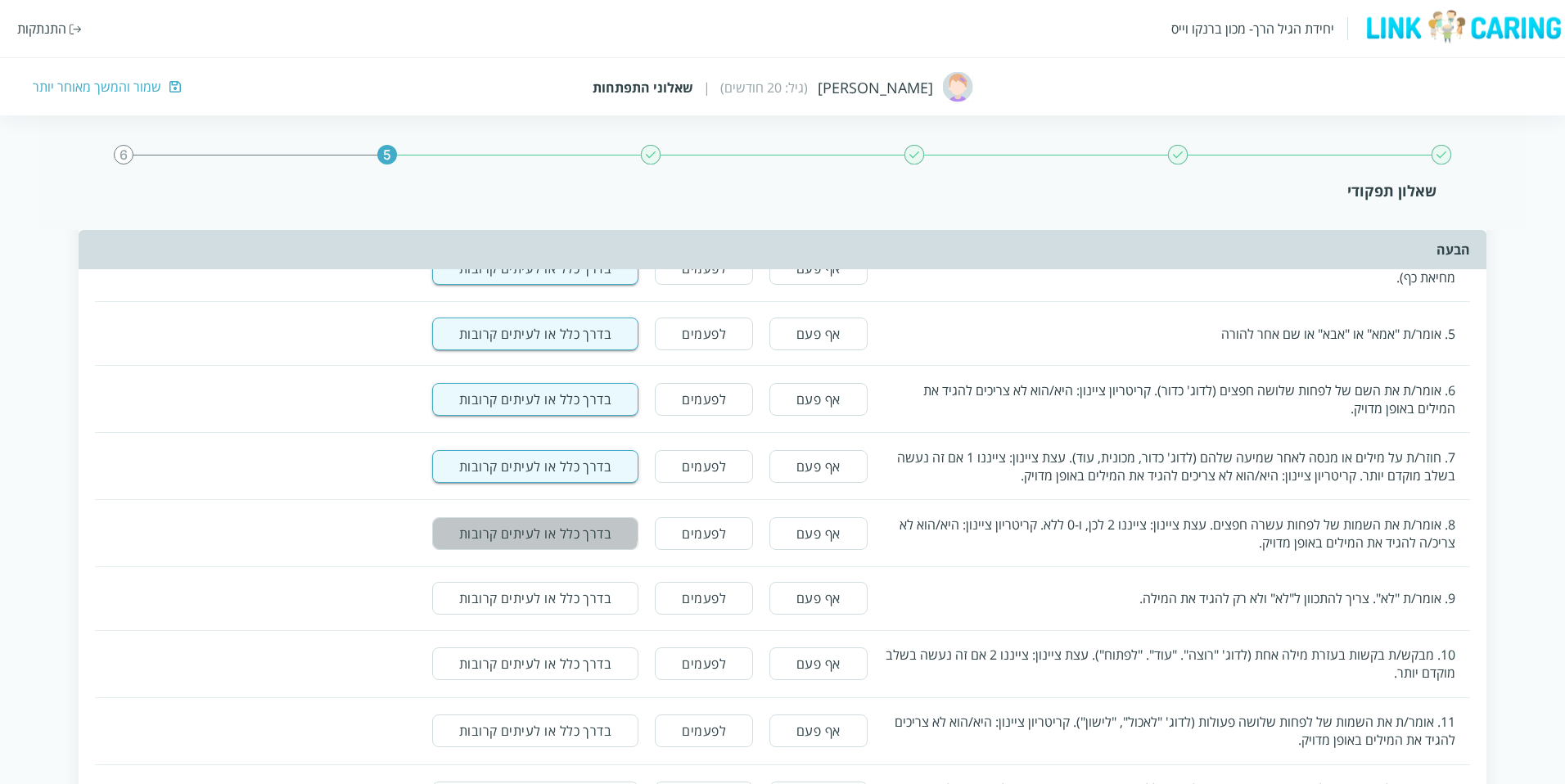 drag, startPoint x: 531, startPoint y: 523, endPoint x: 530, endPoint y: 546, distance: 23.021729 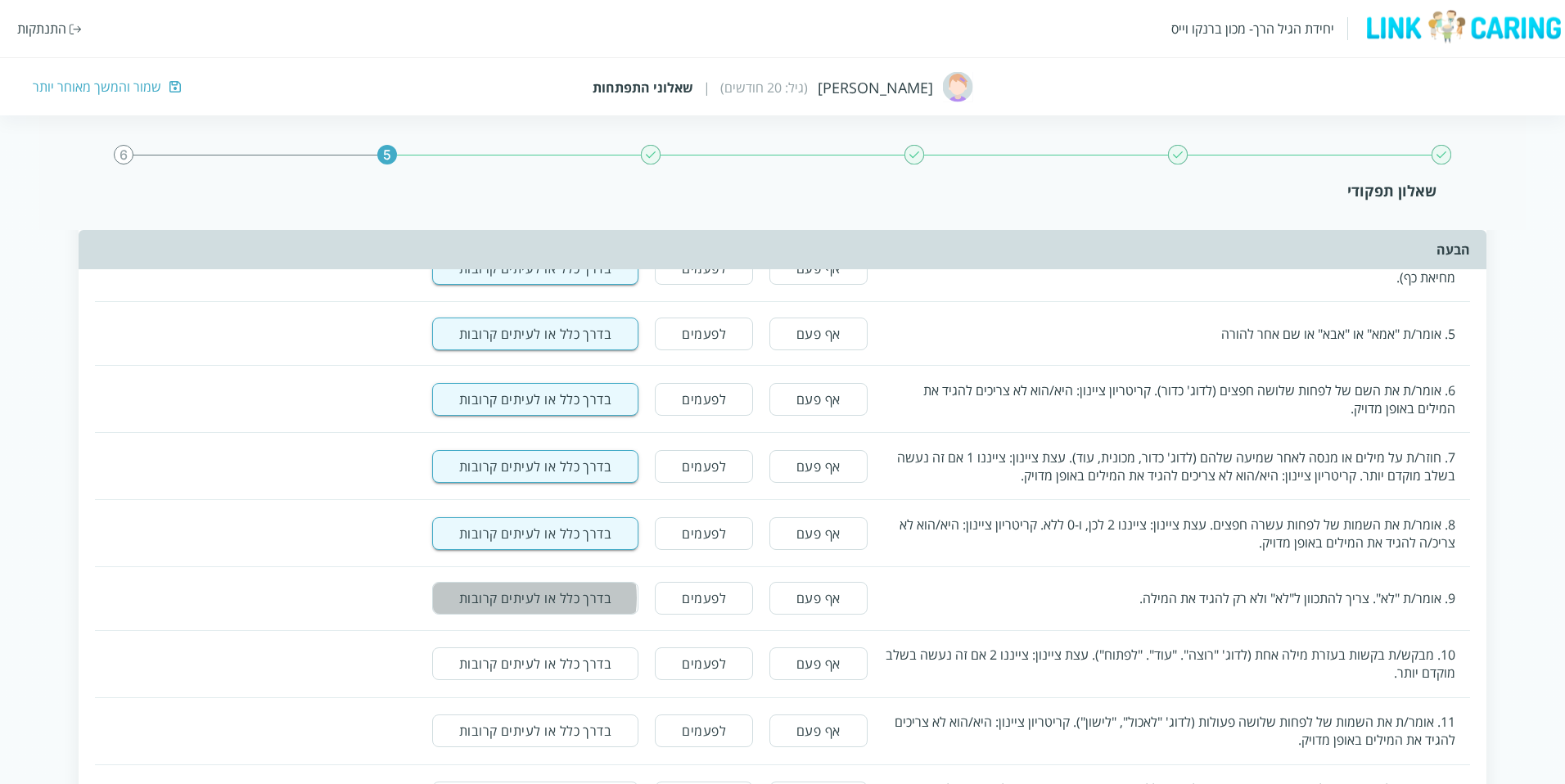 click on "בדרך כלל או לעיתים קרובות" at bounding box center (535, 598) 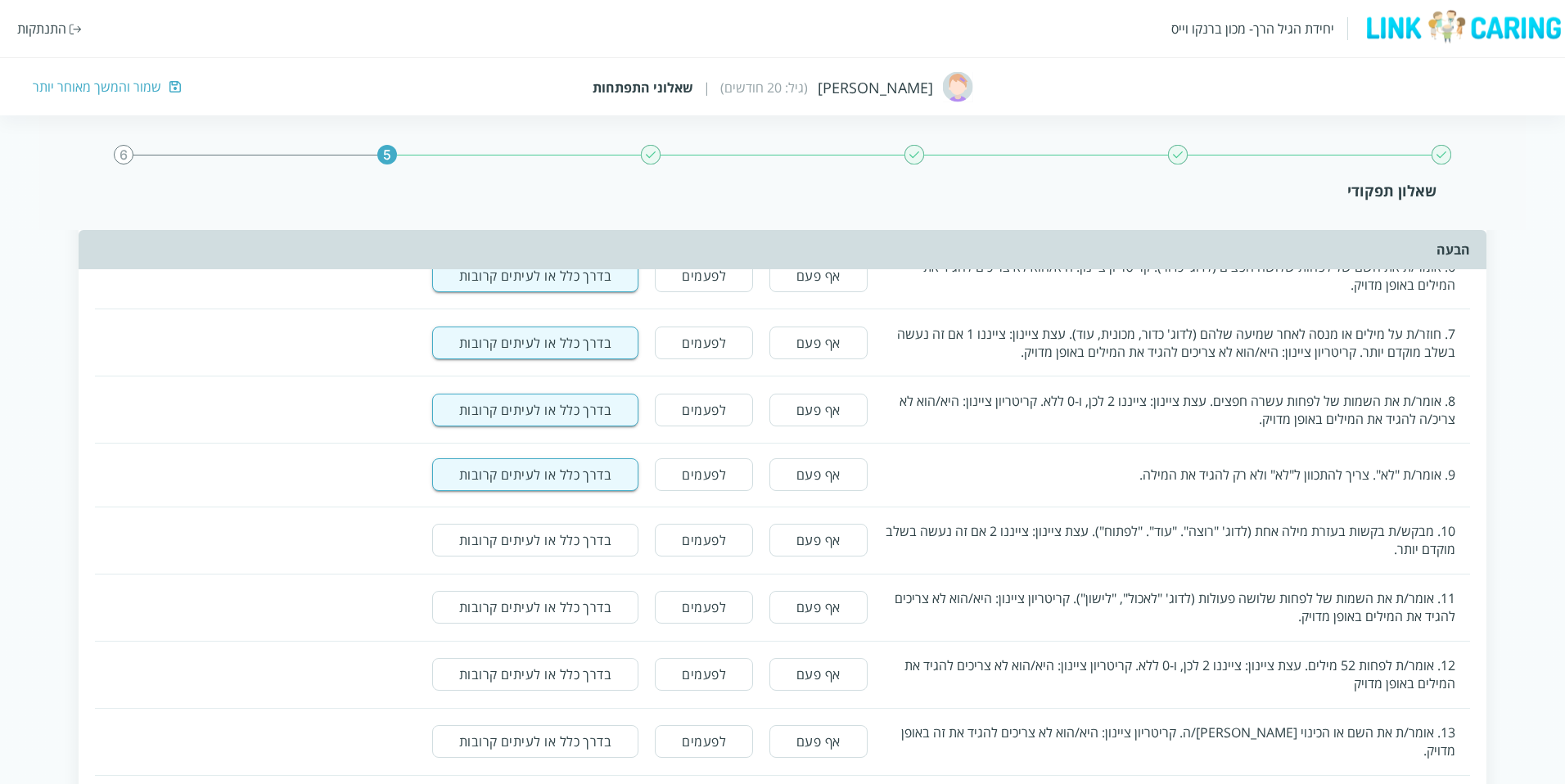 scroll, scrollTop: 2112, scrollLeft: 0, axis: vertical 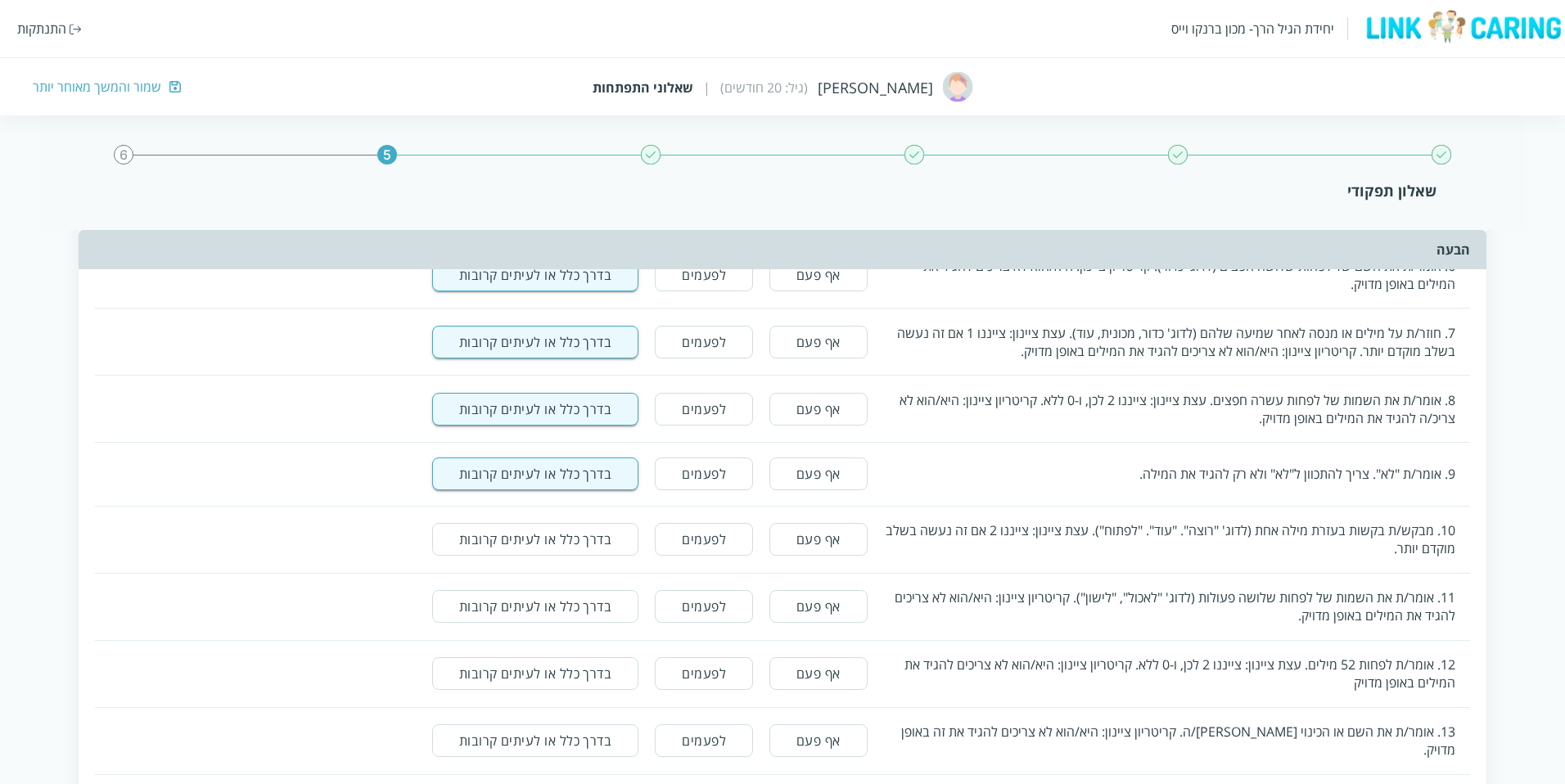 click on "בדרך כלל או לעיתים קרובות" at bounding box center (535, 539) 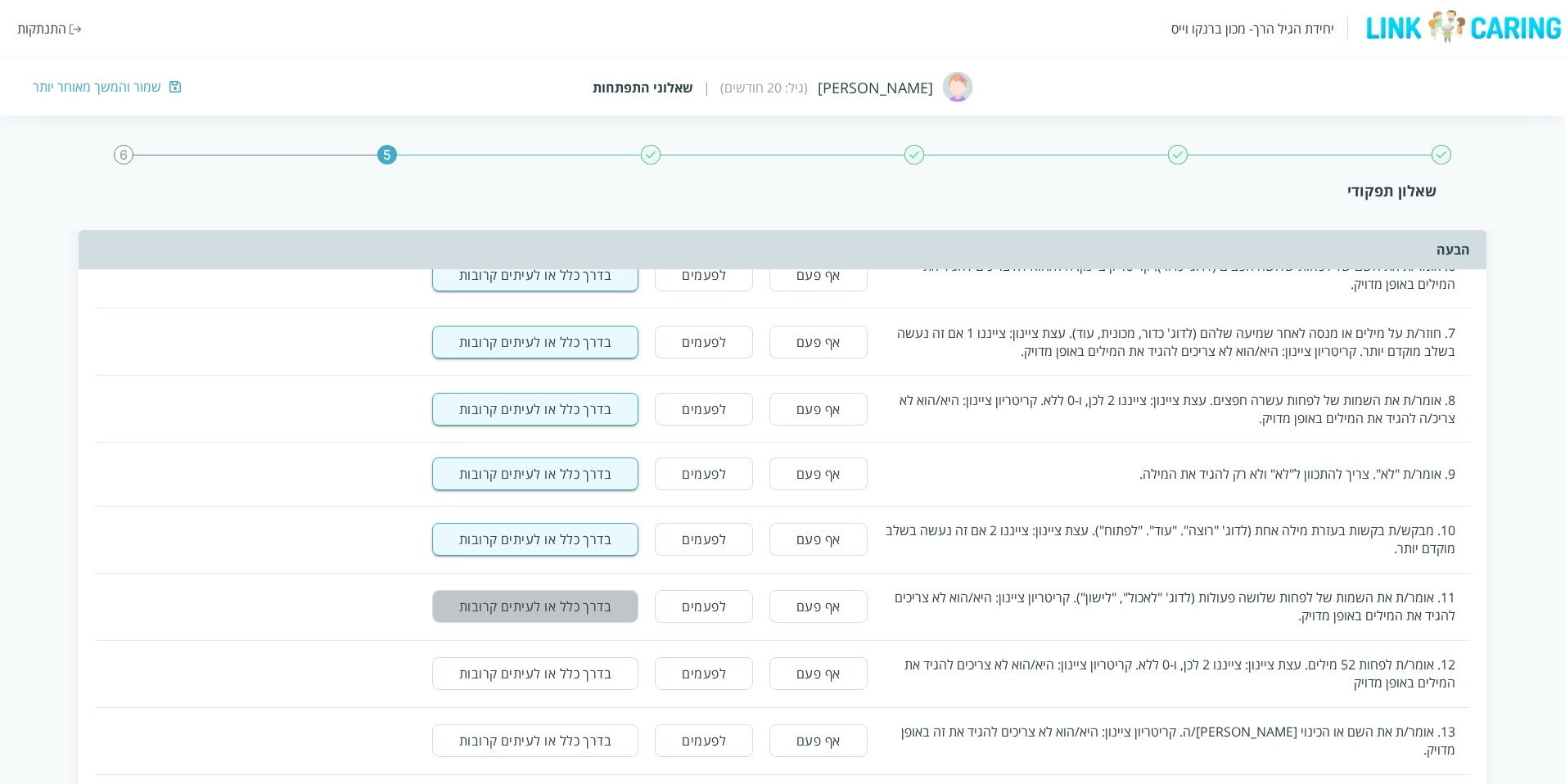 click on "בדרך כלל או לעיתים קרובות" at bounding box center [535, 606] 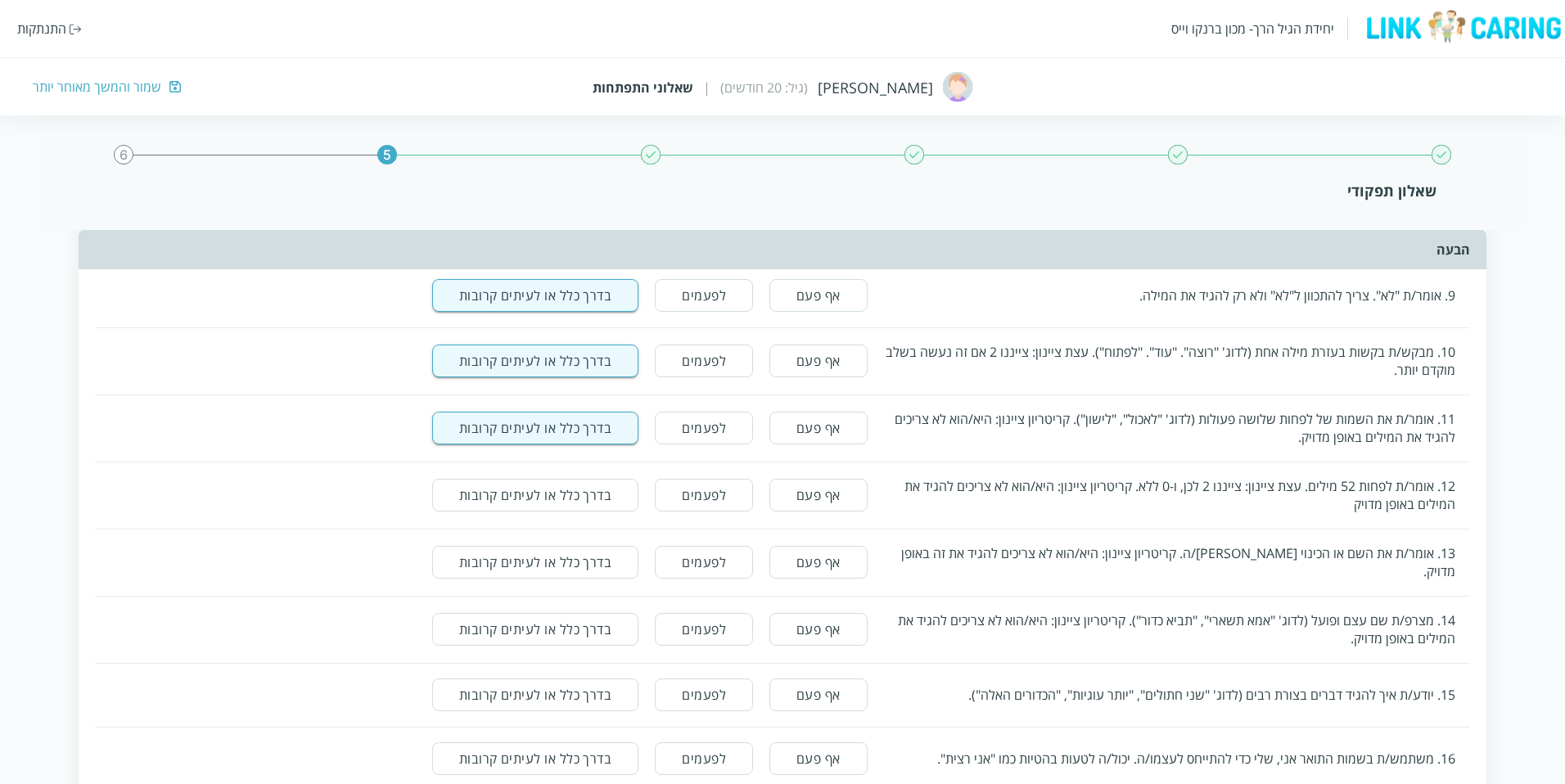 scroll, scrollTop: 2296, scrollLeft: 0, axis: vertical 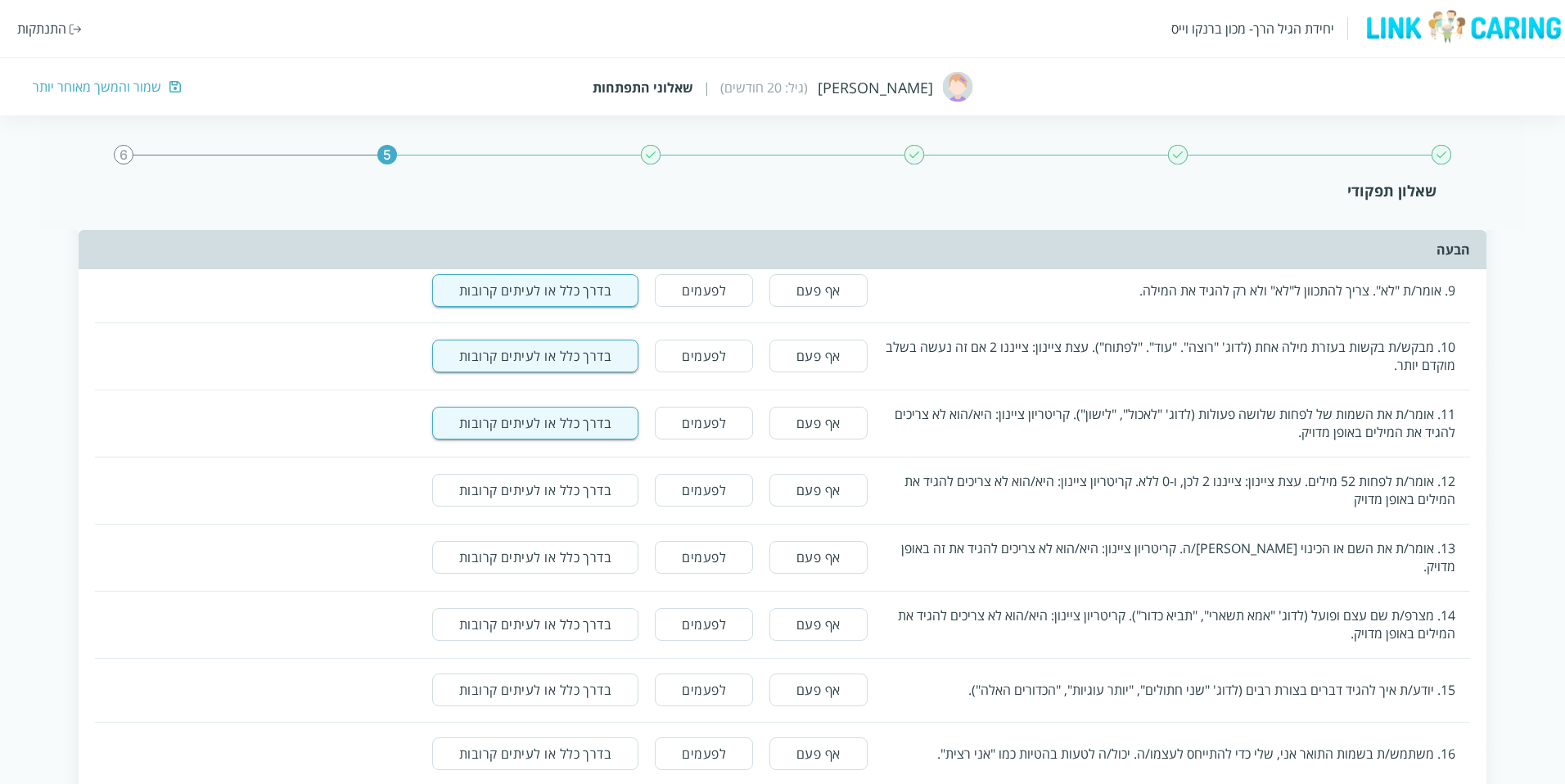 drag, startPoint x: 537, startPoint y: 483, endPoint x: 526, endPoint y: 561, distance: 78.771822 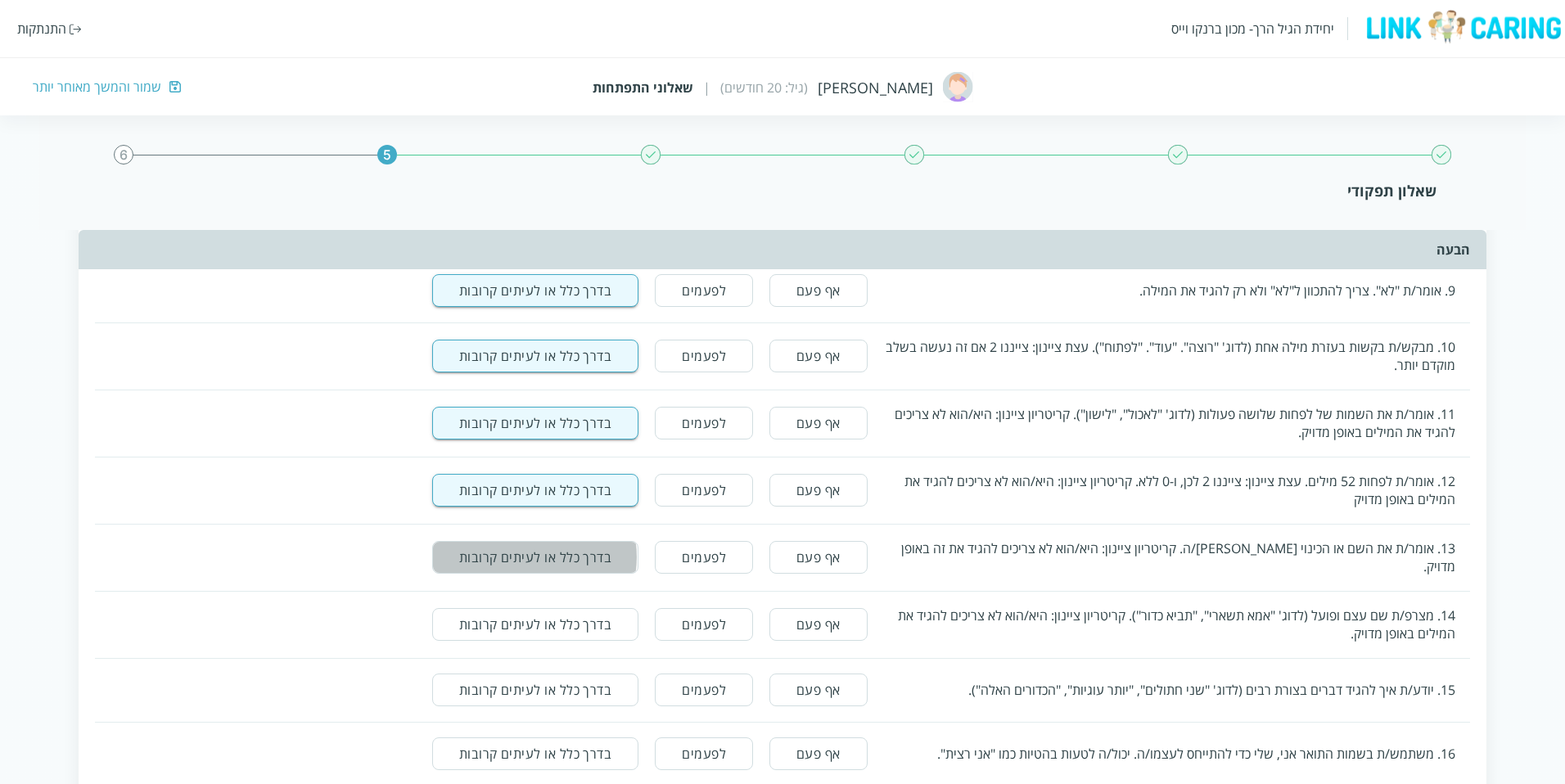 drag, startPoint x: 530, startPoint y: 552, endPoint x: 526, endPoint y: 603, distance: 51.1566 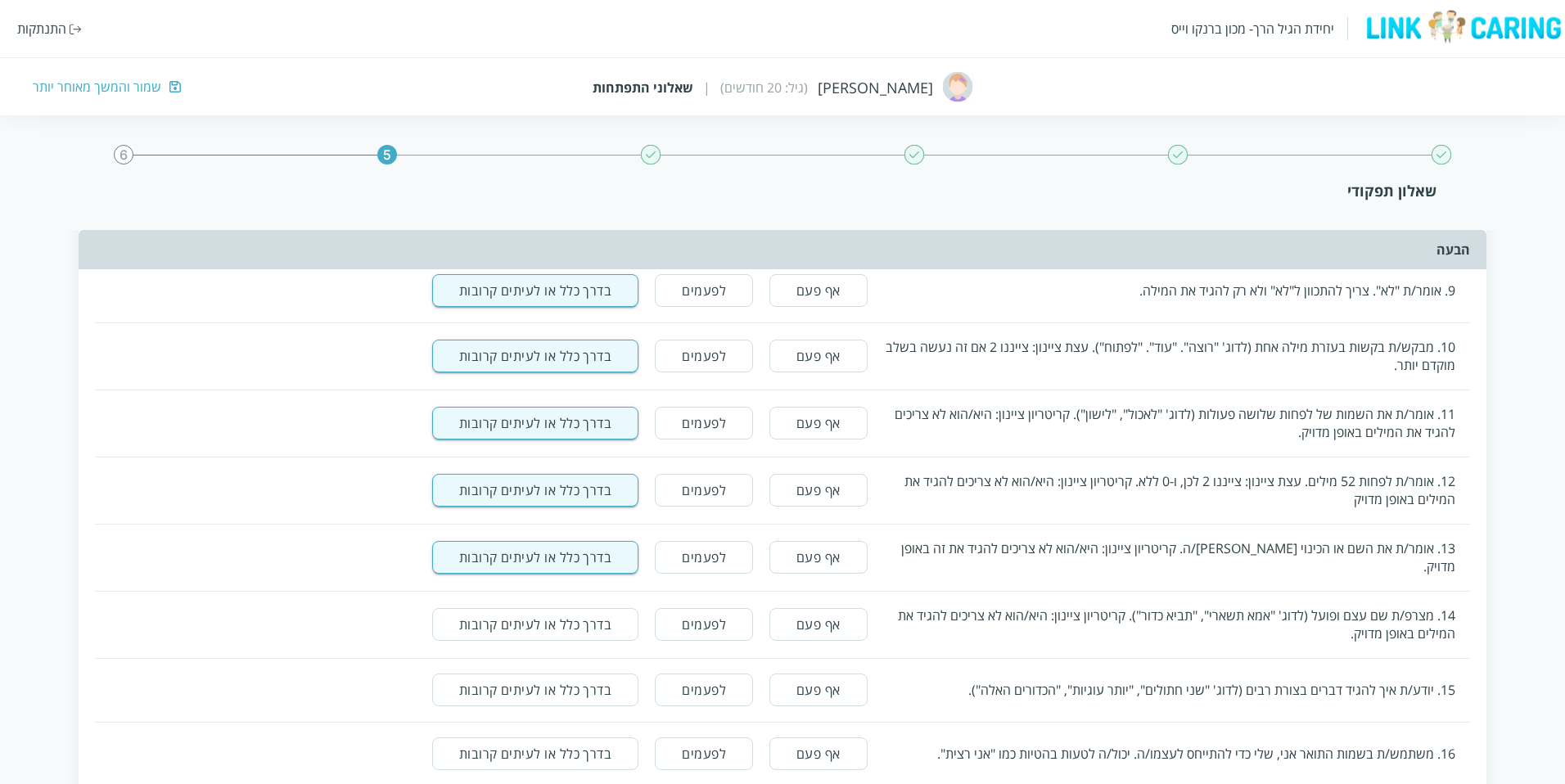 click on "בדרך כלל או לעיתים קרובות" at bounding box center (535, 624) 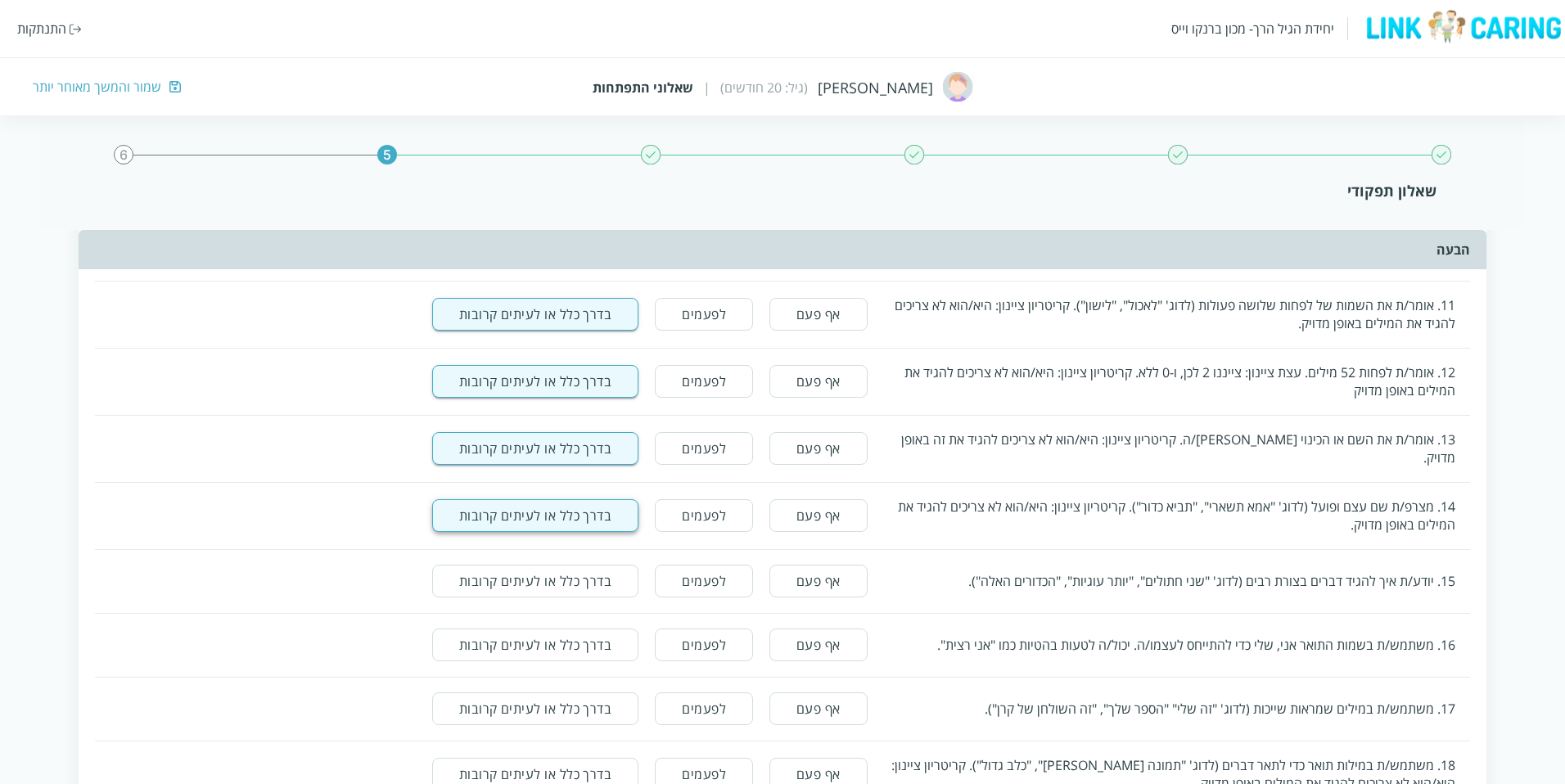 scroll, scrollTop: 2406, scrollLeft: 0, axis: vertical 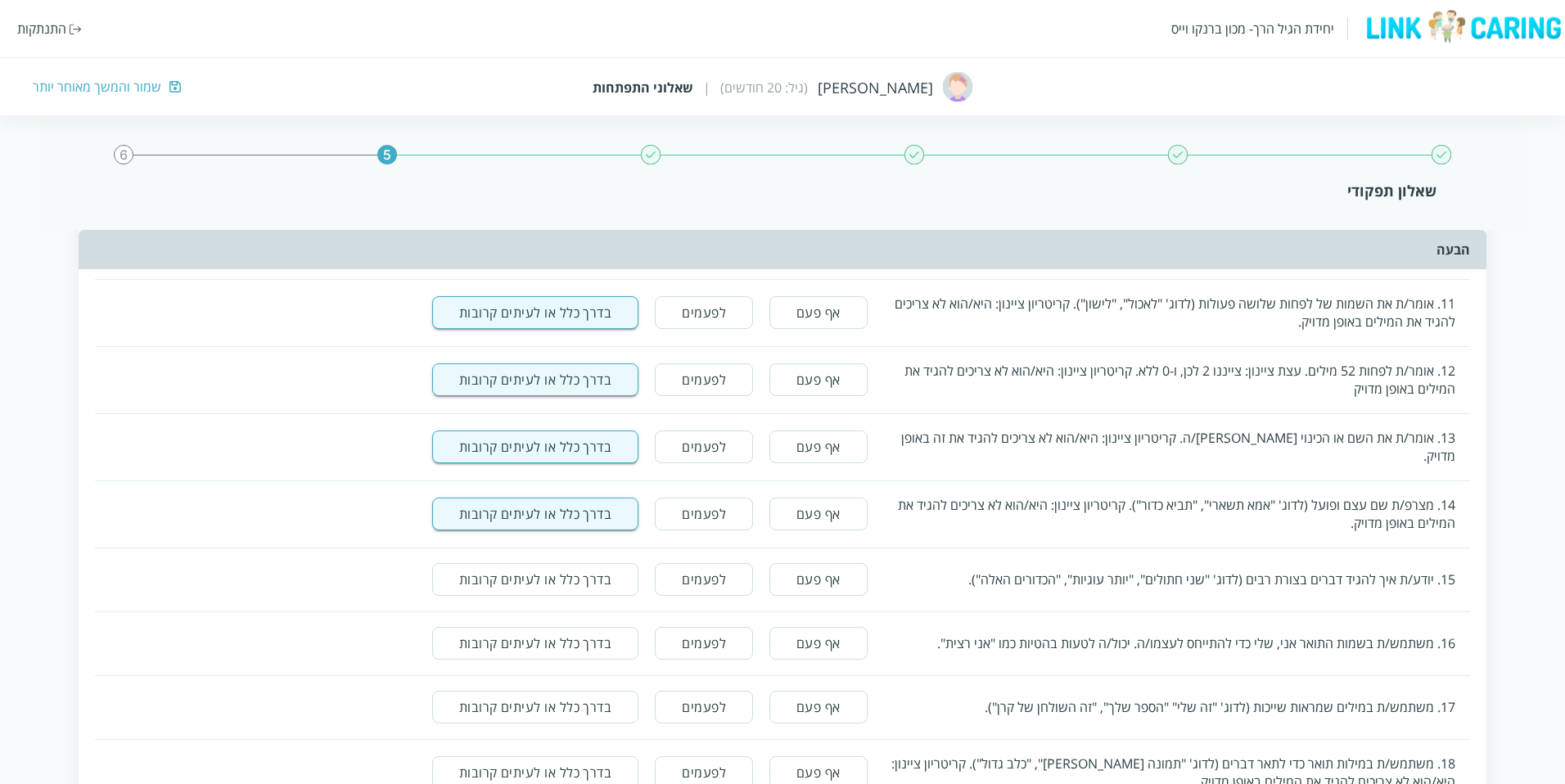 click on "לפעמים" at bounding box center [704, 579] 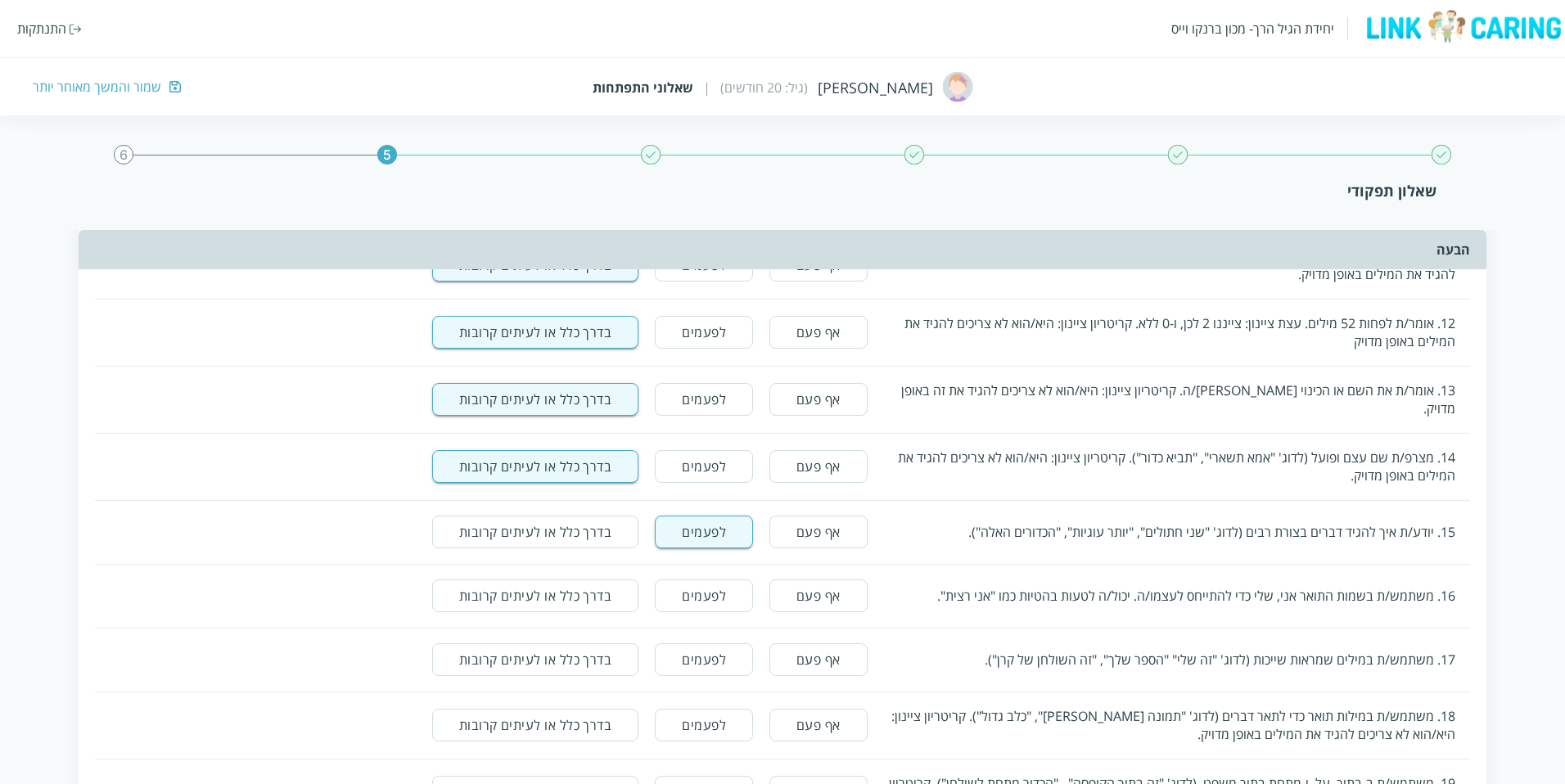 scroll, scrollTop: 2456, scrollLeft: 0, axis: vertical 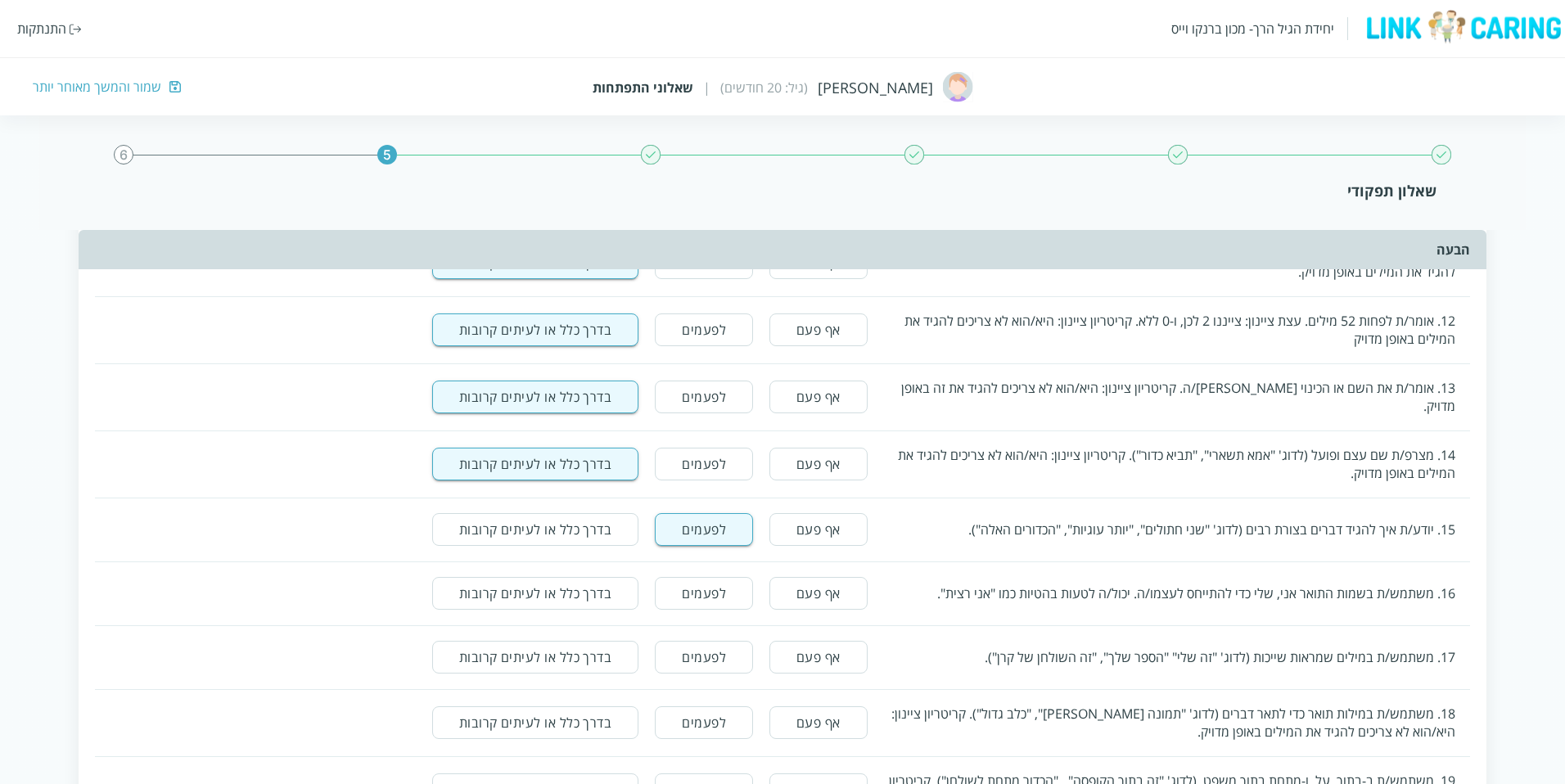 click on "לפעמים" at bounding box center [704, 593] 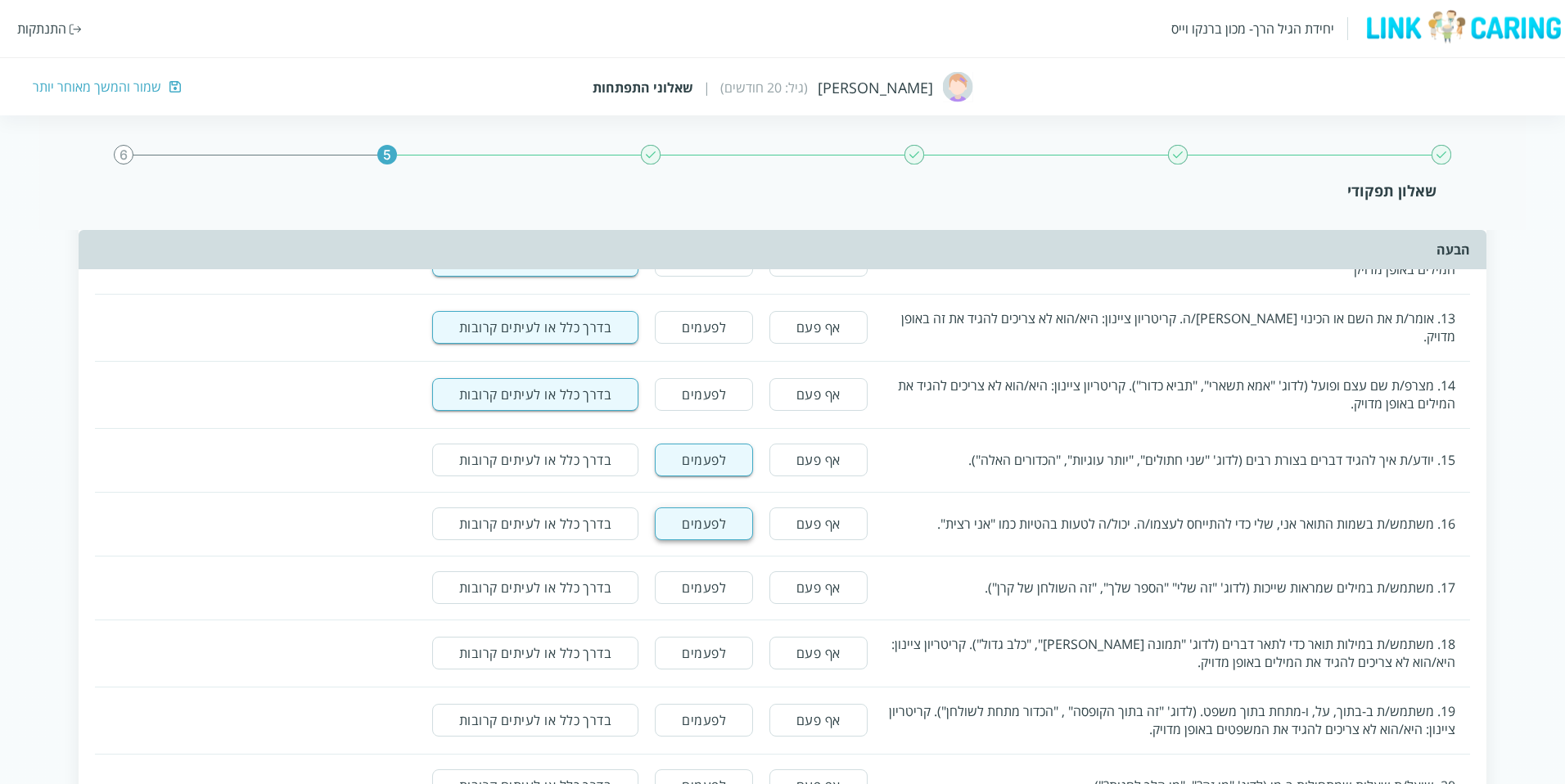 scroll, scrollTop: 2557, scrollLeft: 0, axis: vertical 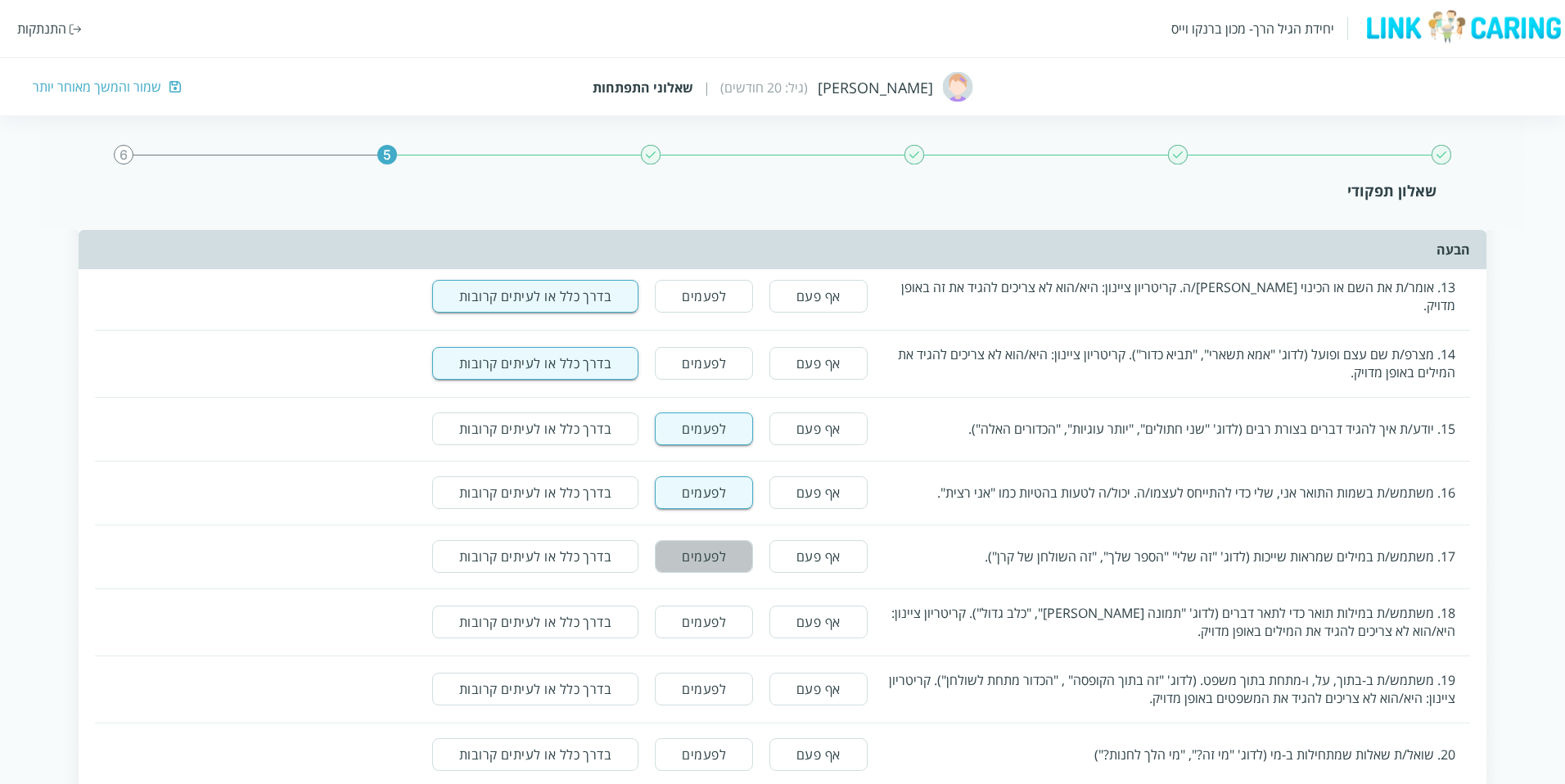 click on "לפעמים" at bounding box center (704, 556) 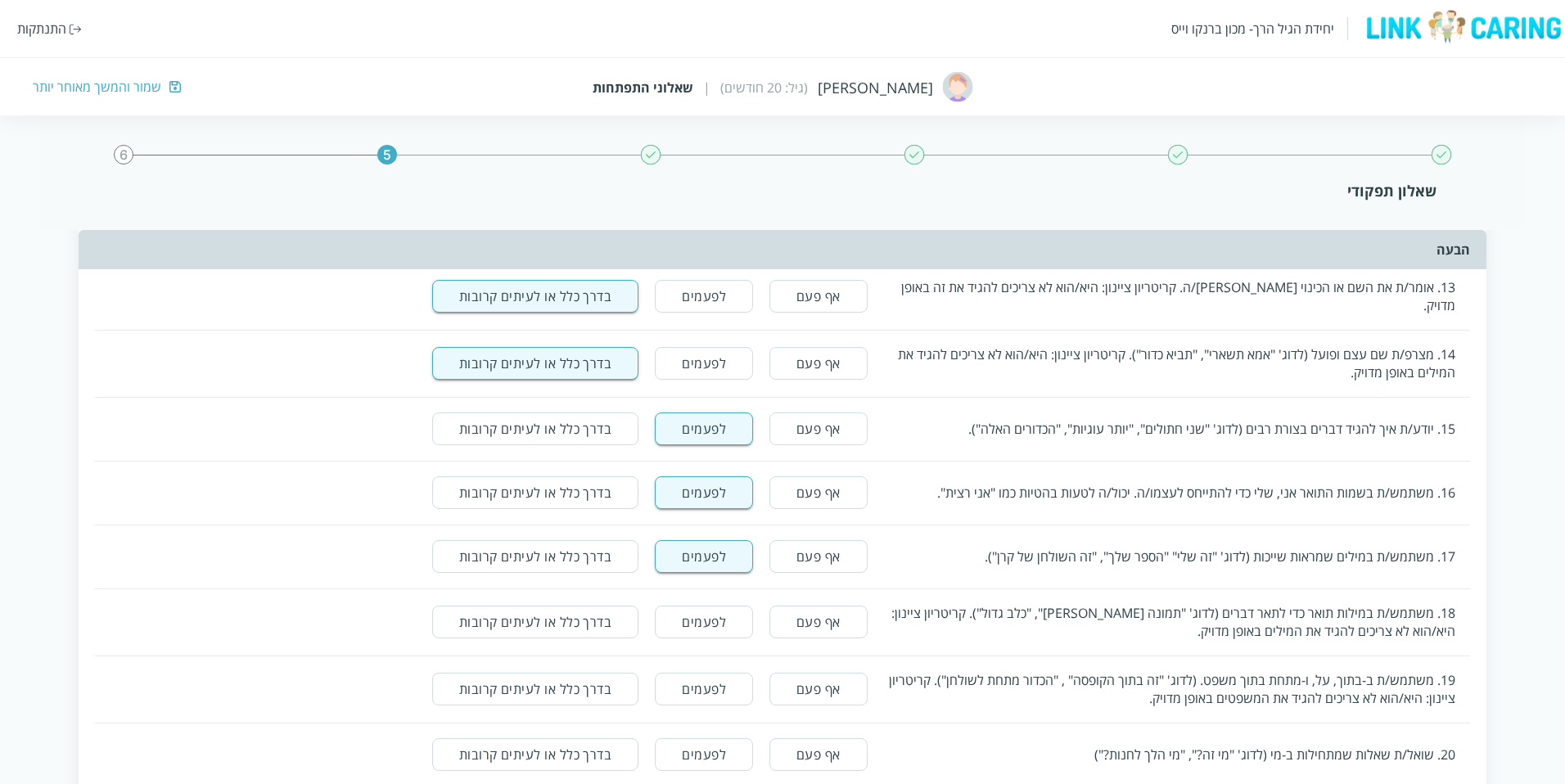 click on "בדרך כלל או לעיתים קרובות" at bounding box center [535, 622] 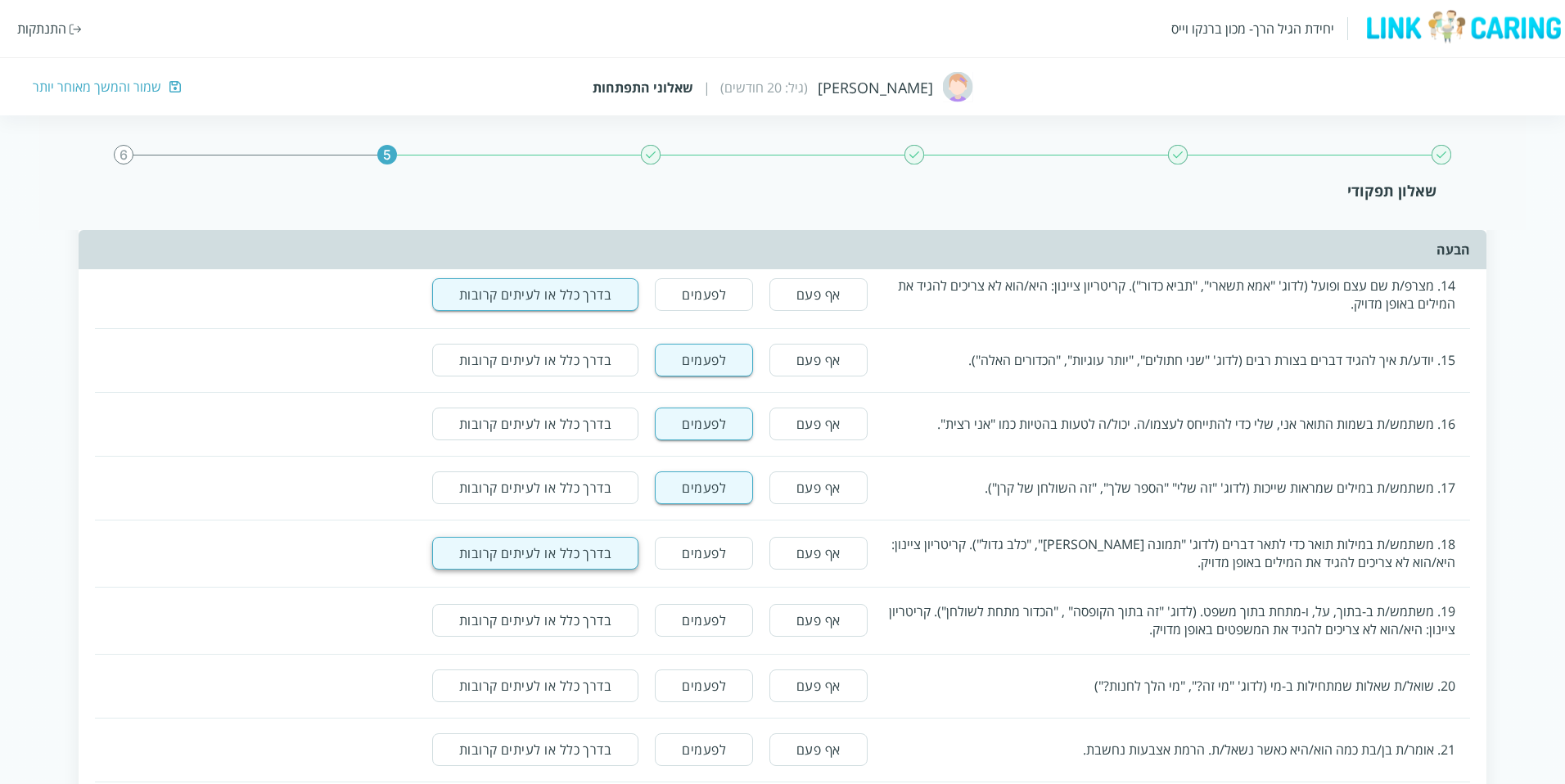 scroll, scrollTop: 2637, scrollLeft: 0, axis: vertical 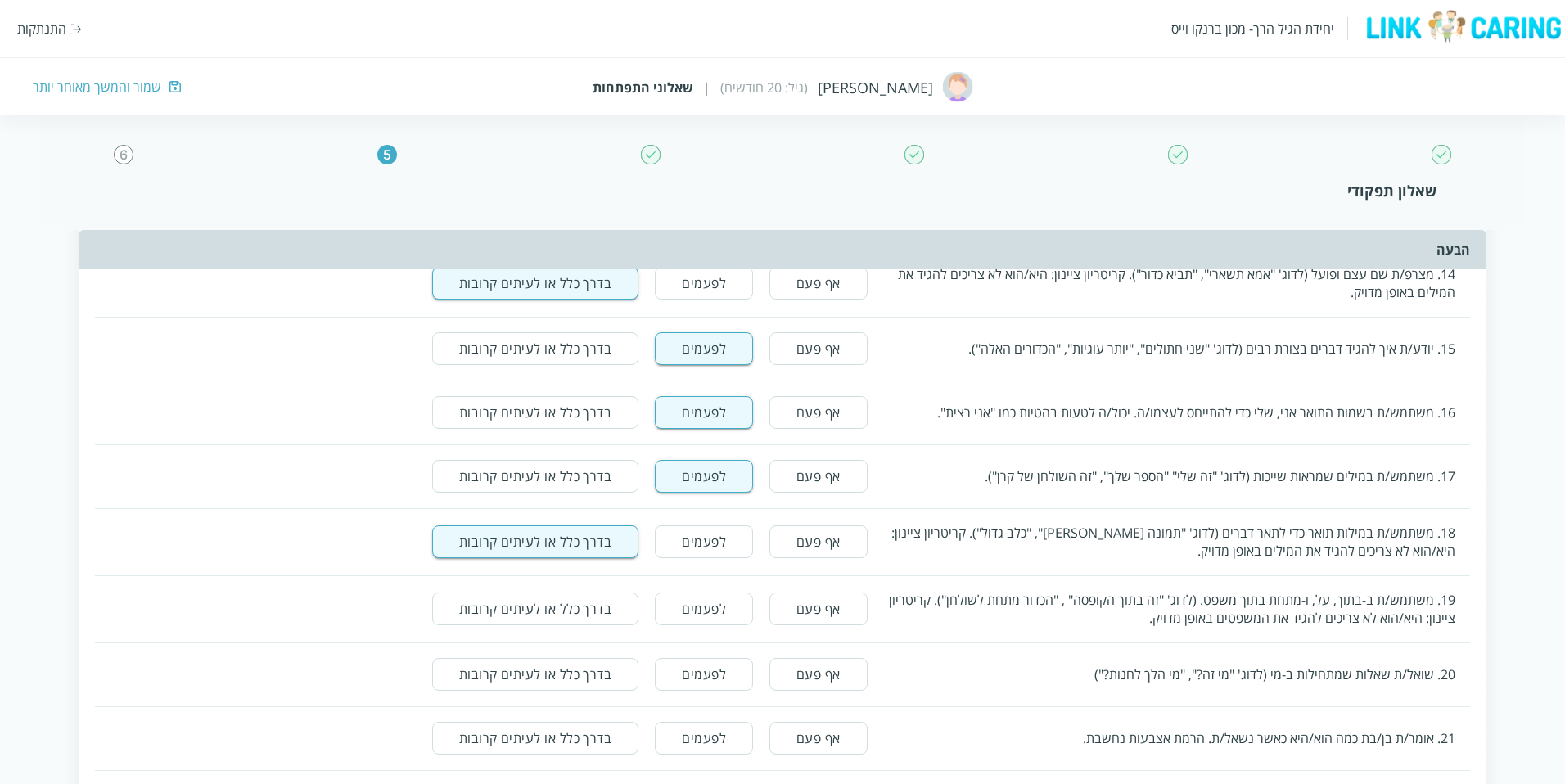click on "אף פעם" at bounding box center [819, 609] 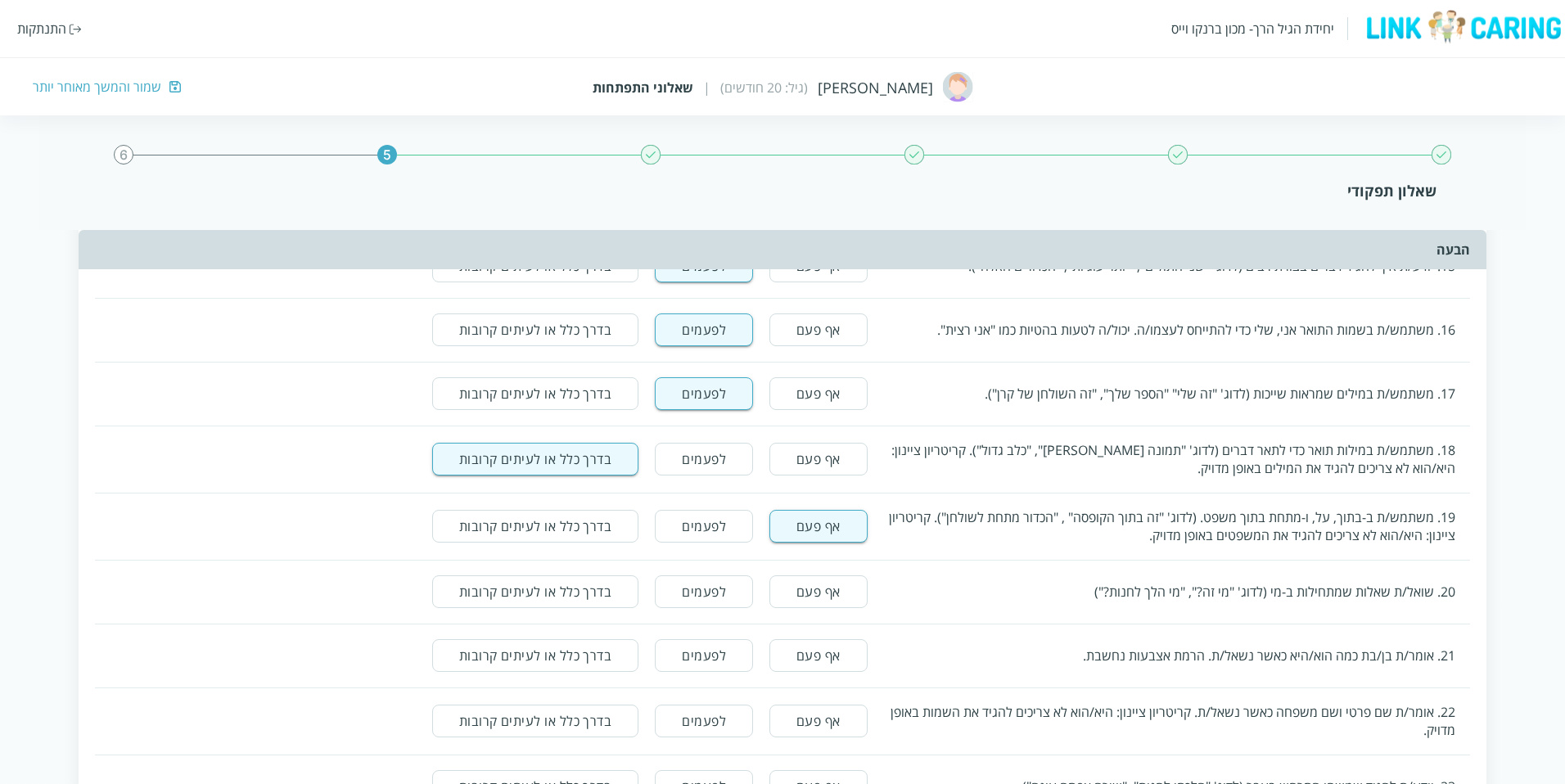 scroll, scrollTop: 2729, scrollLeft: 0, axis: vertical 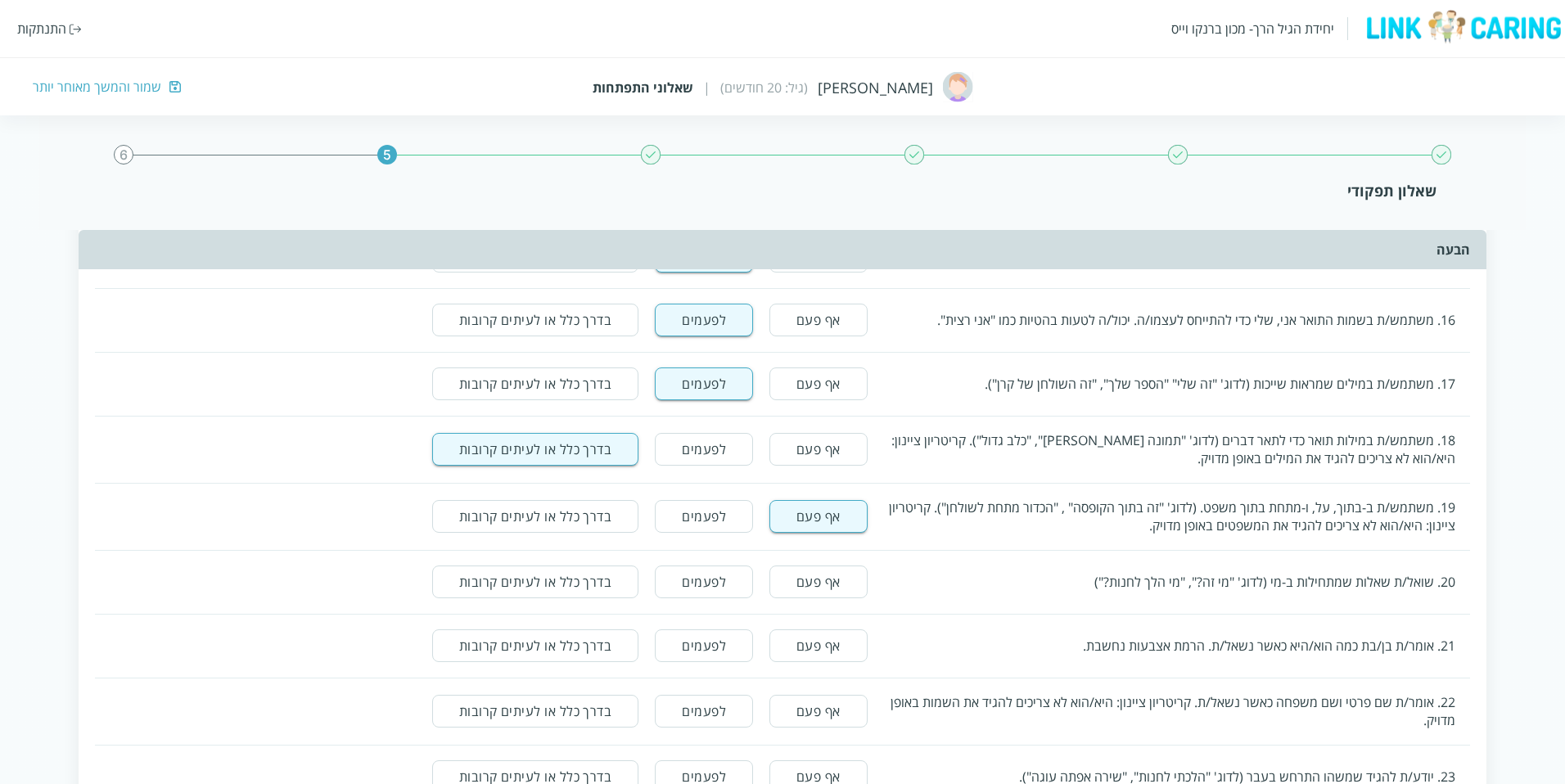 click on "אף פעם" at bounding box center [819, 582] 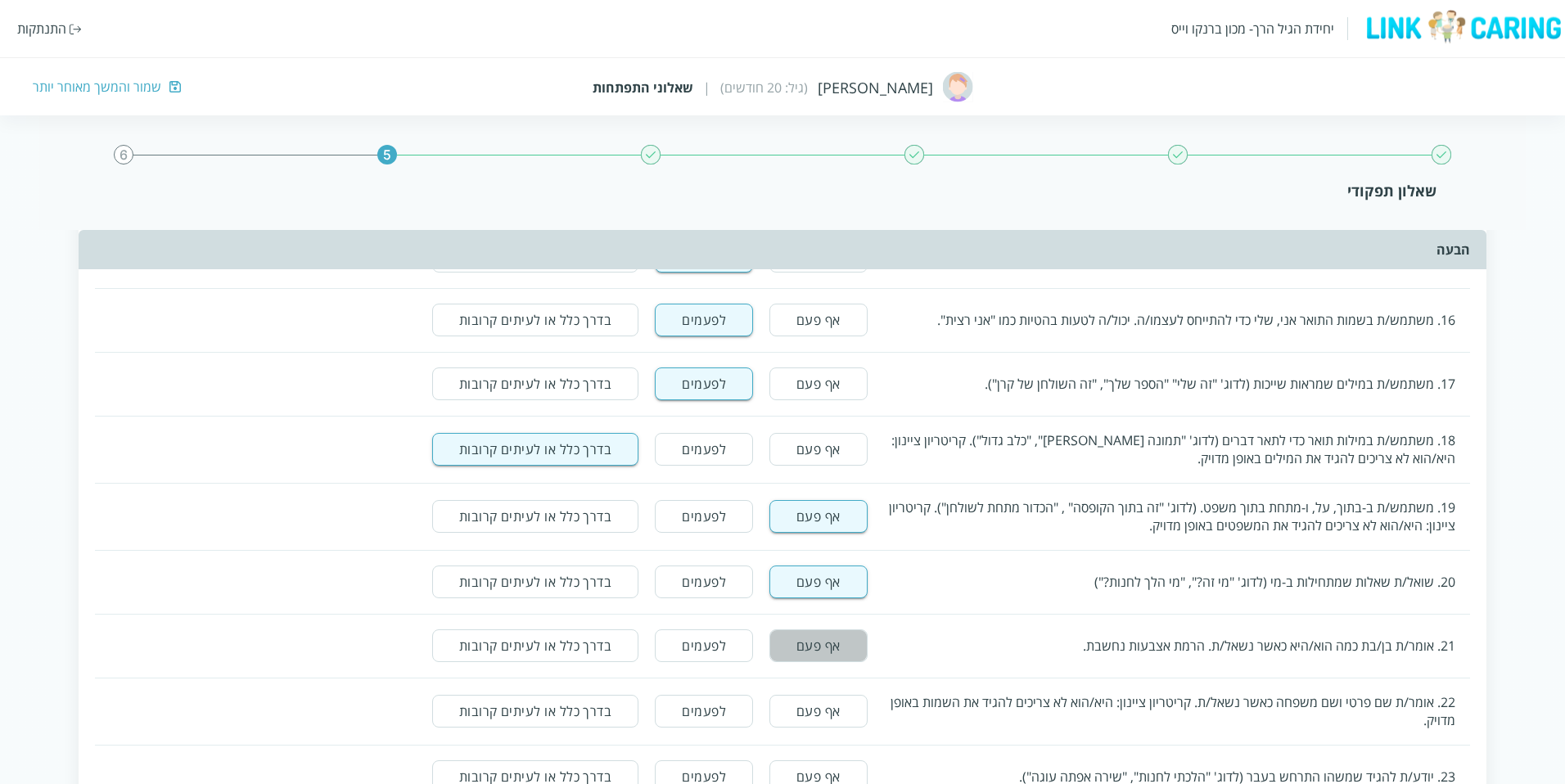 click on "אף פעם" at bounding box center [819, 646] 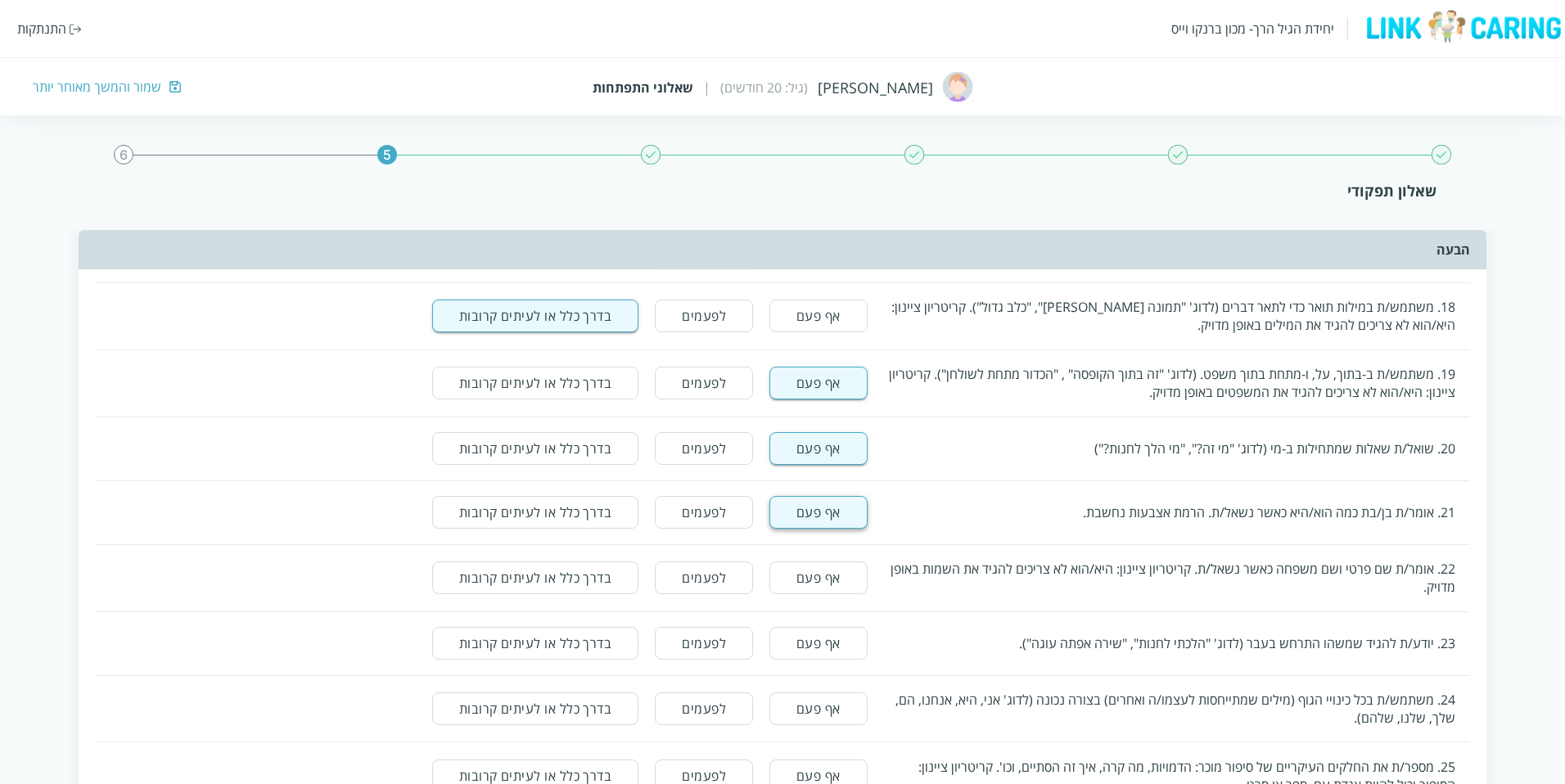 scroll, scrollTop: 2864, scrollLeft: 0, axis: vertical 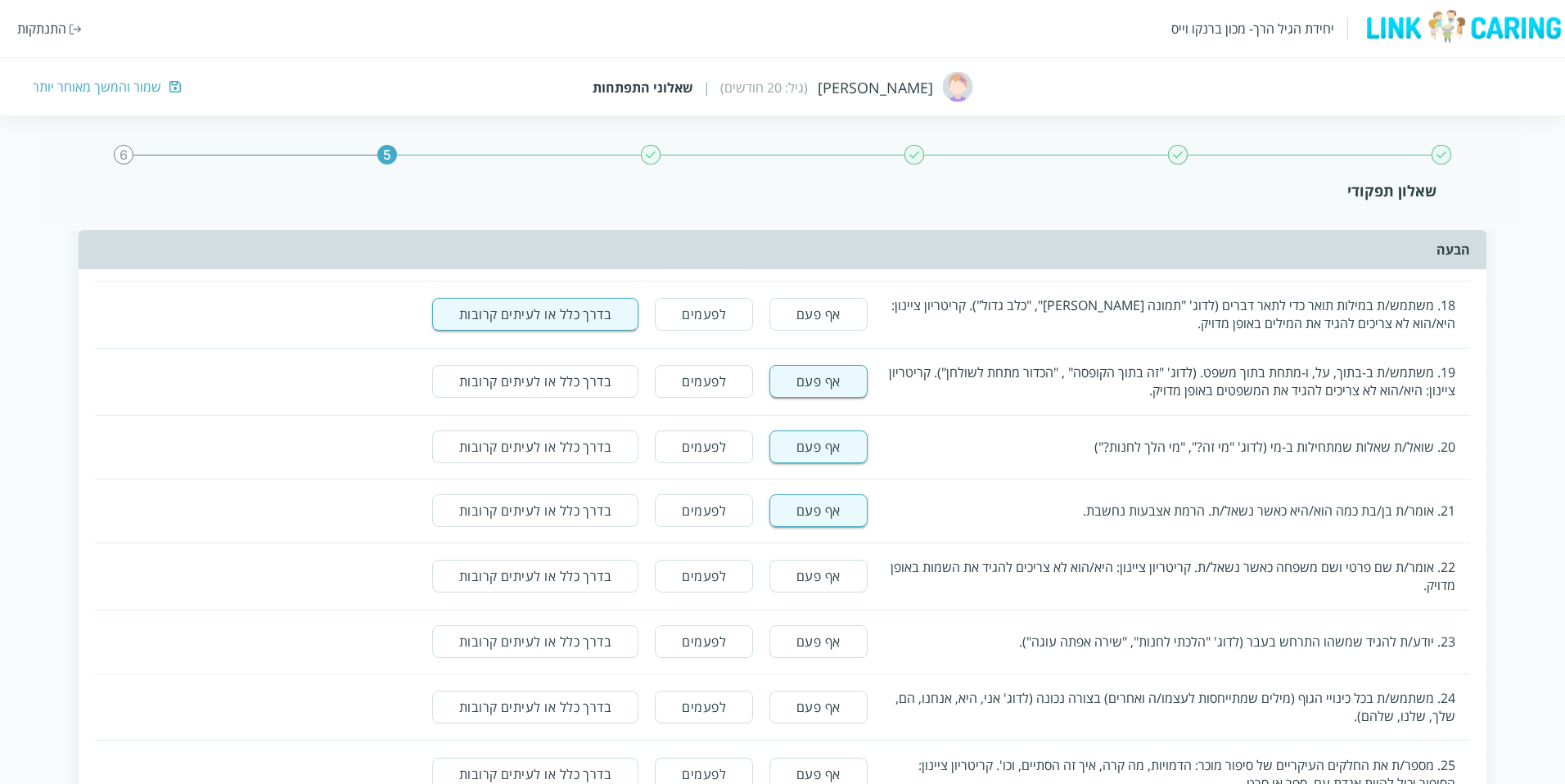 click on "לפעמים" at bounding box center [704, 576] 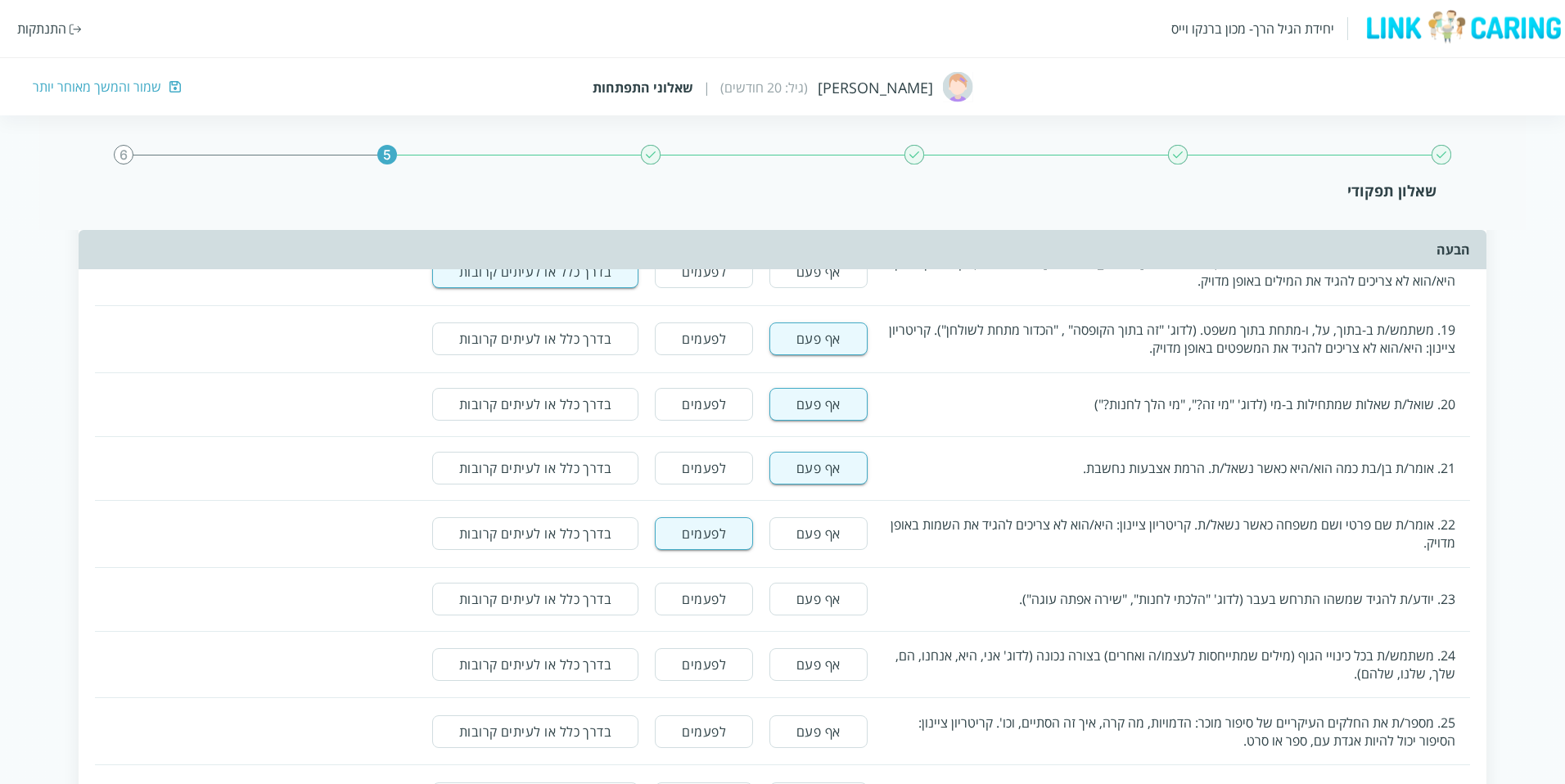 scroll, scrollTop: 2914, scrollLeft: 0, axis: vertical 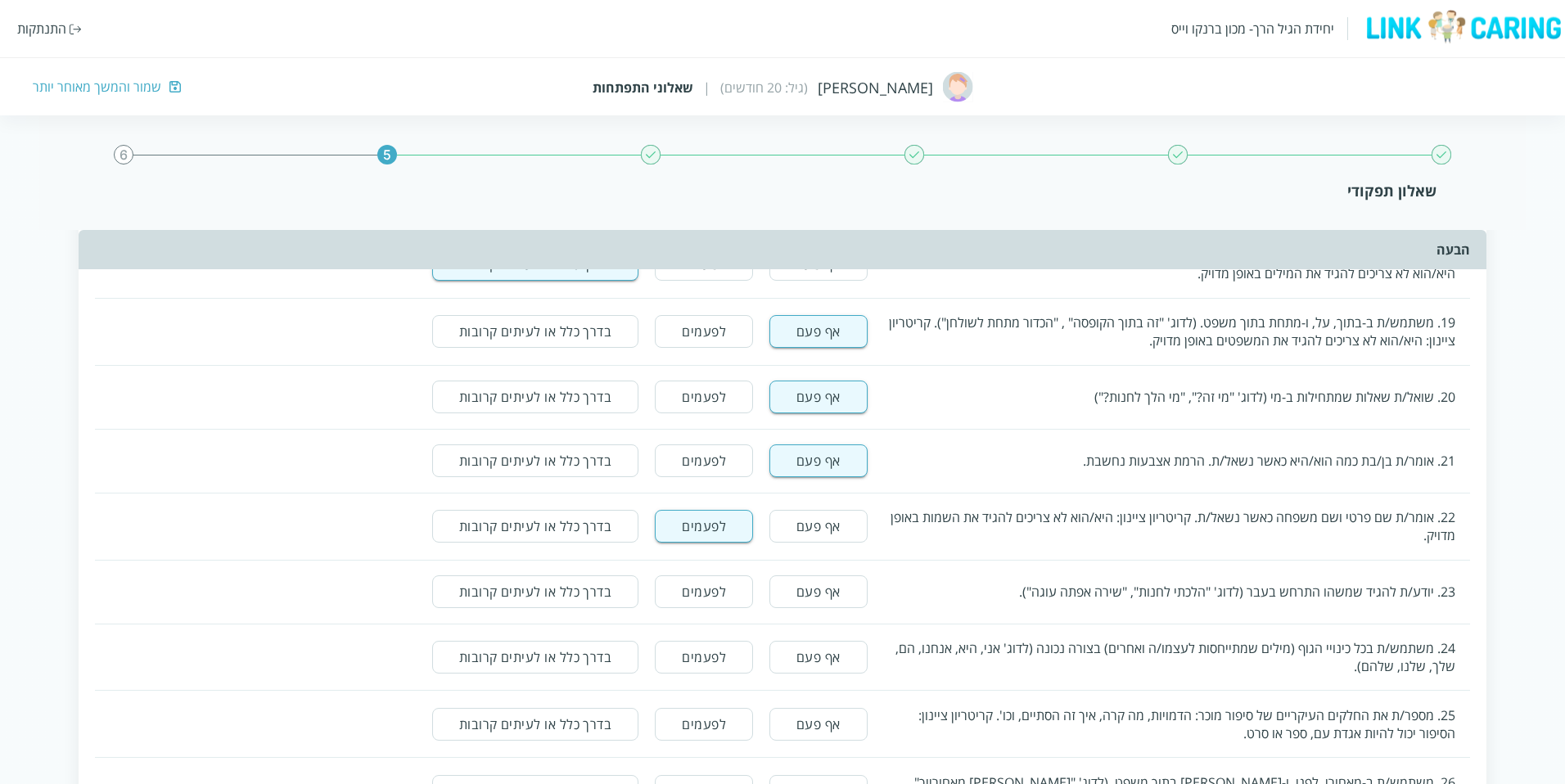 click on "אף פעם" at bounding box center [819, 592] 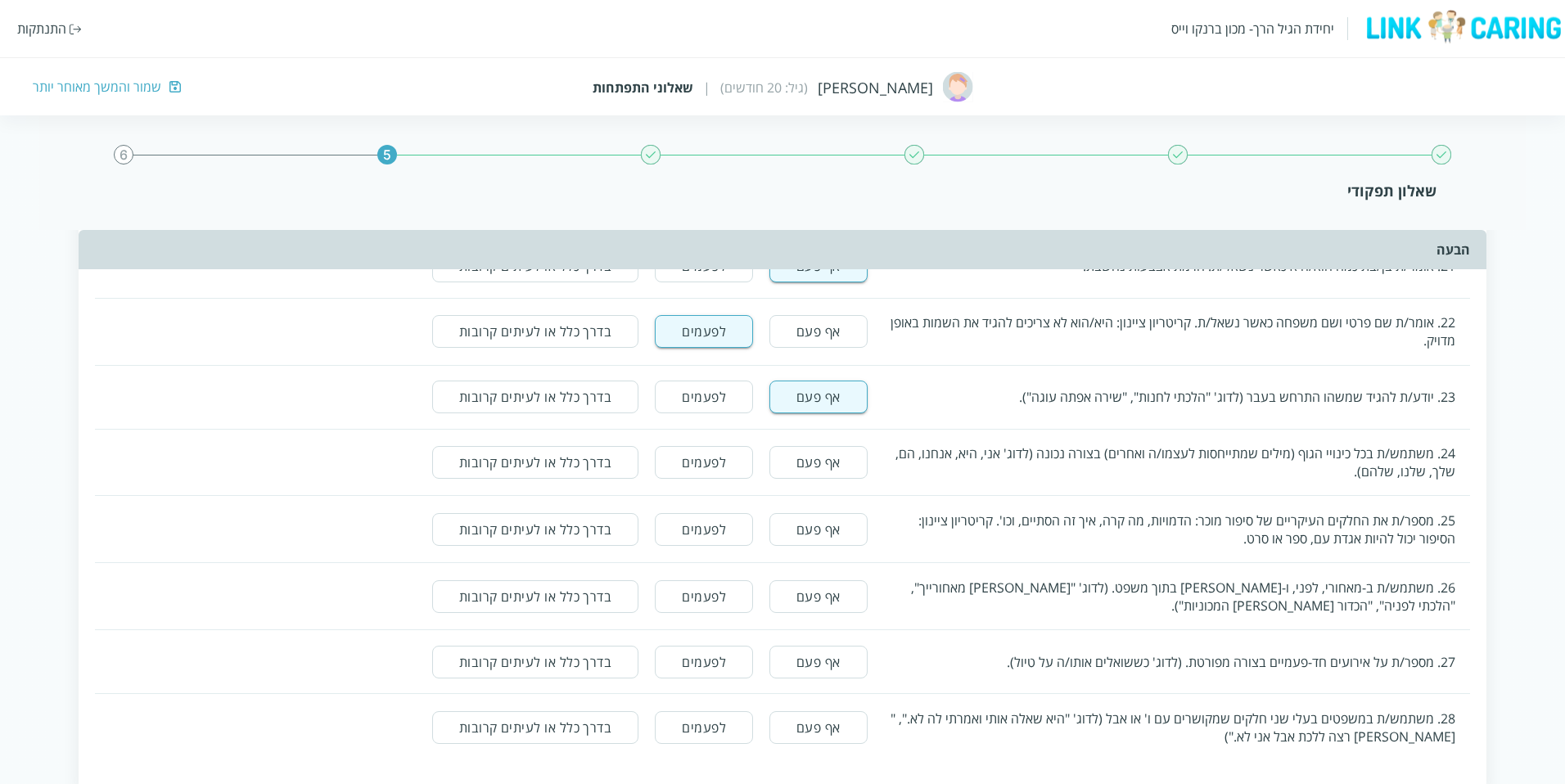 scroll, scrollTop: 3113, scrollLeft: 0, axis: vertical 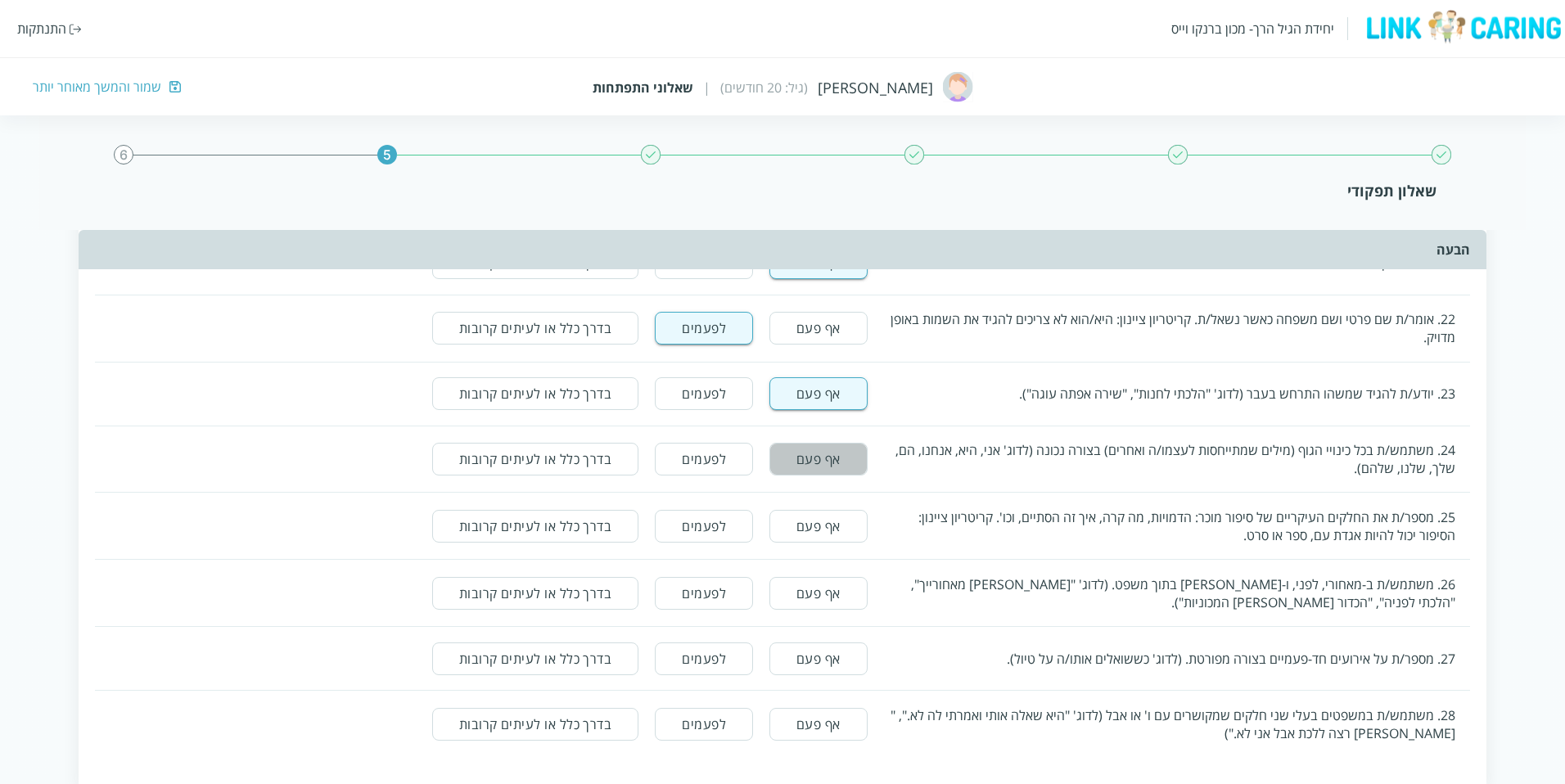 drag, startPoint x: 821, startPoint y: 457, endPoint x: 817, endPoint y: 470, distance: 13.601471 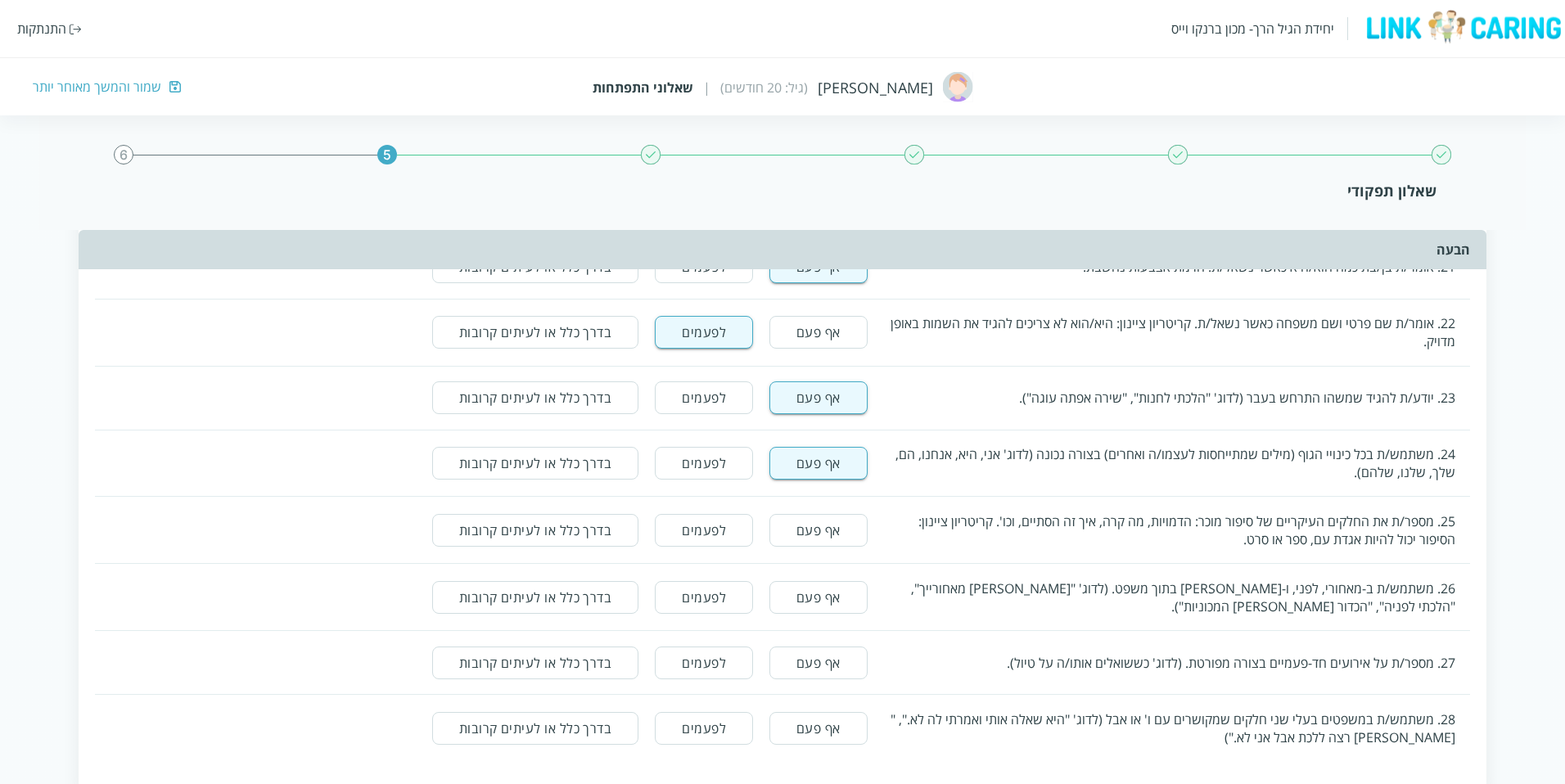 scroll, scrollTop: 3107, scrollLeft: 0, axis: vertical 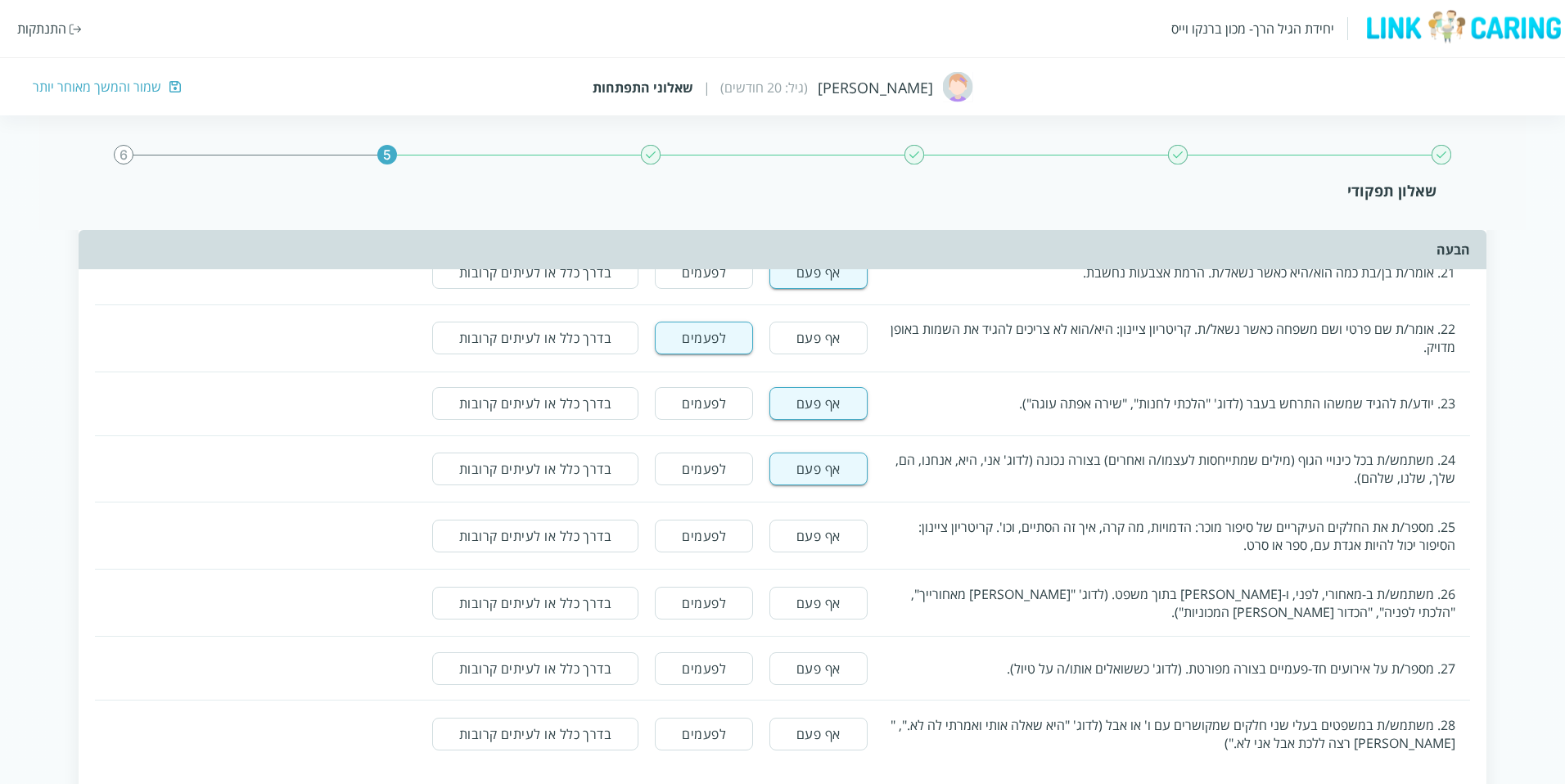 click on "אף פעם" at bounding box center (819, 536) 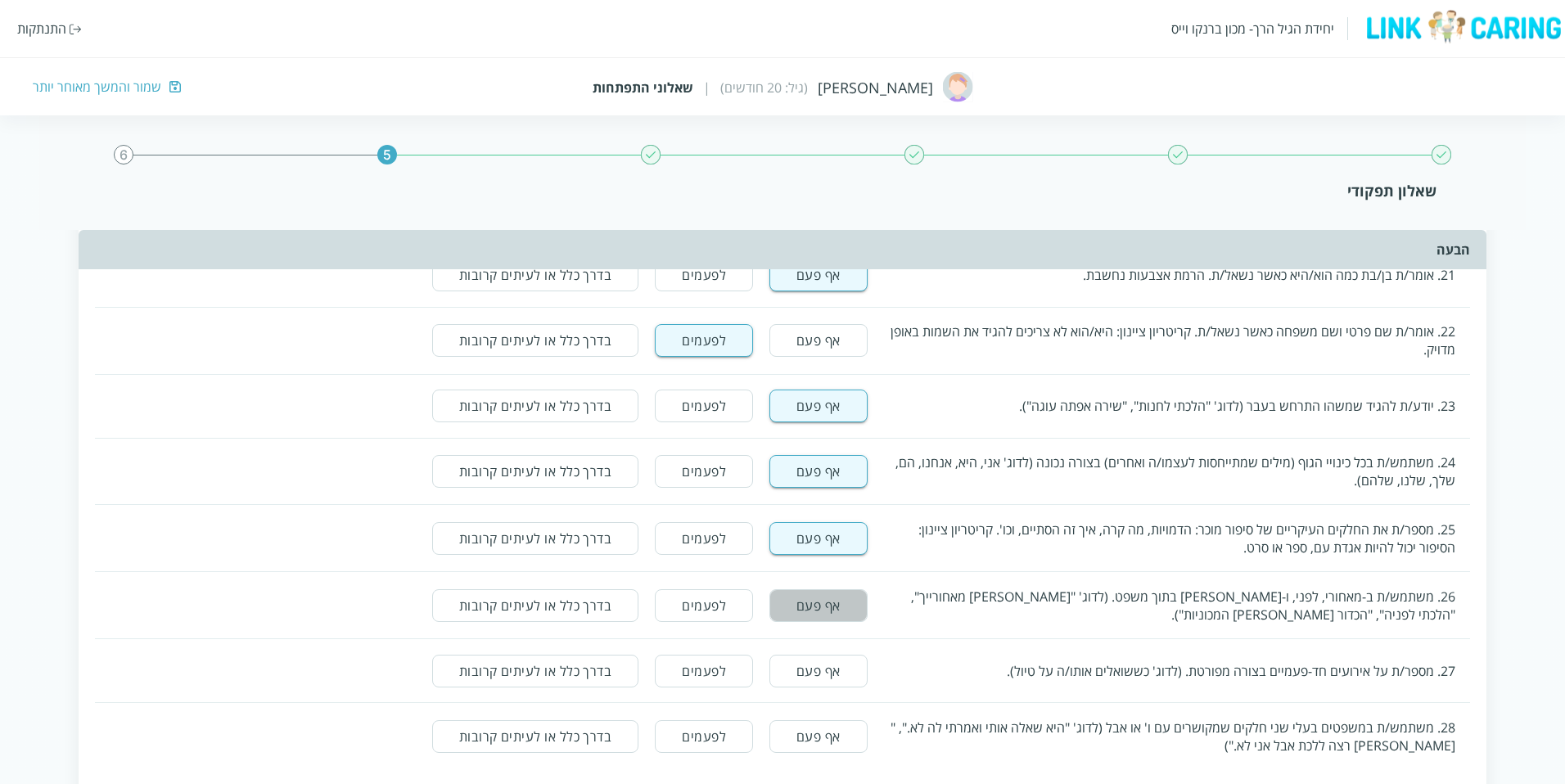 click on "אף פעם" at bounding box center (819, 606) 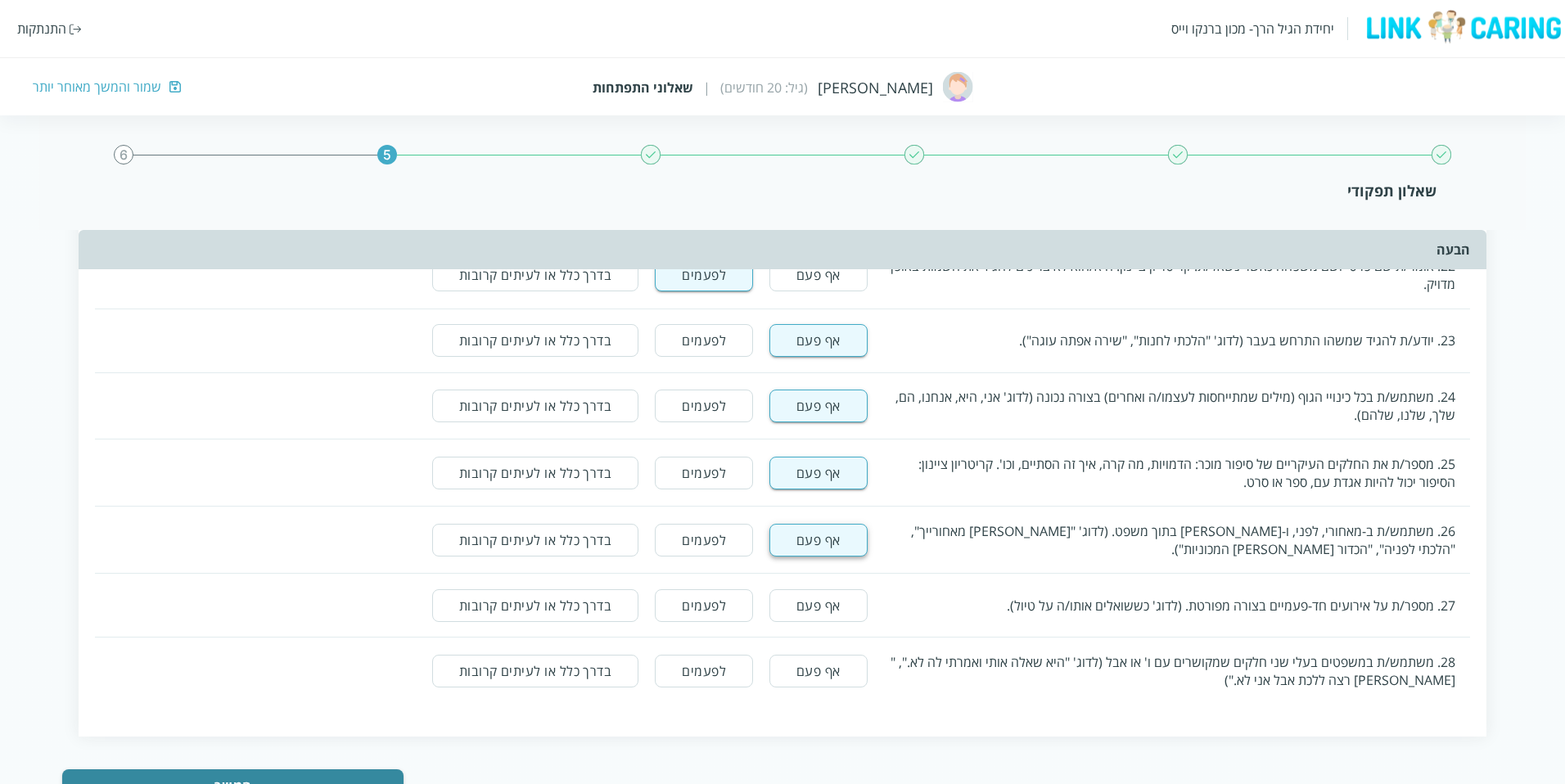 scroll, scrollTop: 3169, scrollLeft: 0, axis: vertical 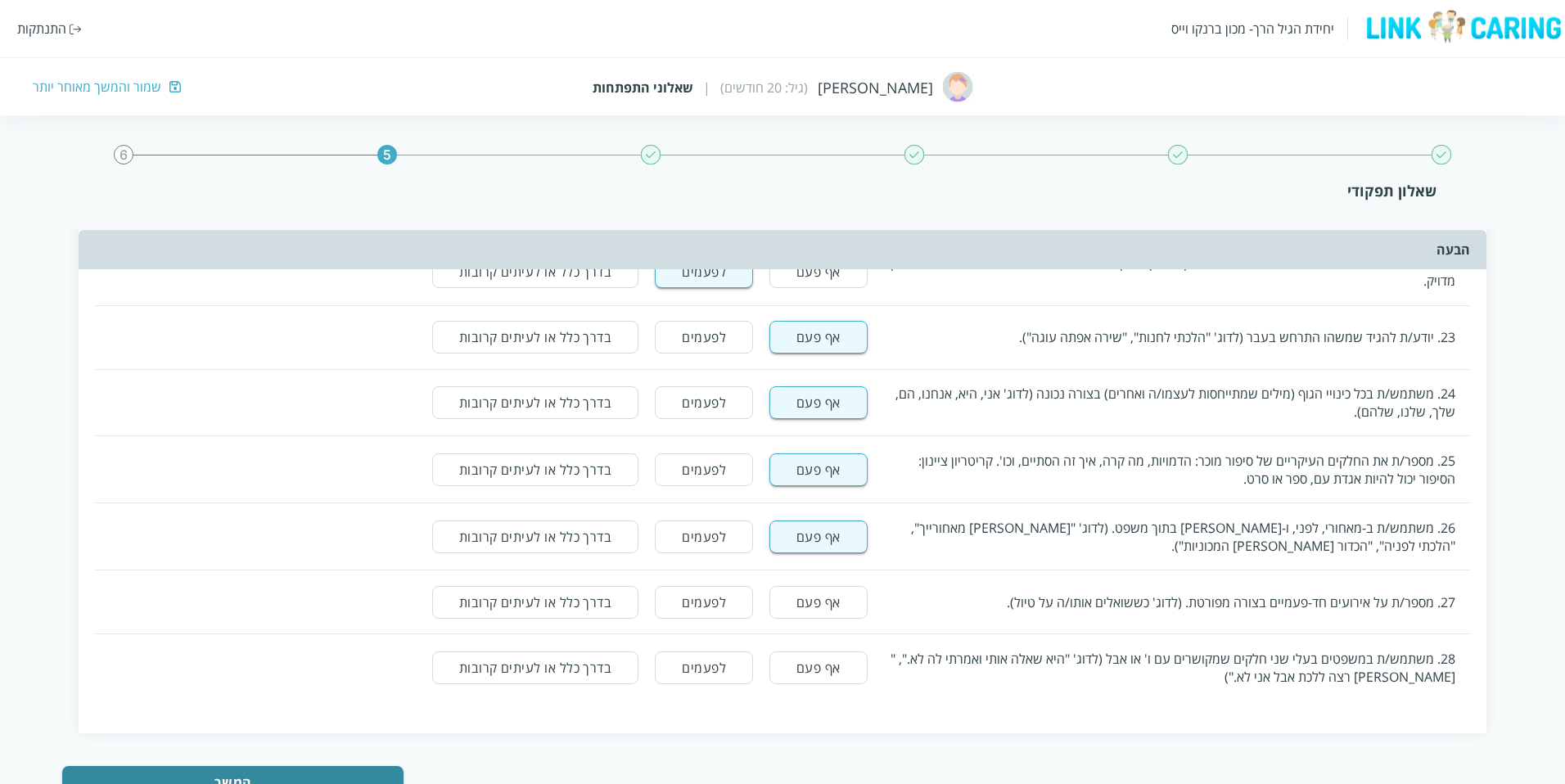 click on "אף פעם" at bounding box center [819, 602] 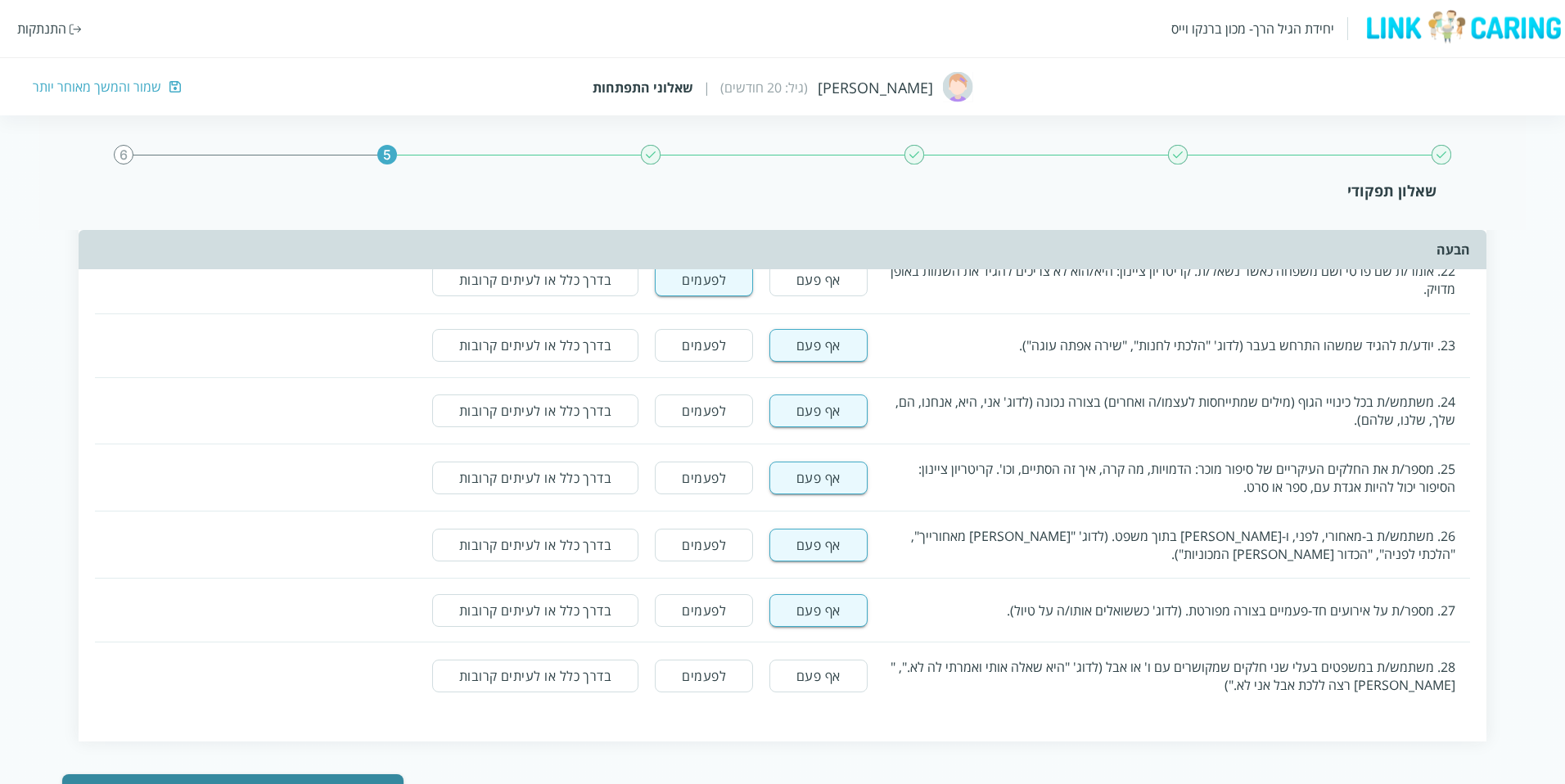 scroll, scrollTop: 3159, scrollLeft: 0, axis: vertical 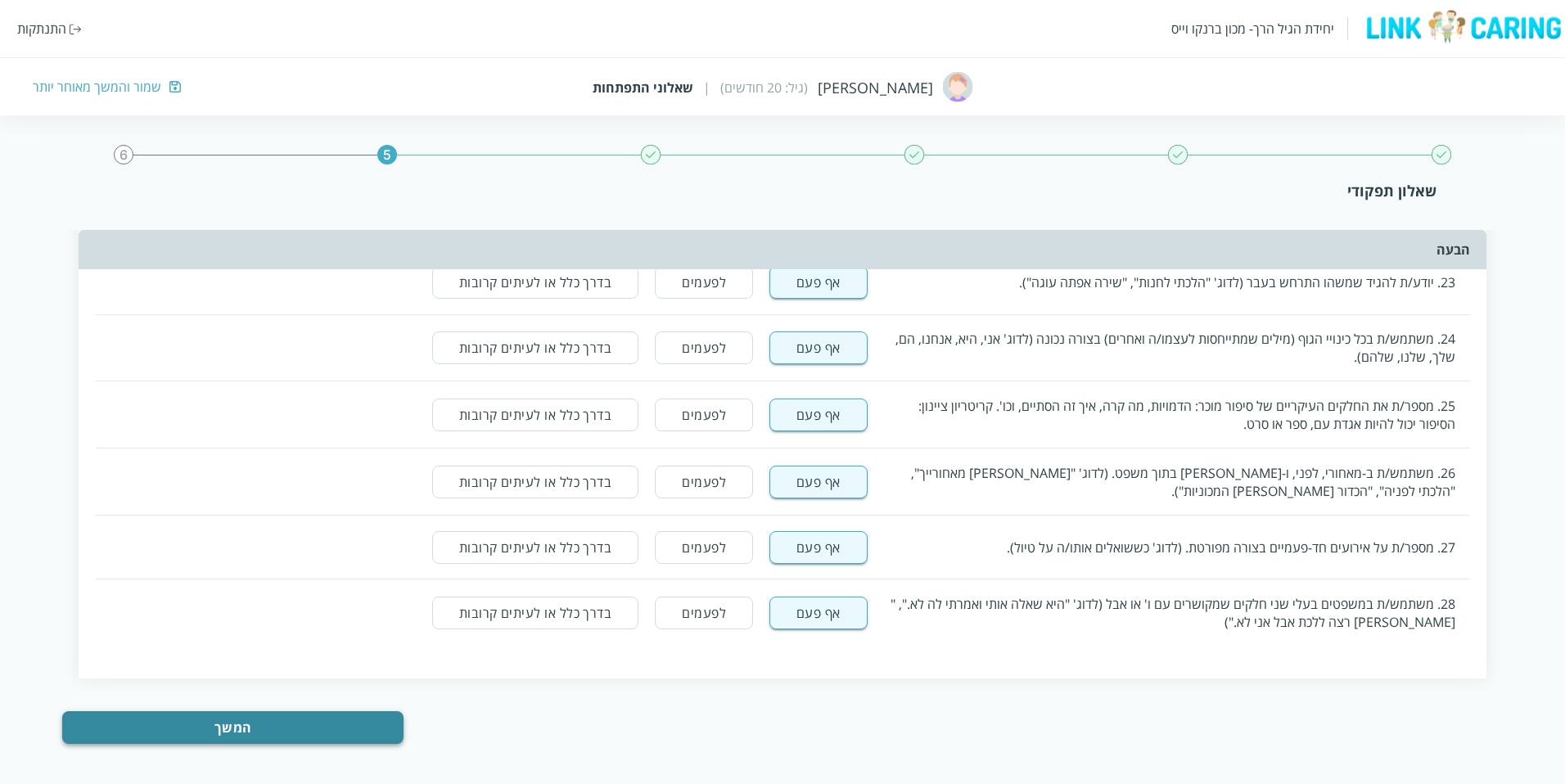 click on "המשך" at bounding box center (232, 728) 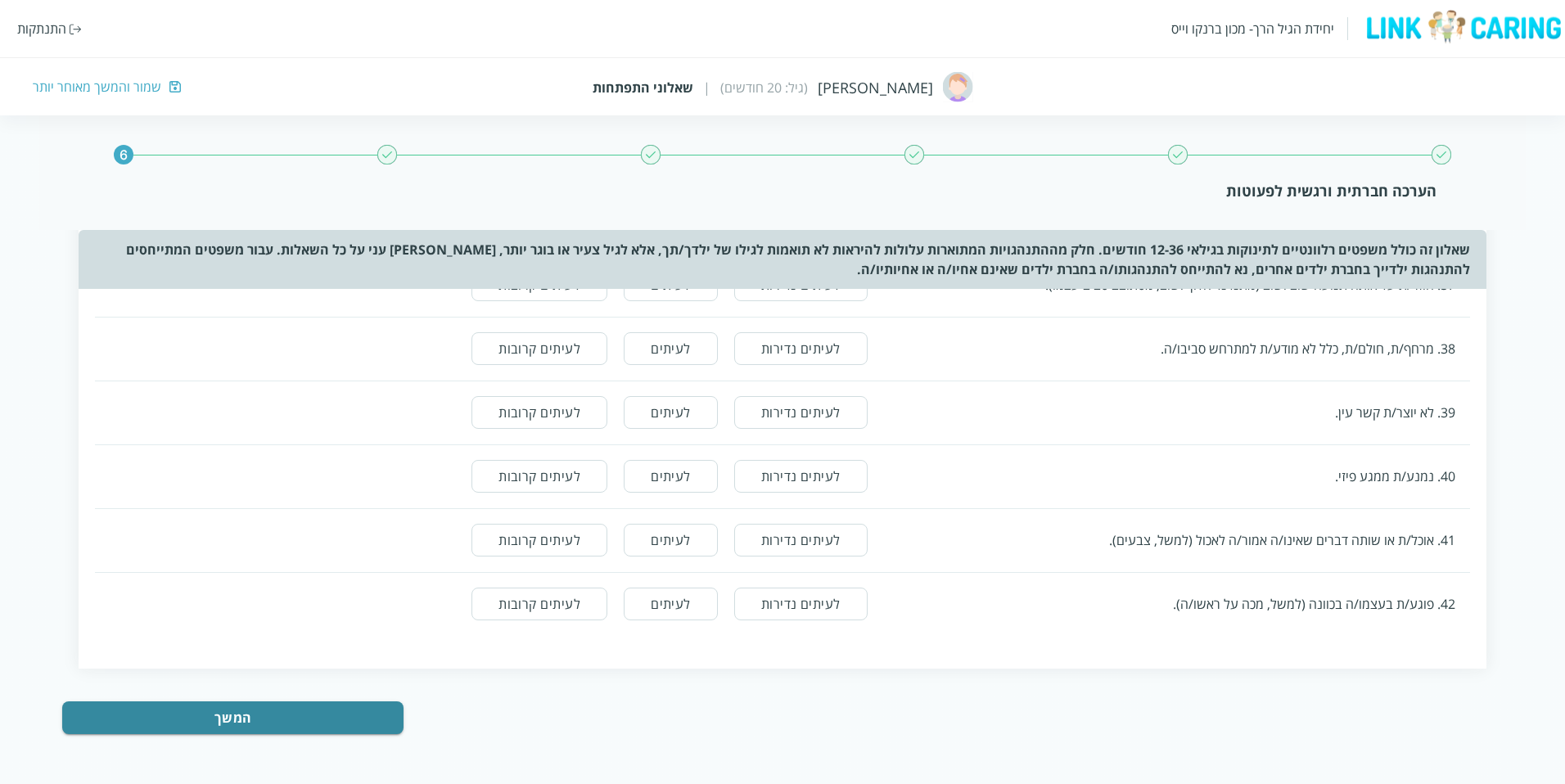 scroll, scrollTop: 0, scrollLeft: 0, axis: both 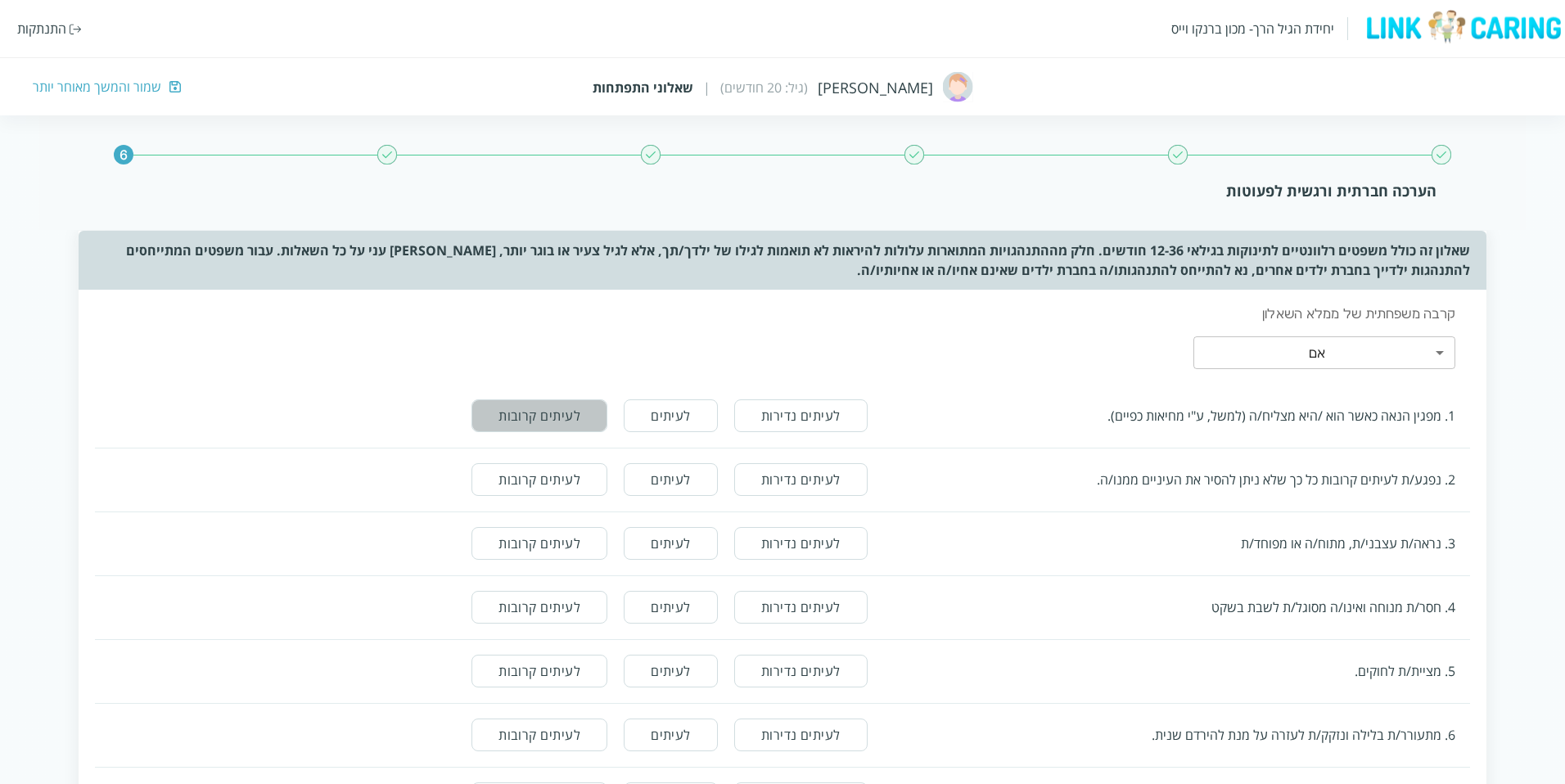 click on "לעיתים קרובות" at bounding box center [539, 416] 